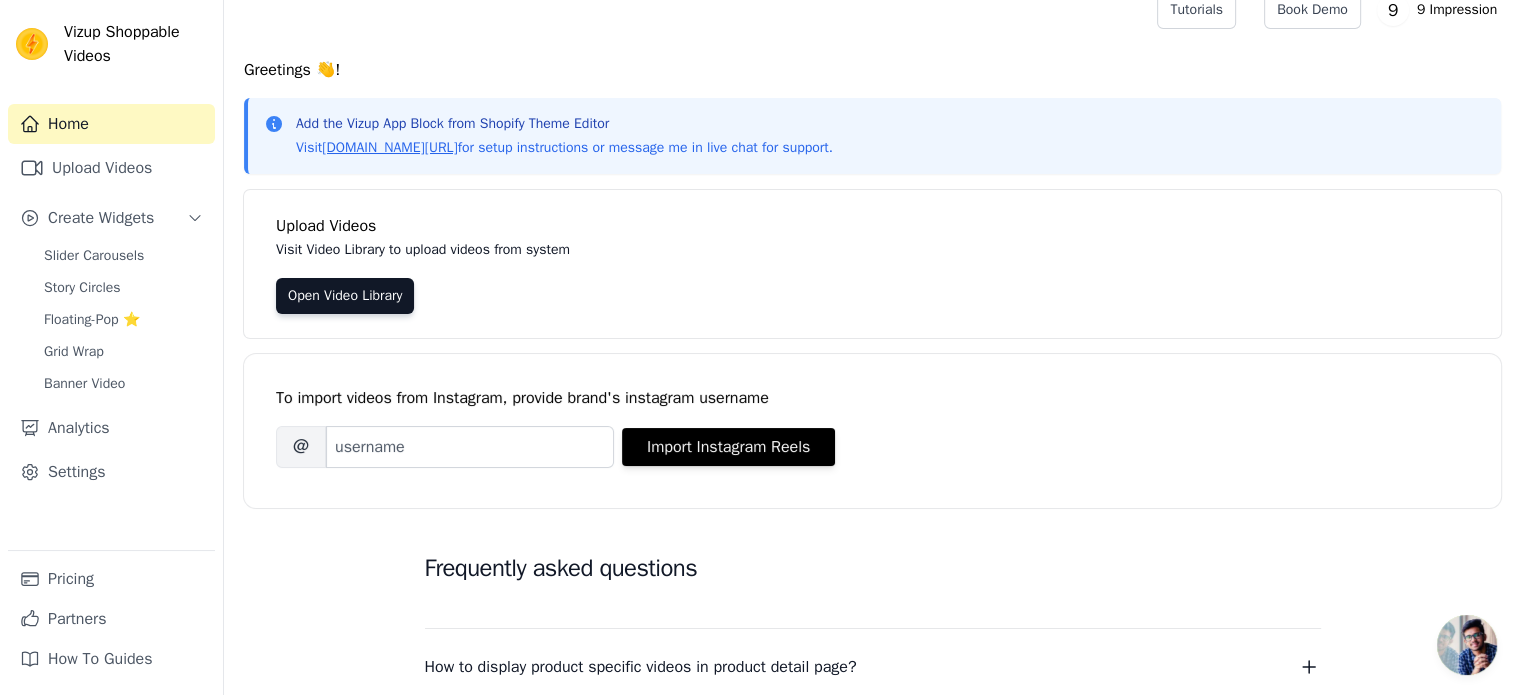 scroll, scrollTop: 0, scrollLeft: 0, axis: both 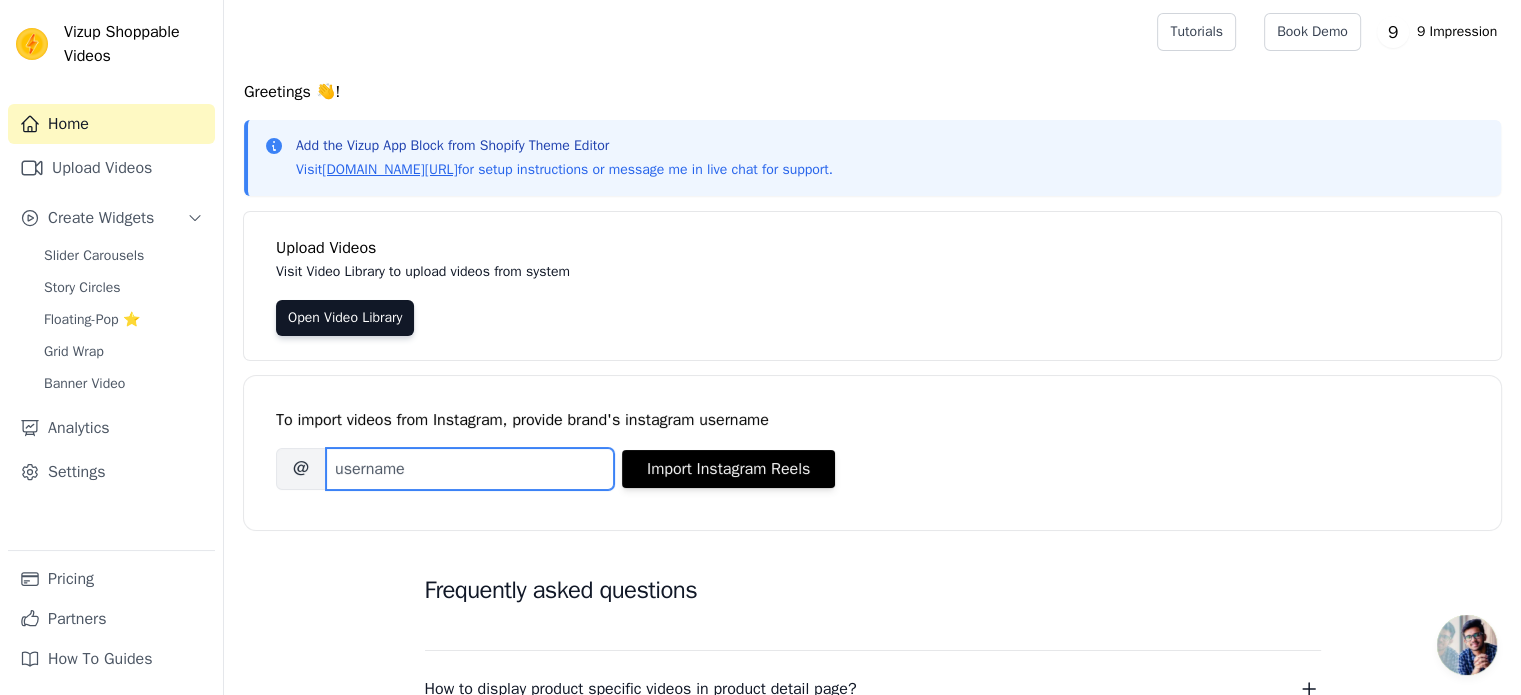 click on "Brand's Instagram Username" at bounding box center [470, 469] 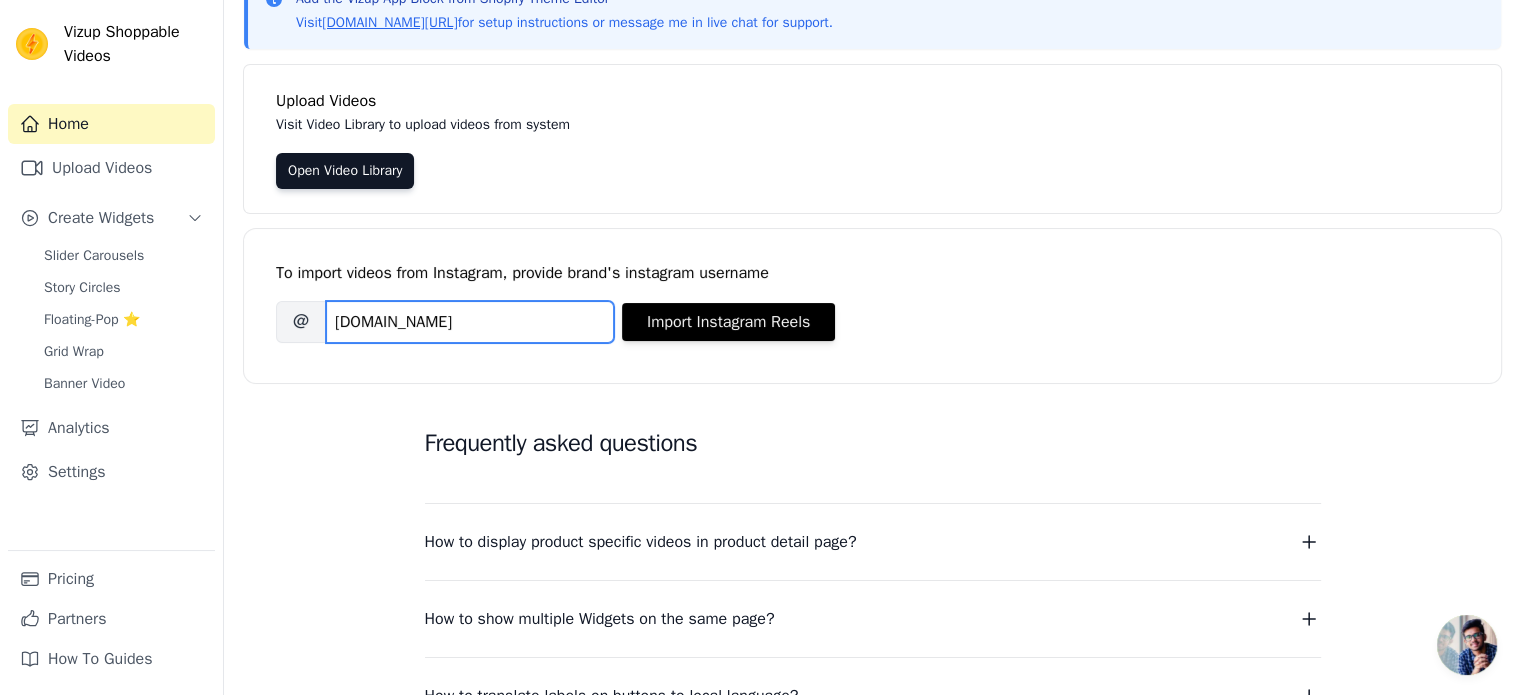 scroll, scrollTop: 100, scrollLeft: 0, axis: vertical 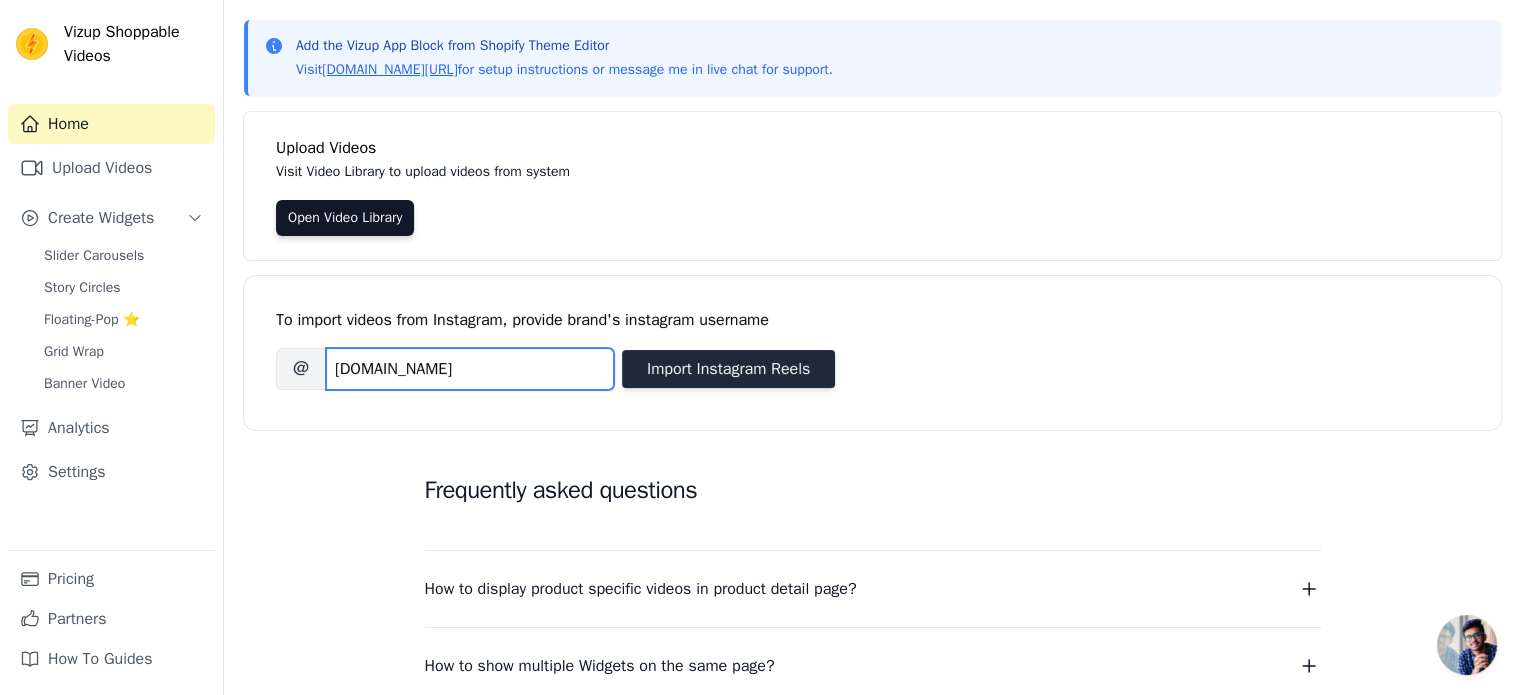 type on "[DOMAIN_NAME]" 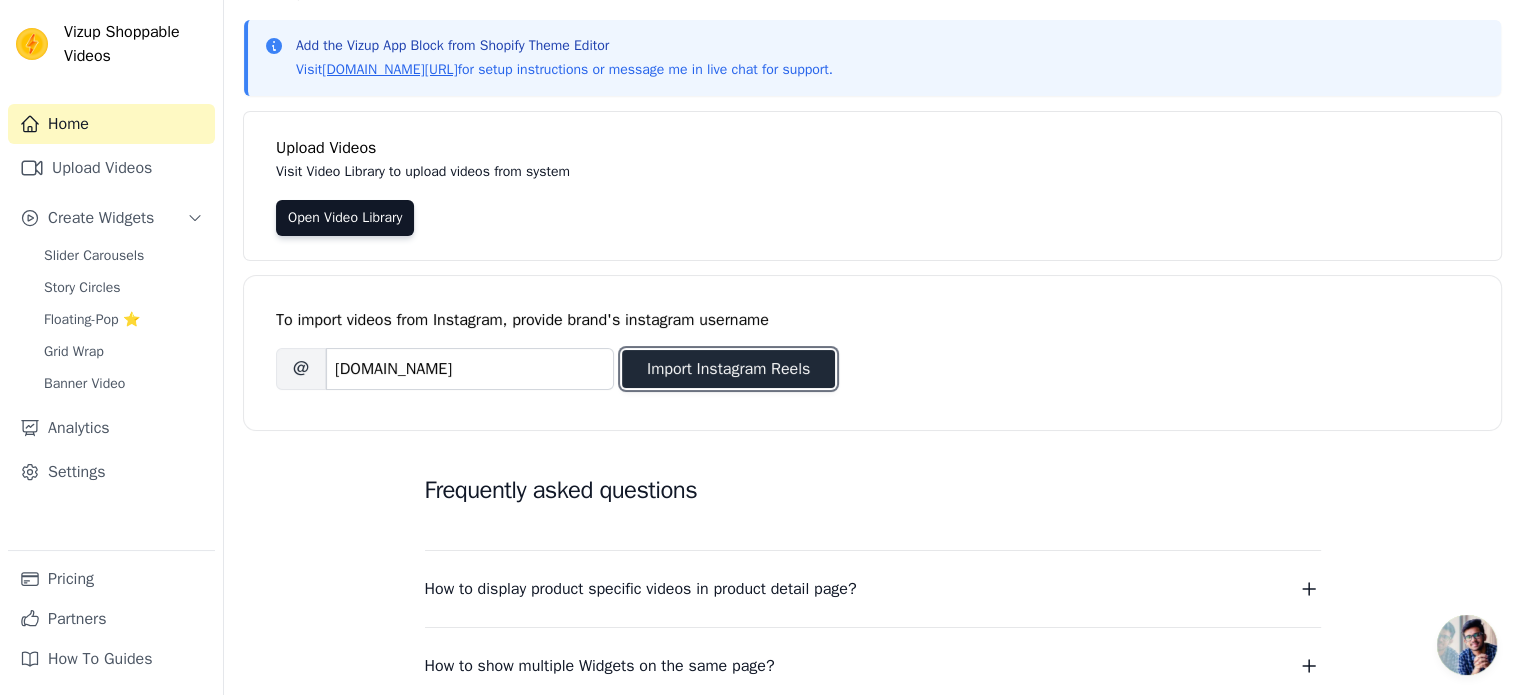 click on "Import Instagram Reels" at bounding box center [728, 369] 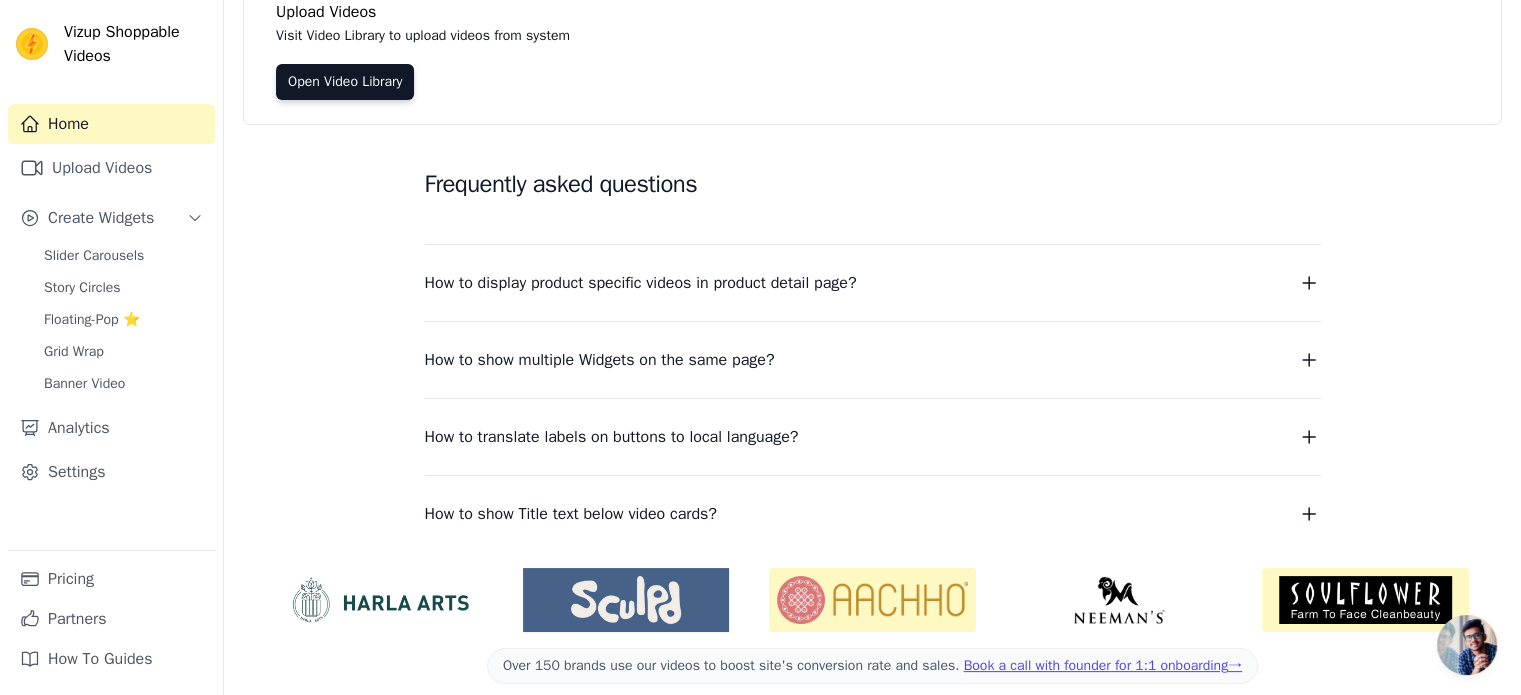 scroll, scrollTop: 256, scrollLeft: 0, axis: vertical 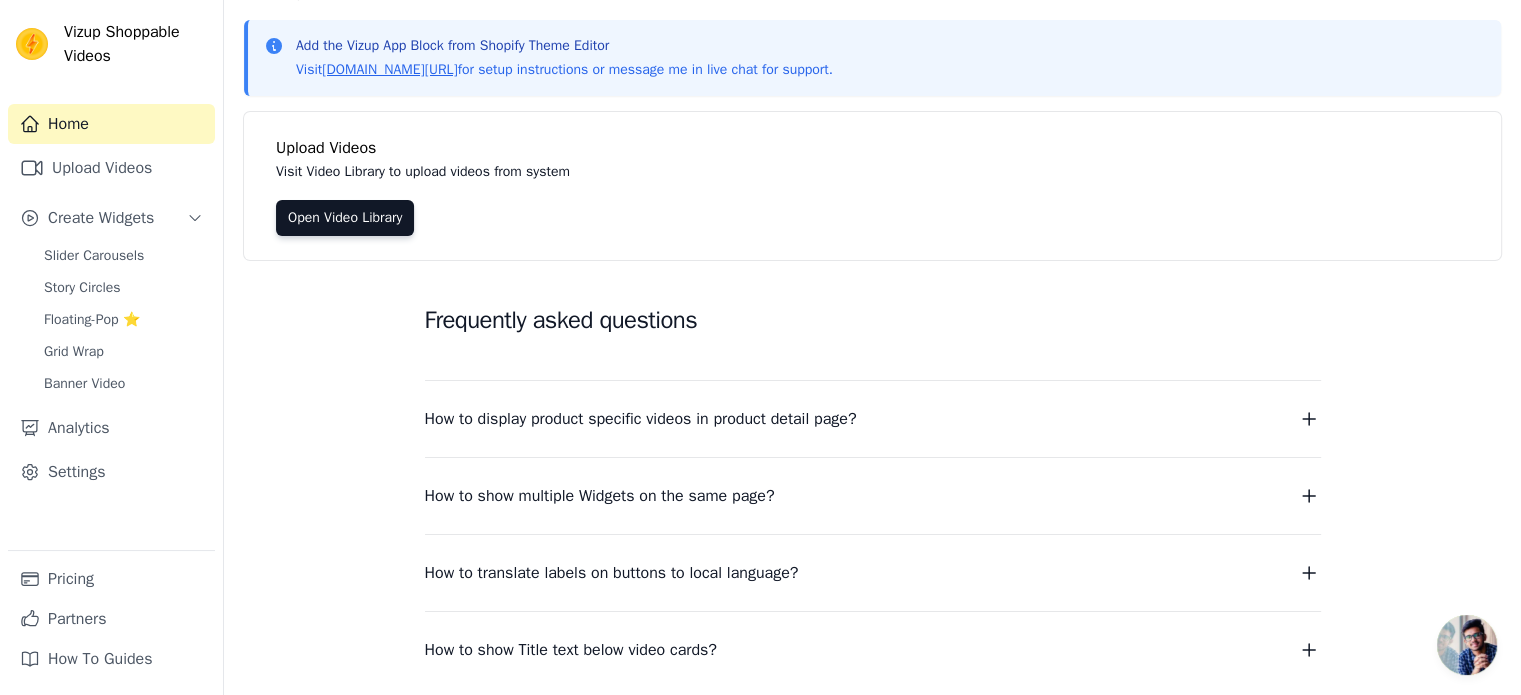 click 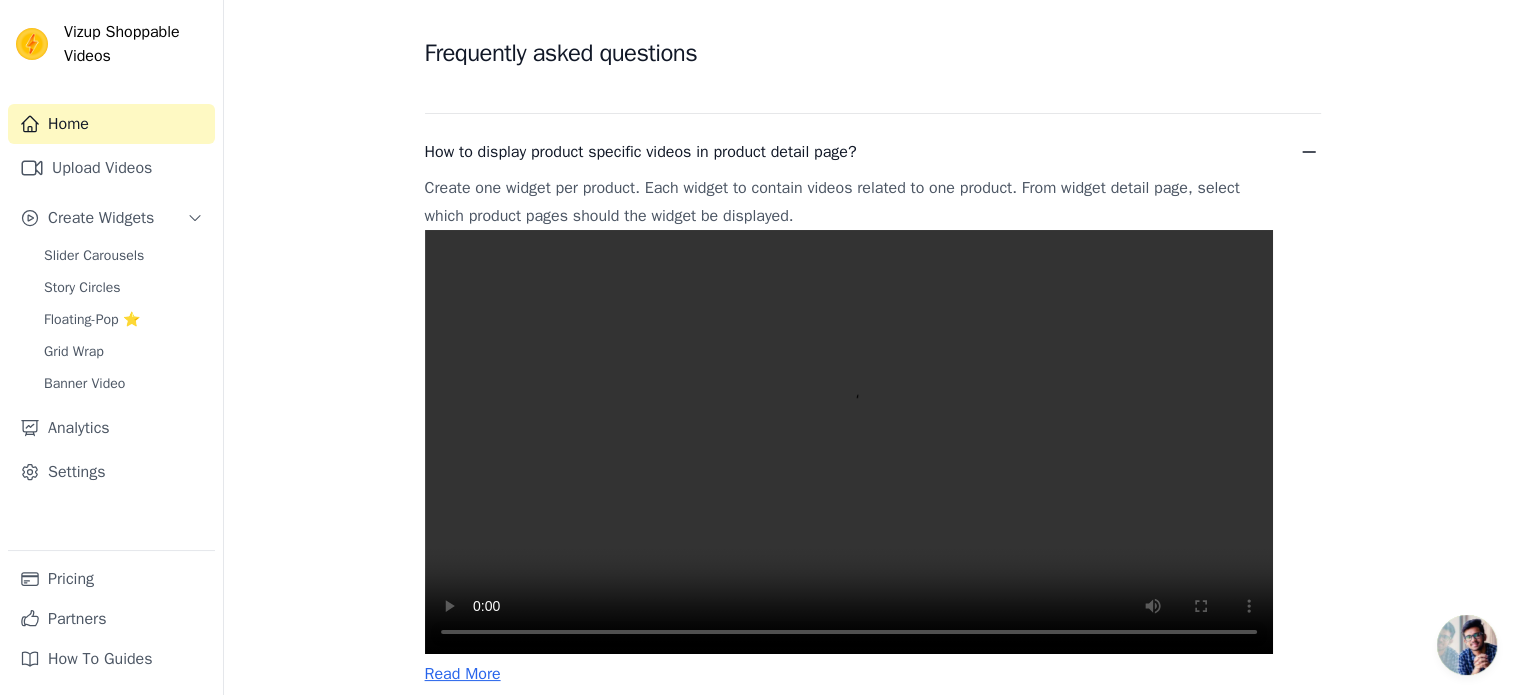scroll, scrollTop: 400, scrollLeft: 0, axis: vertical 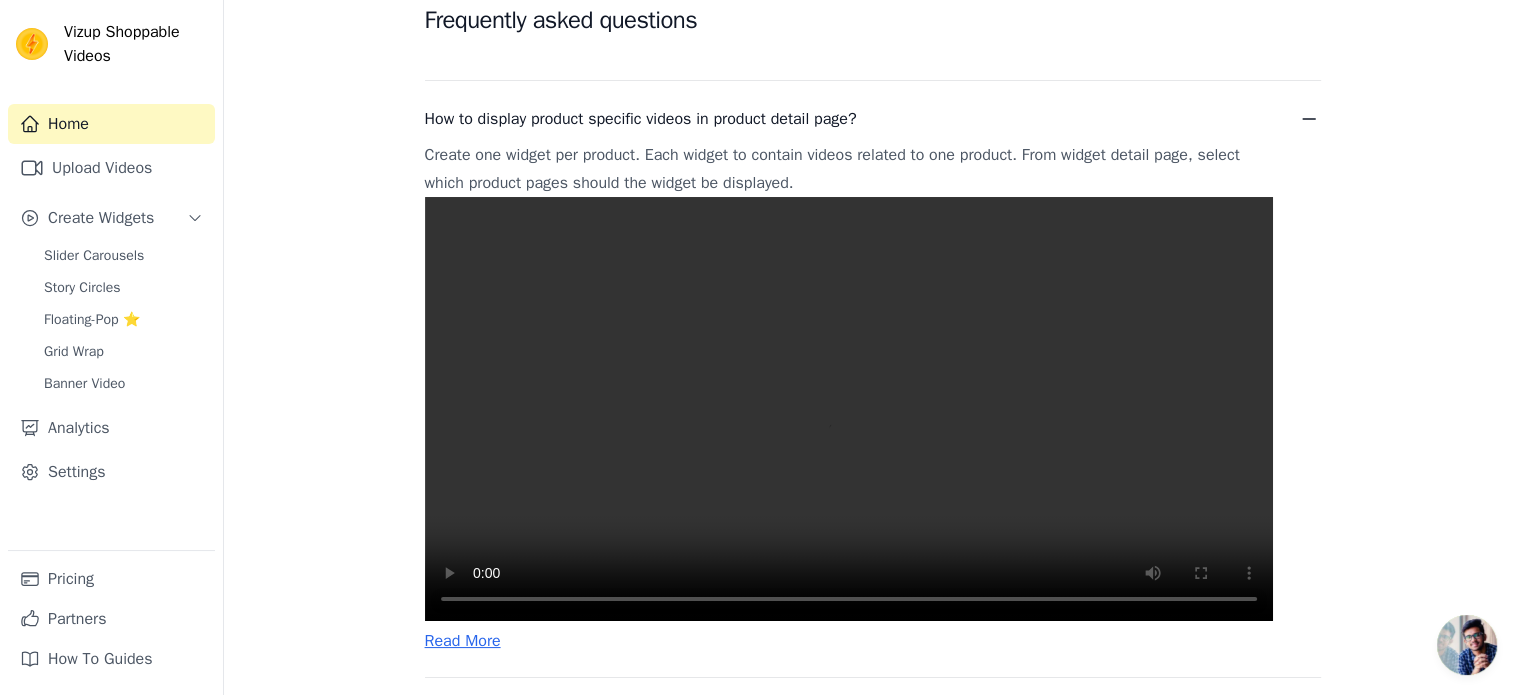 type 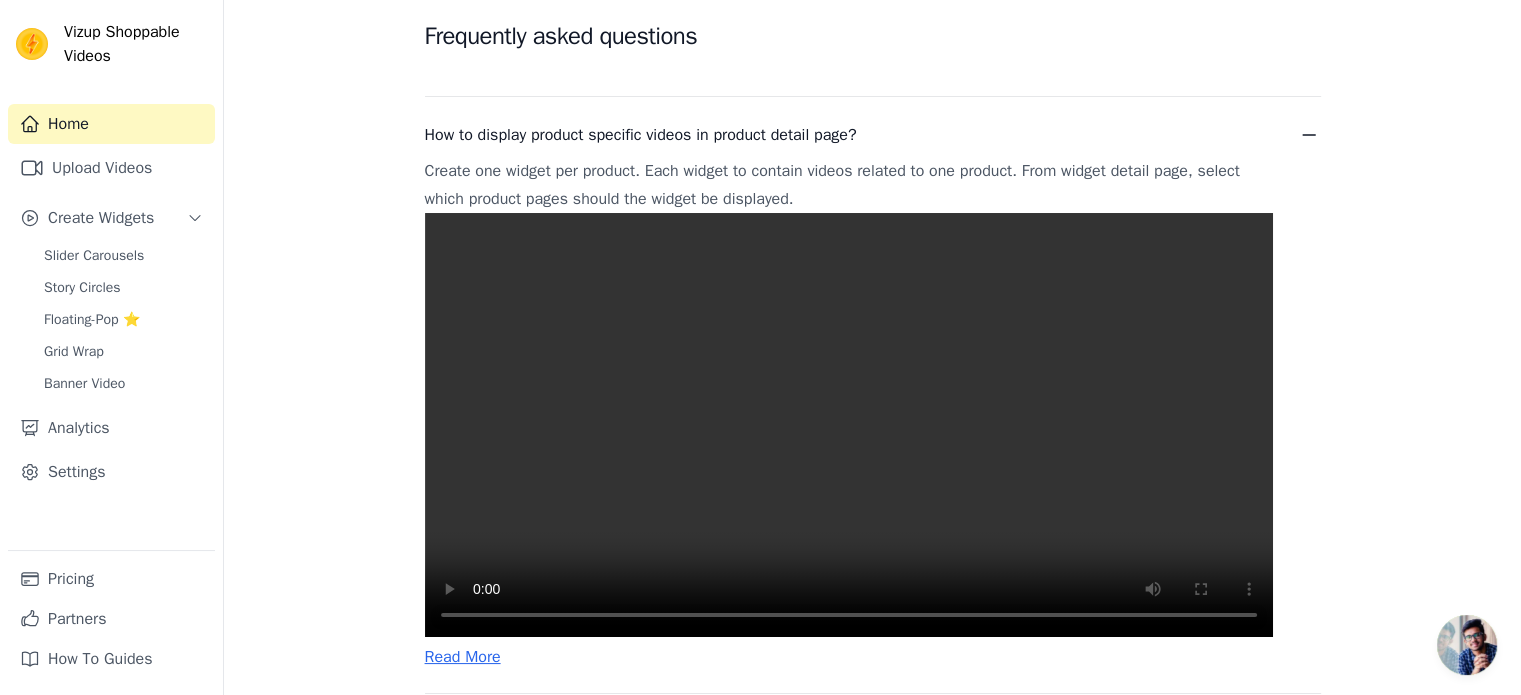 scroll, scrollTop: 500, scrollLeft: 0, axis: vertical 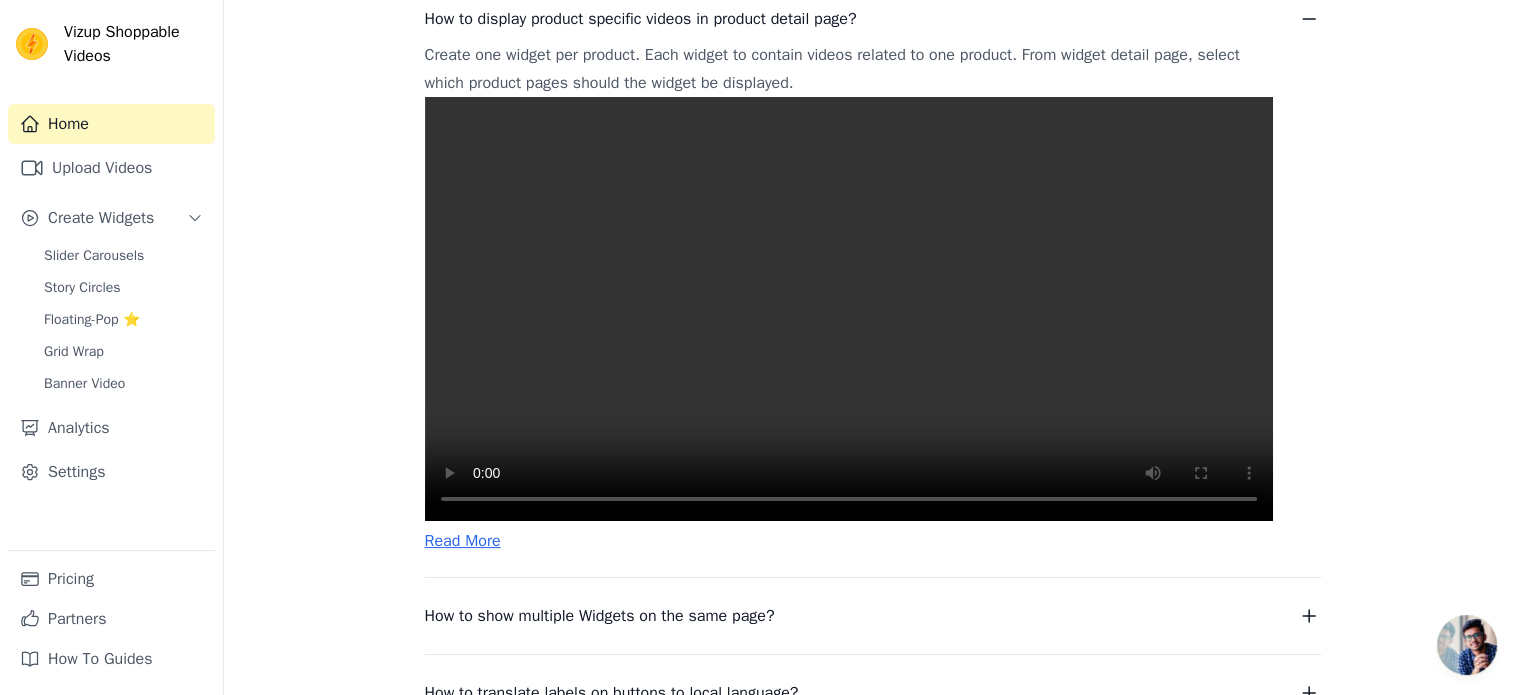 click at bounding box center (849, 309) 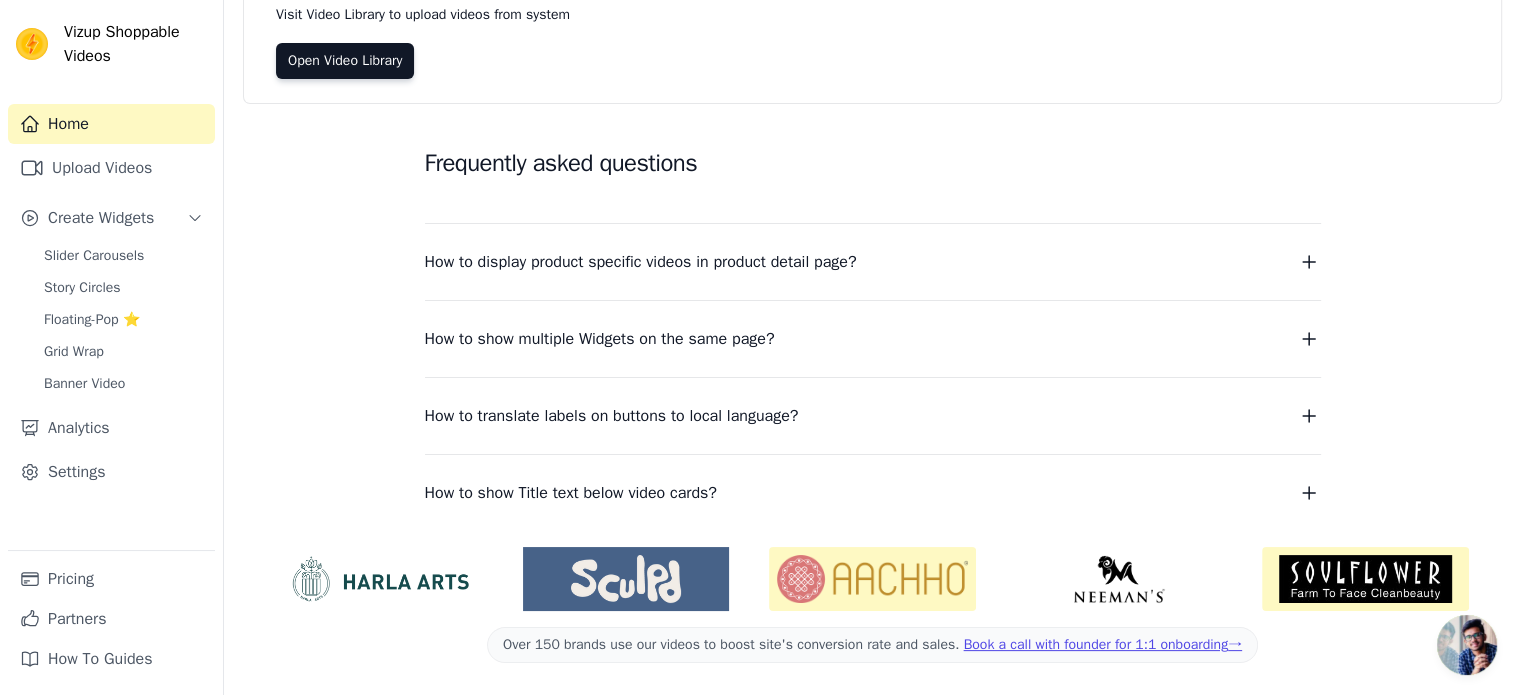 scroll, scrollTop: 256, scrollLeft: 0, axis: vertical 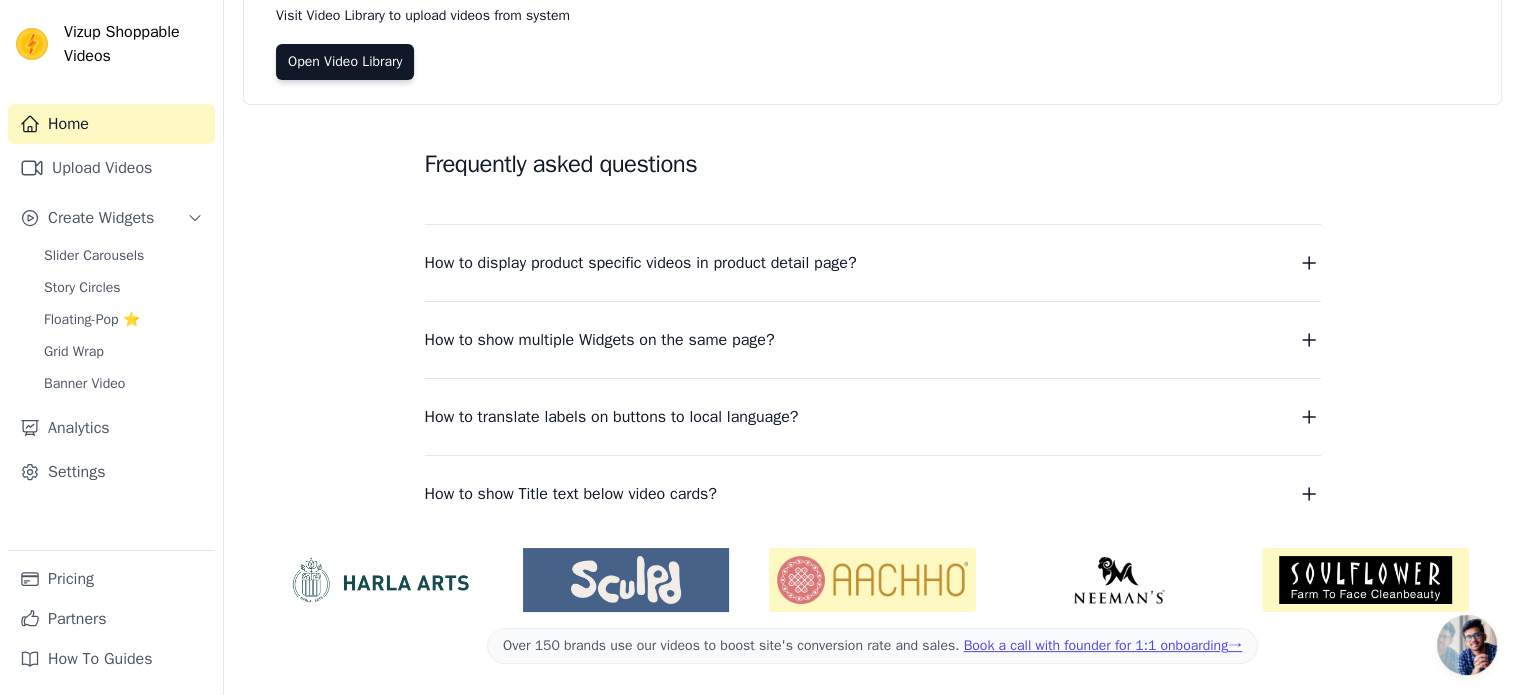 click on "How to display product specific videos in product detail page?       Create one widget per product. Each widget to contain videos related to one product. From widget detail page, select which product pages should the widget be displayed.
Read More" at bounding box center [873, 251] 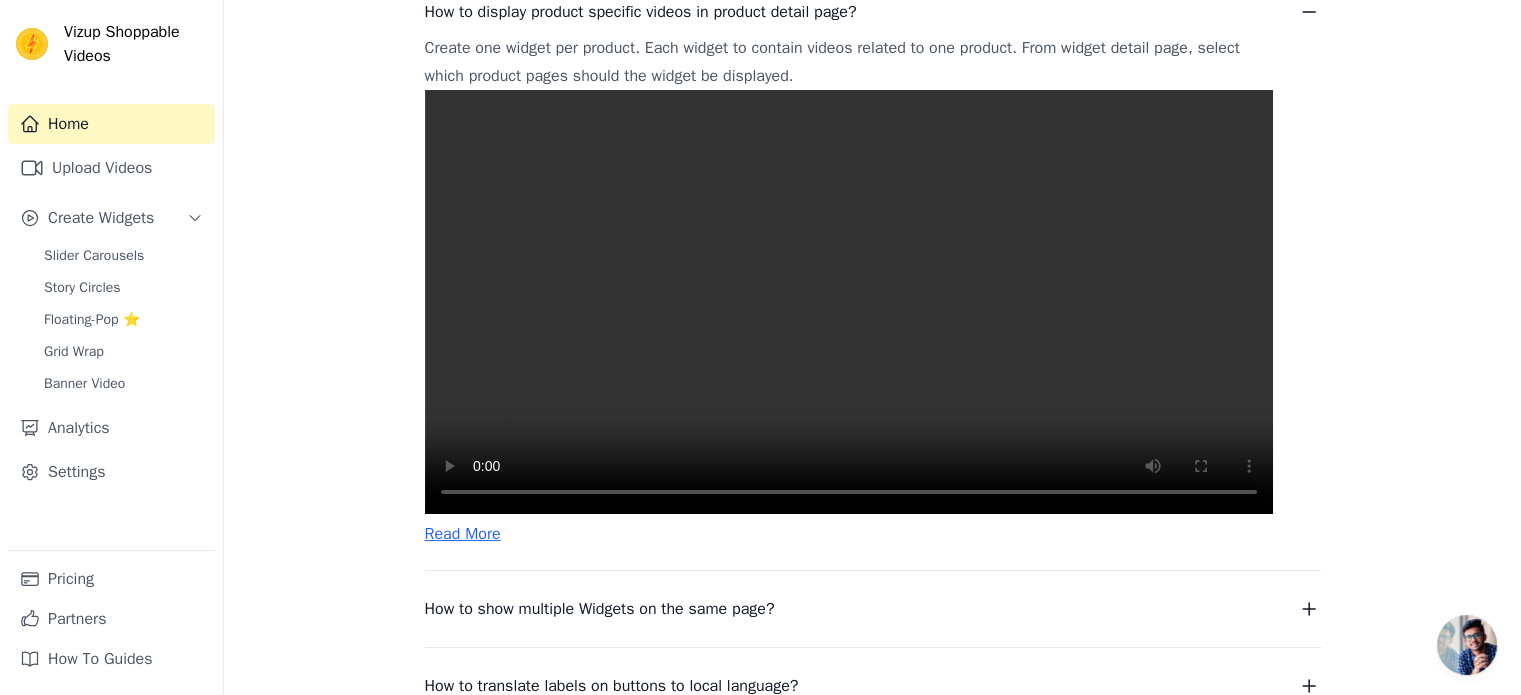 scroll, scrollTop: 556, scrollLeft: 0, axis: vertical 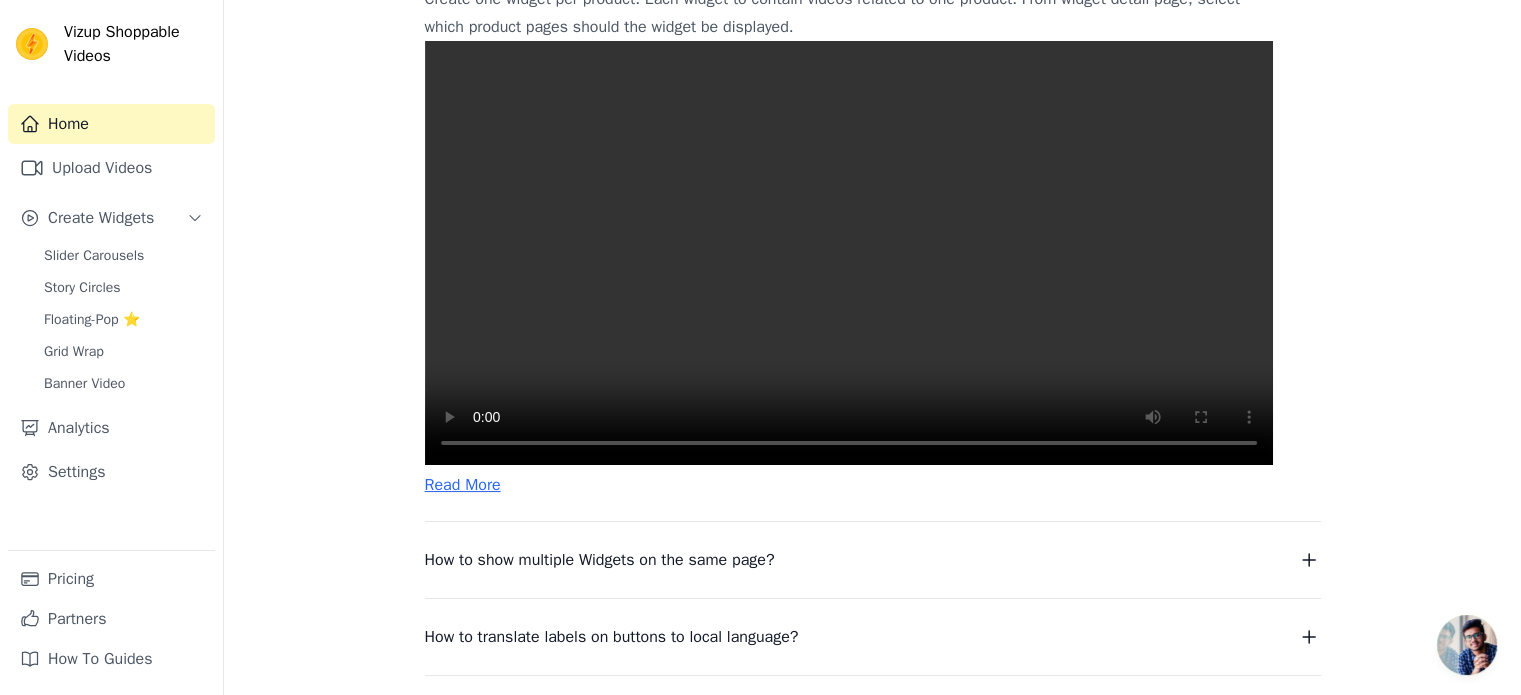 click at bounding box center [849, 253] 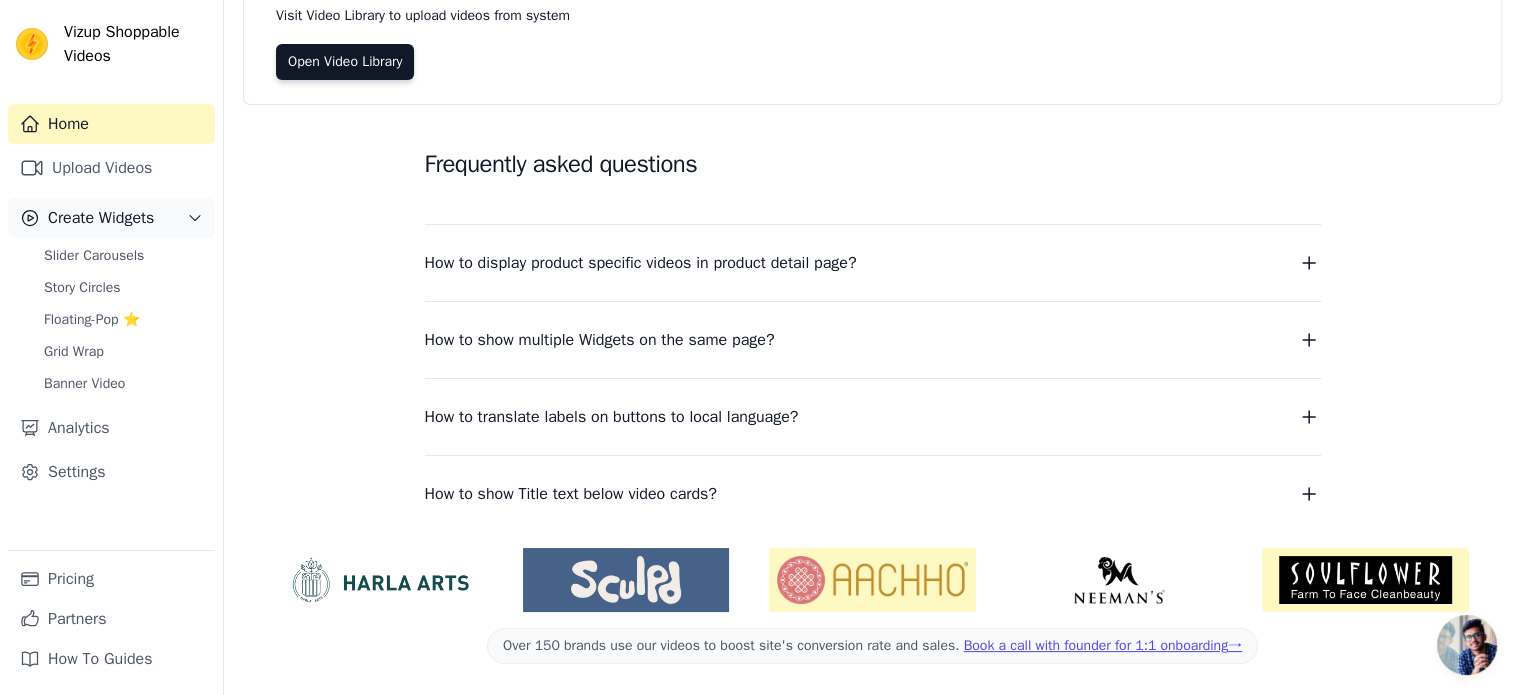 click 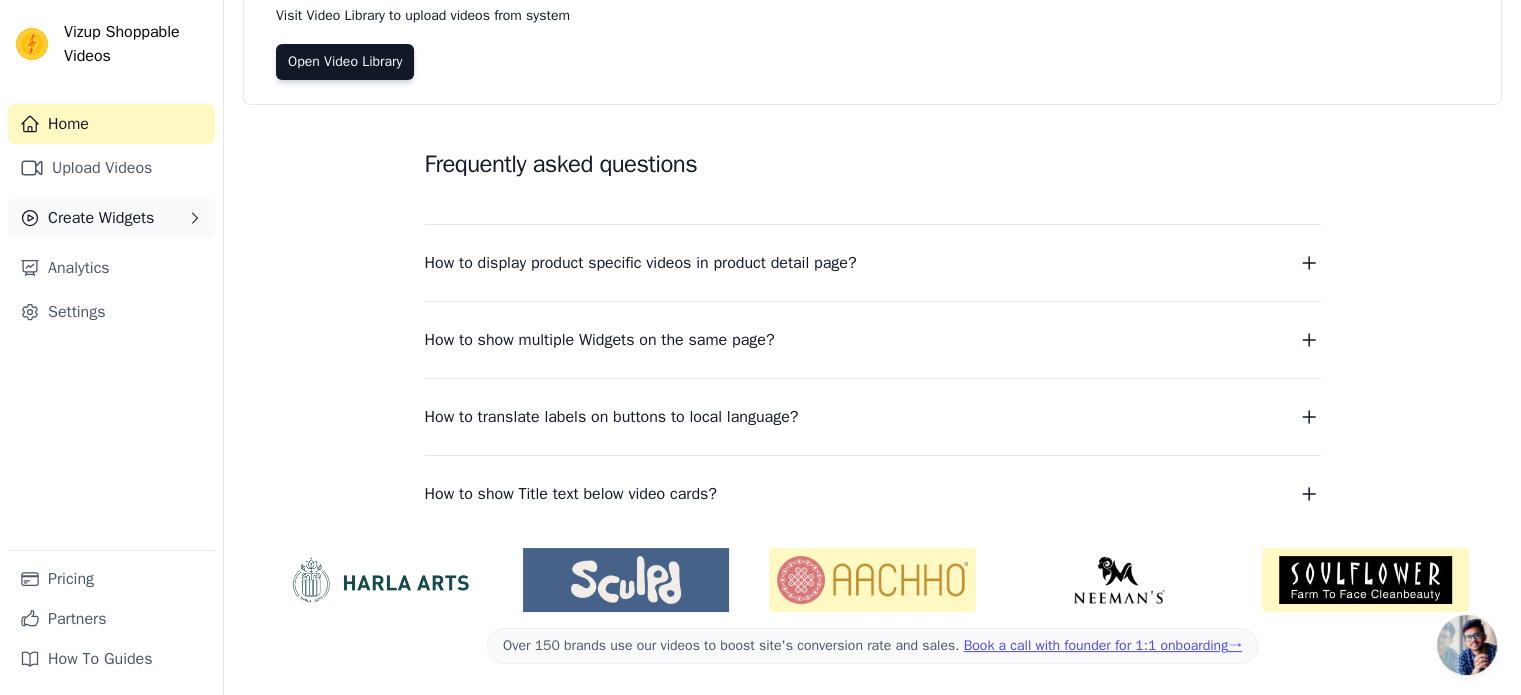 click 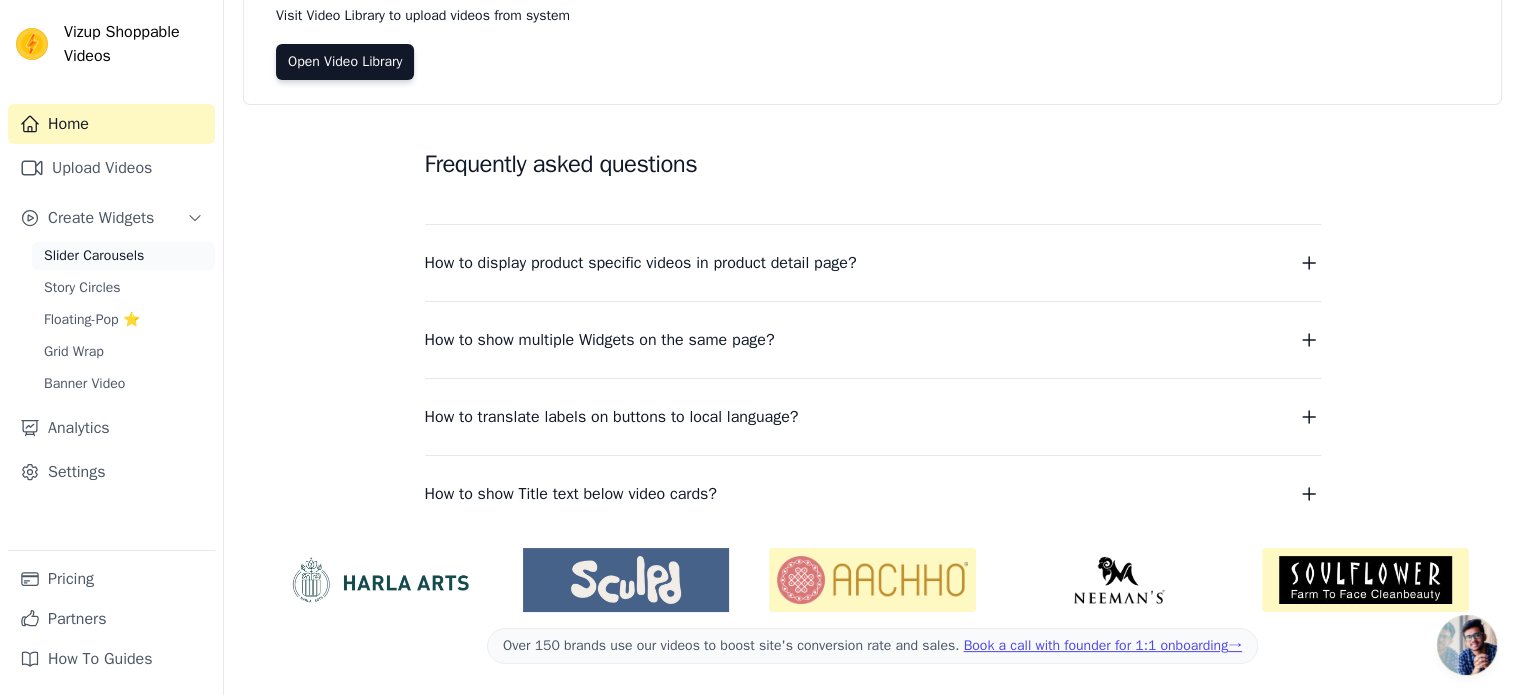 click on "Slider Carousels" at bounding box center (94, 256) 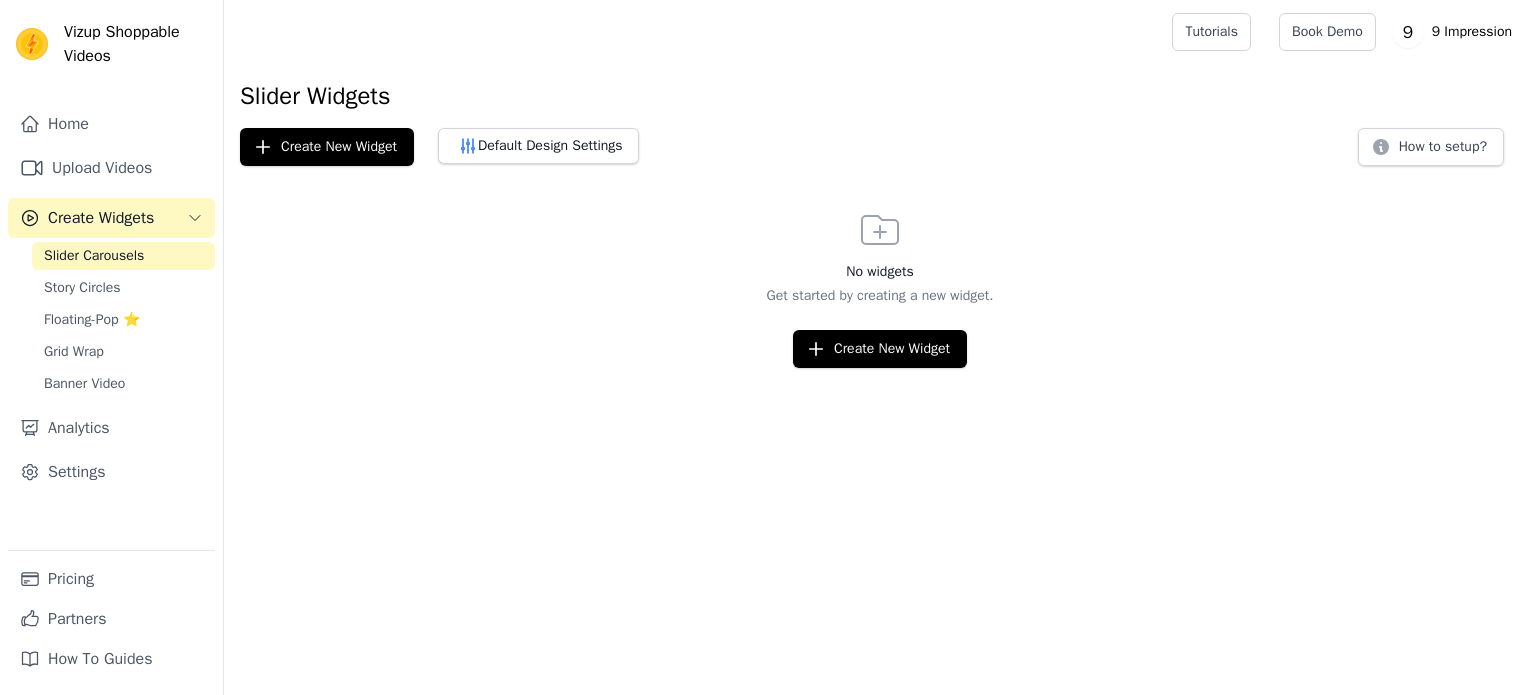 scroll, scrollTop: 0, scrollLeft: 0, axis: both 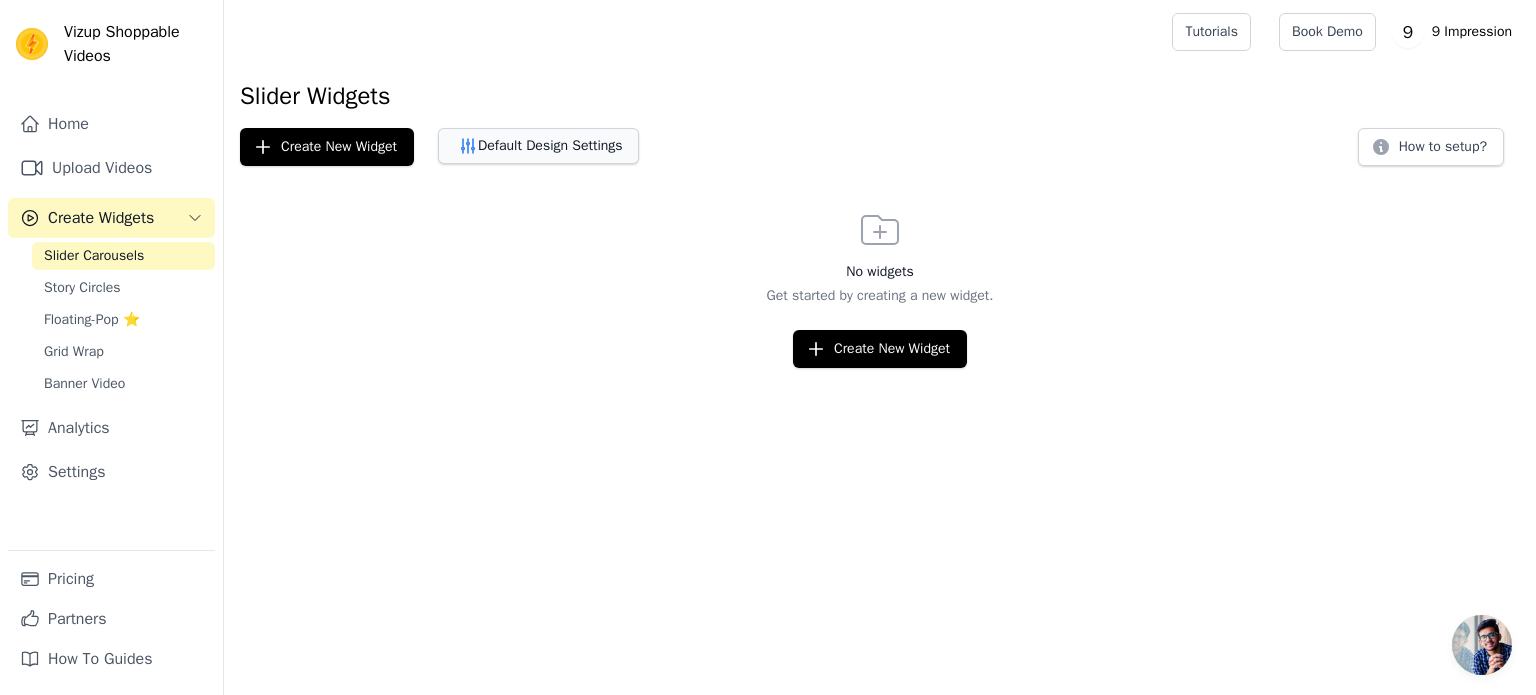 click on "Default Design Settings" at bounding box center [538, 146] 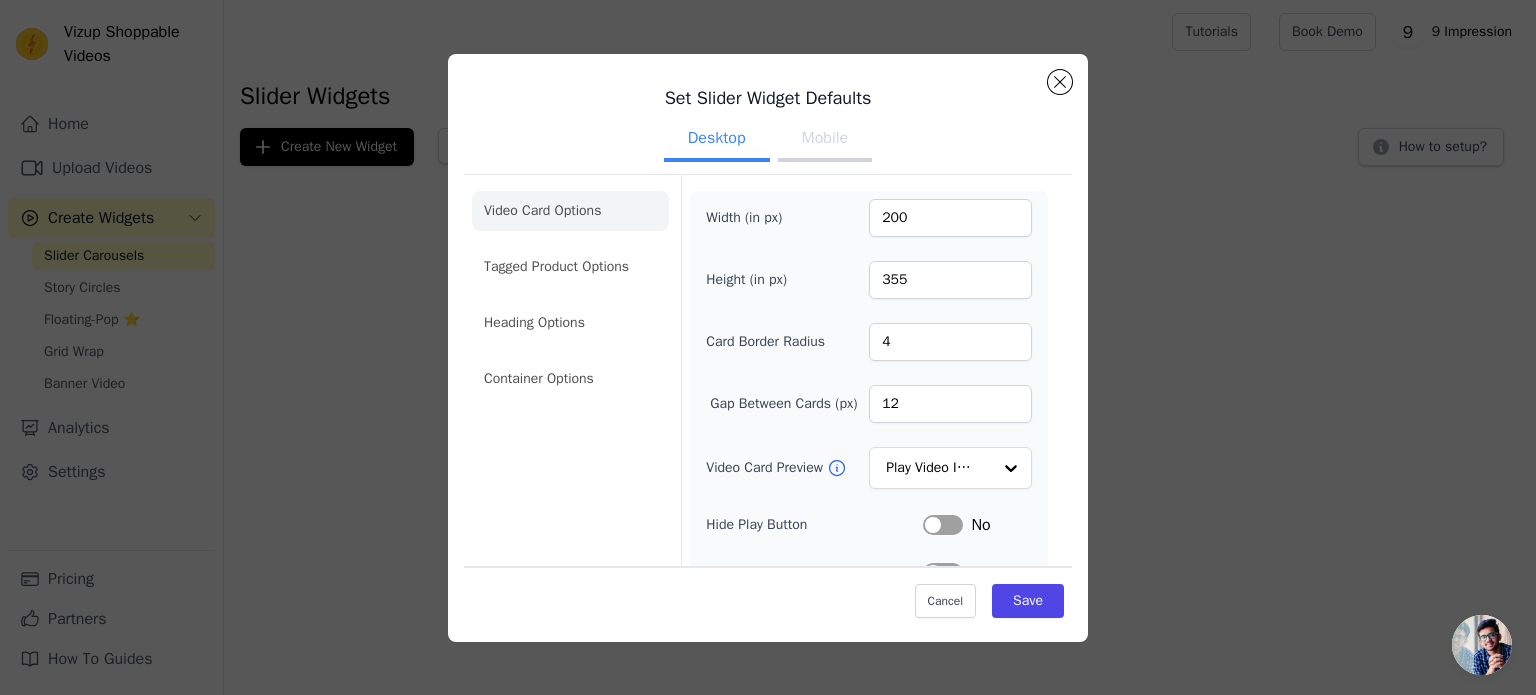 click on "Mobile" at bounding box center [825, 140] 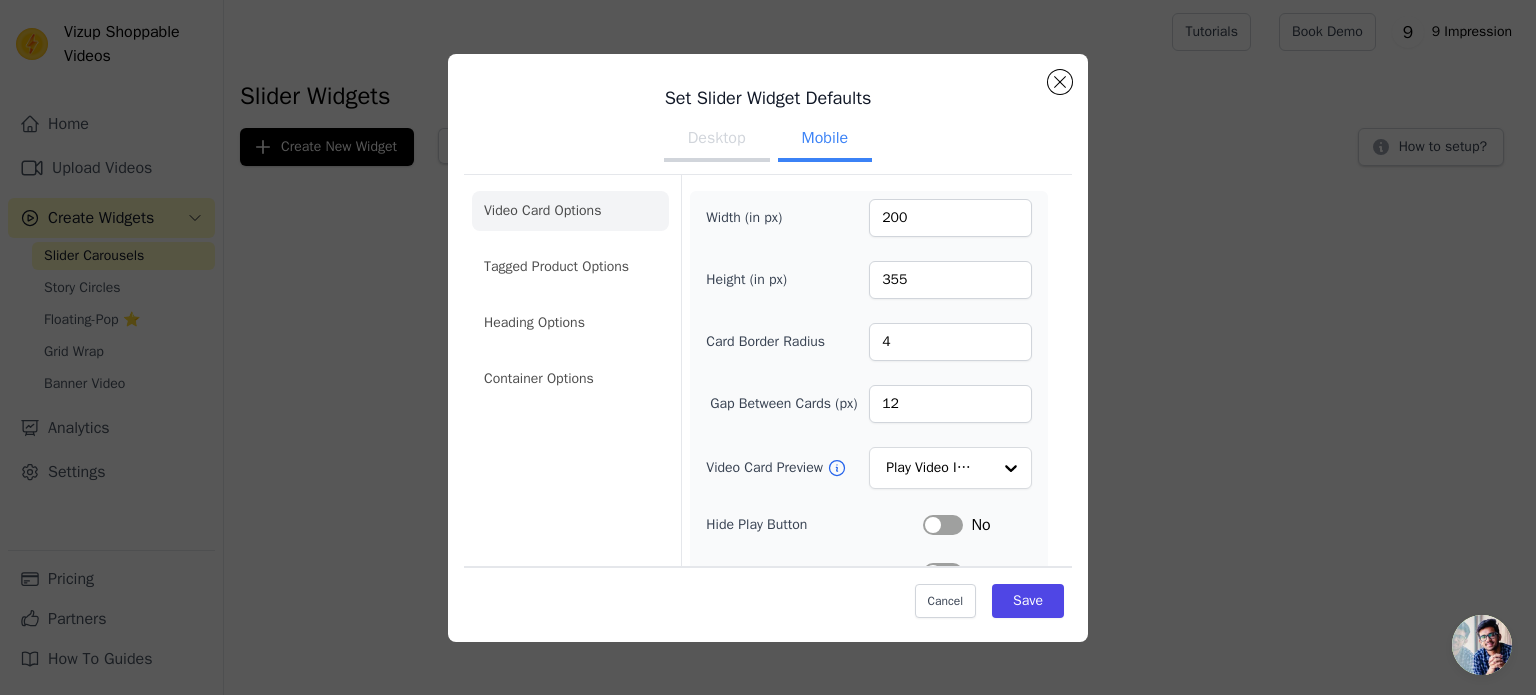 click on "Desktop" at bounding box center [717, 140] 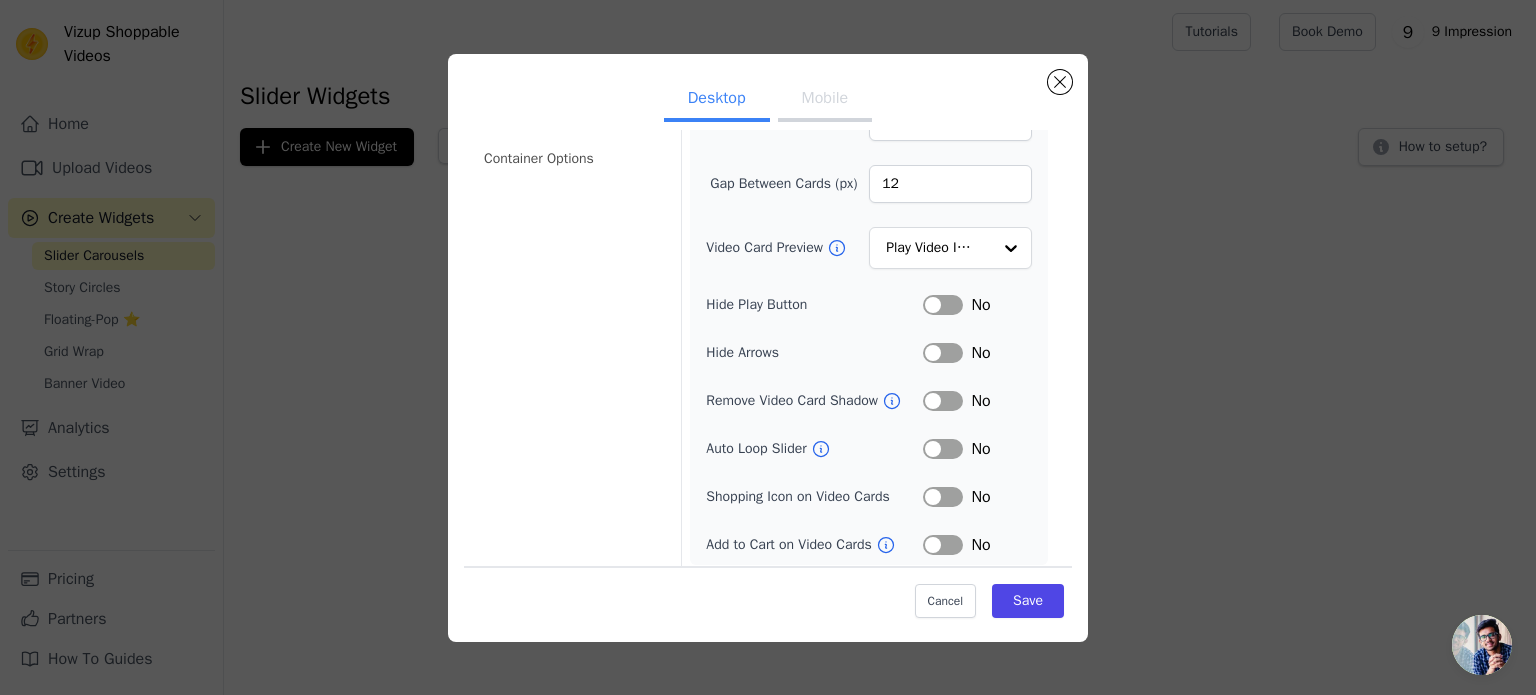 scroll, scrollTop: 224, scrollLeft: 0, axis: vertical 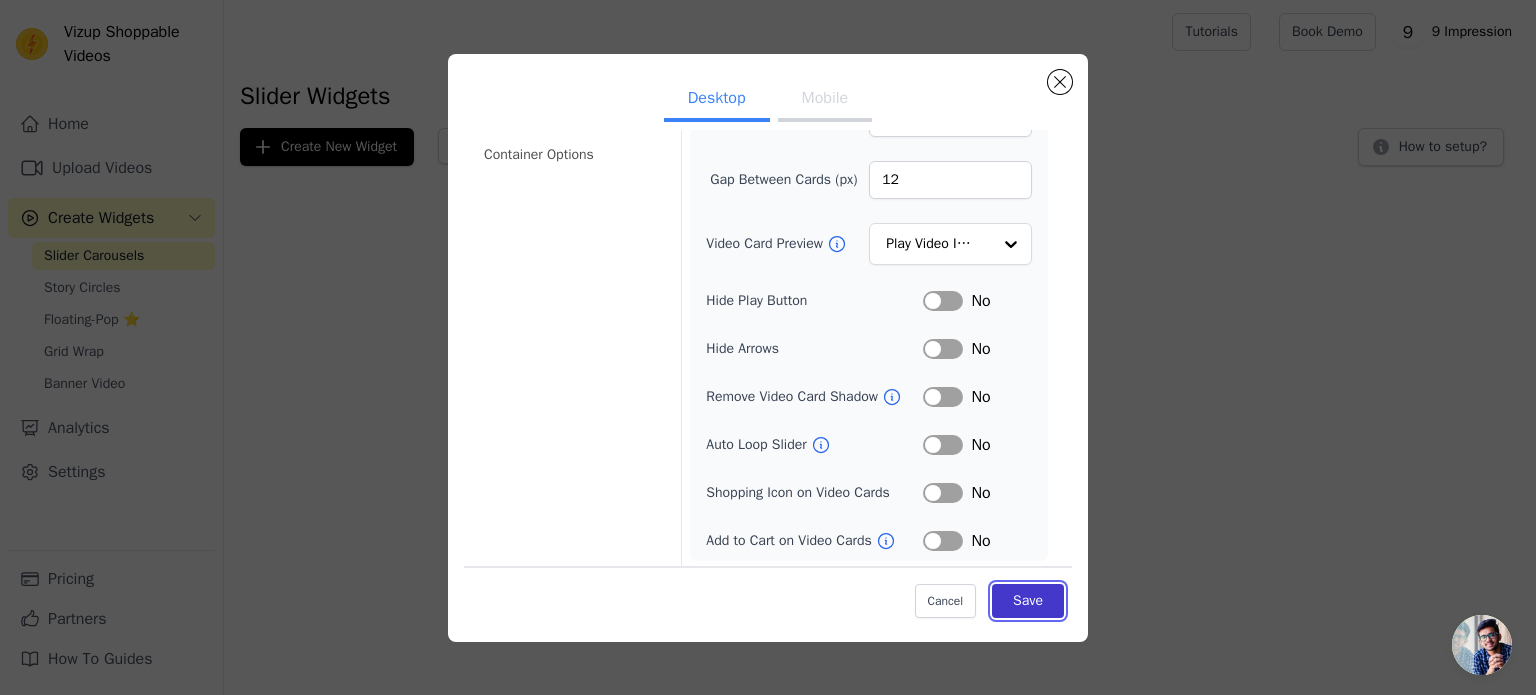 click on "Save" at bounding box center (1028, 601) 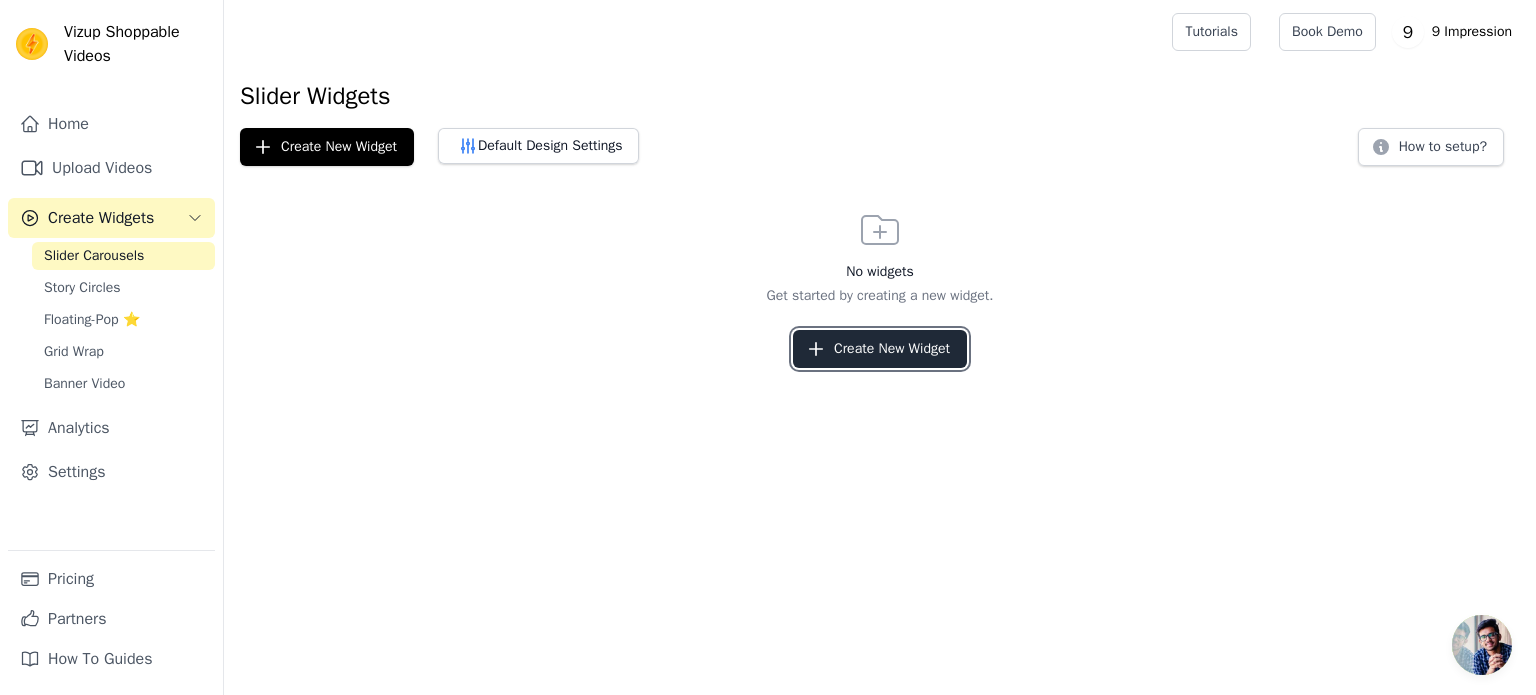 click on "Create New Widget" at bounding box center (880, 349) 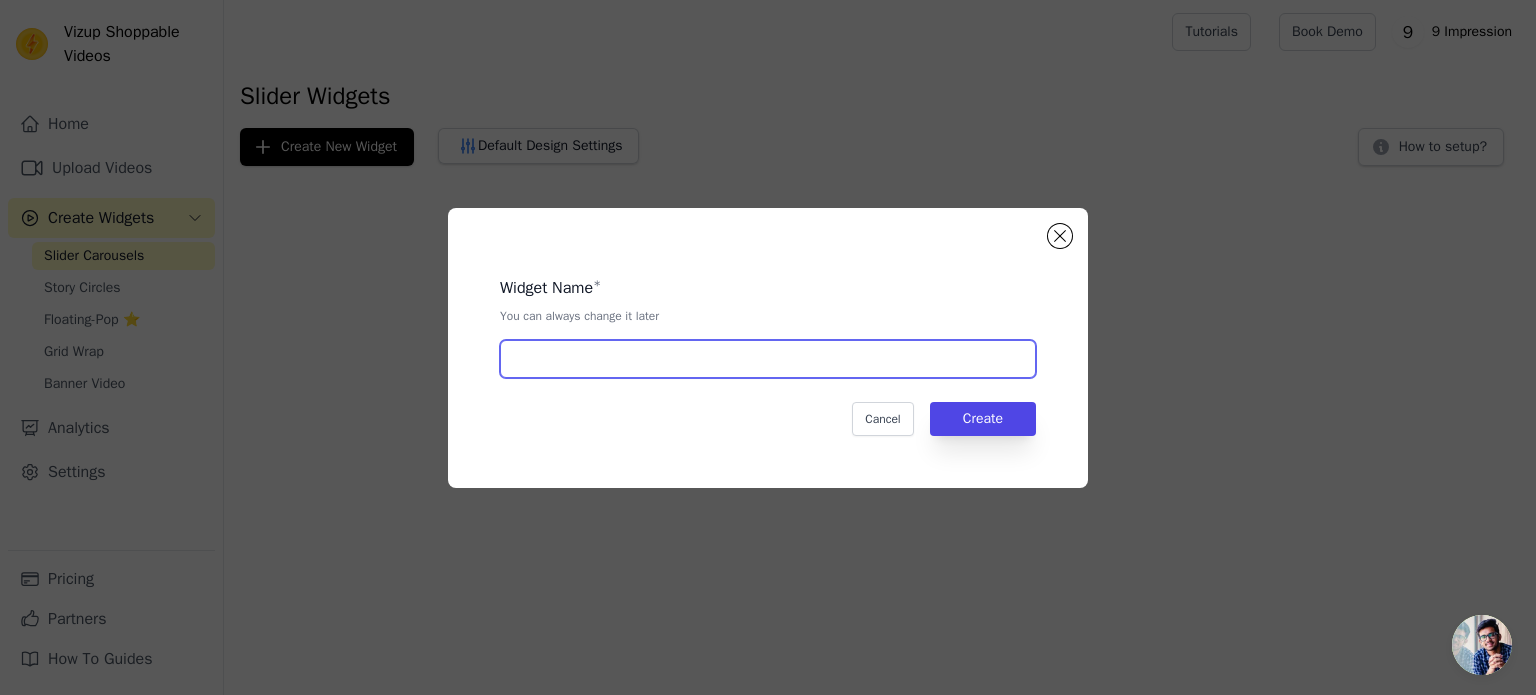 click at bounding box center (768, 359) 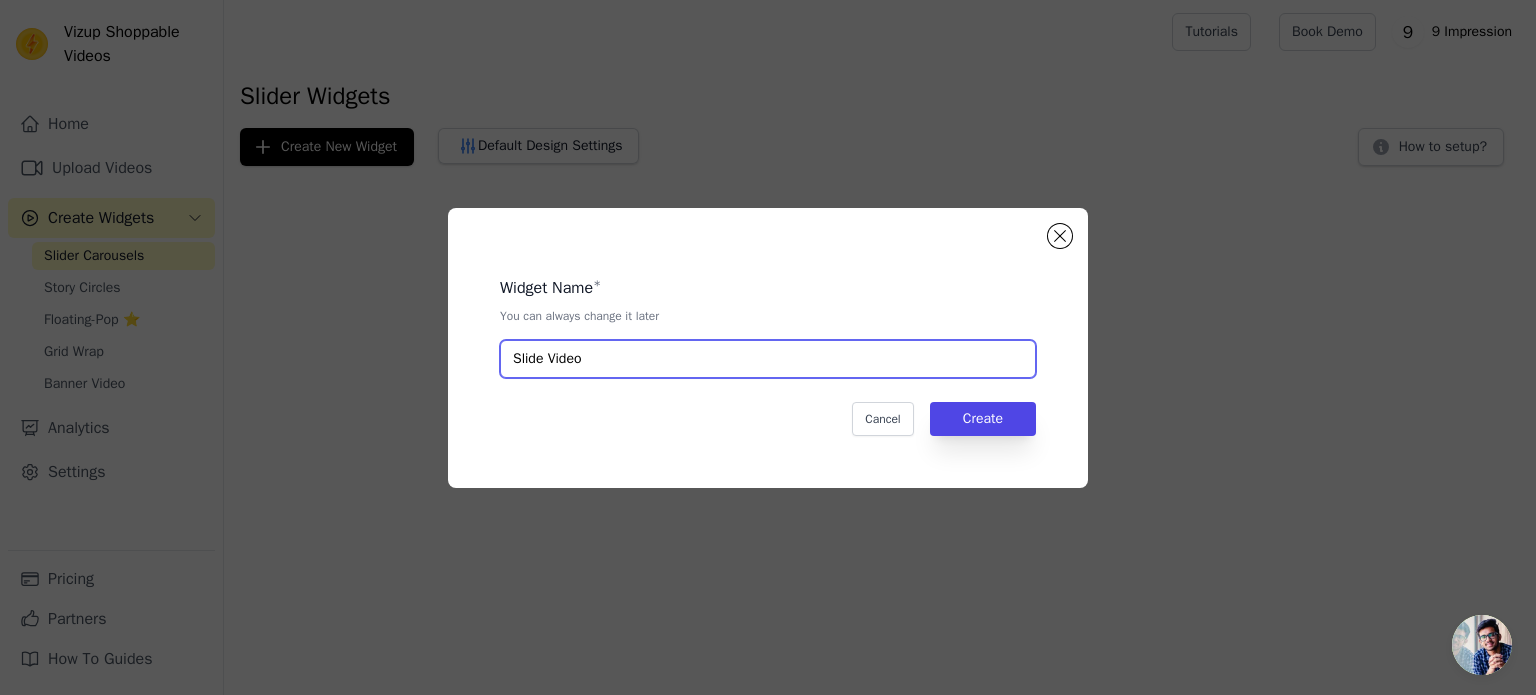 type on "Slide Video" 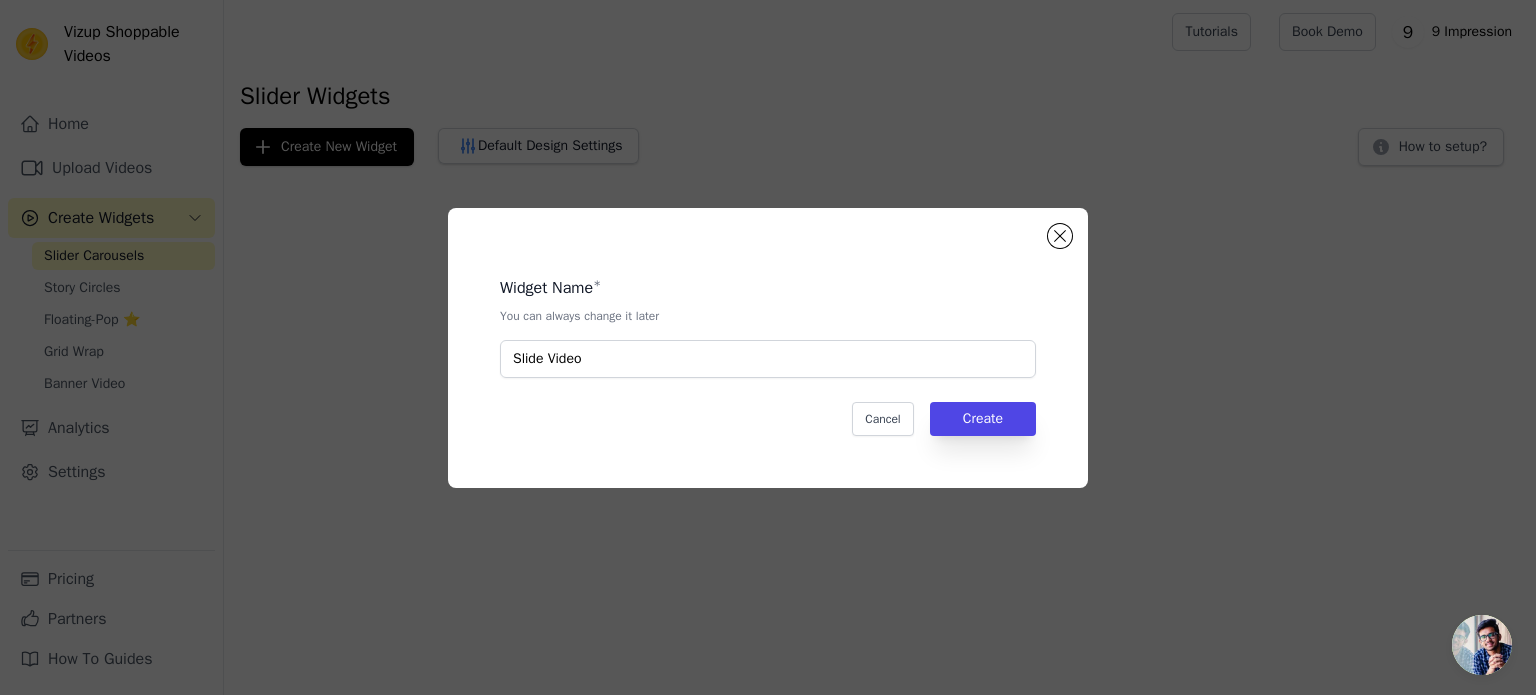 click on "Widget Name   *   You can always change it later   Slide Video     Cancel   Create" 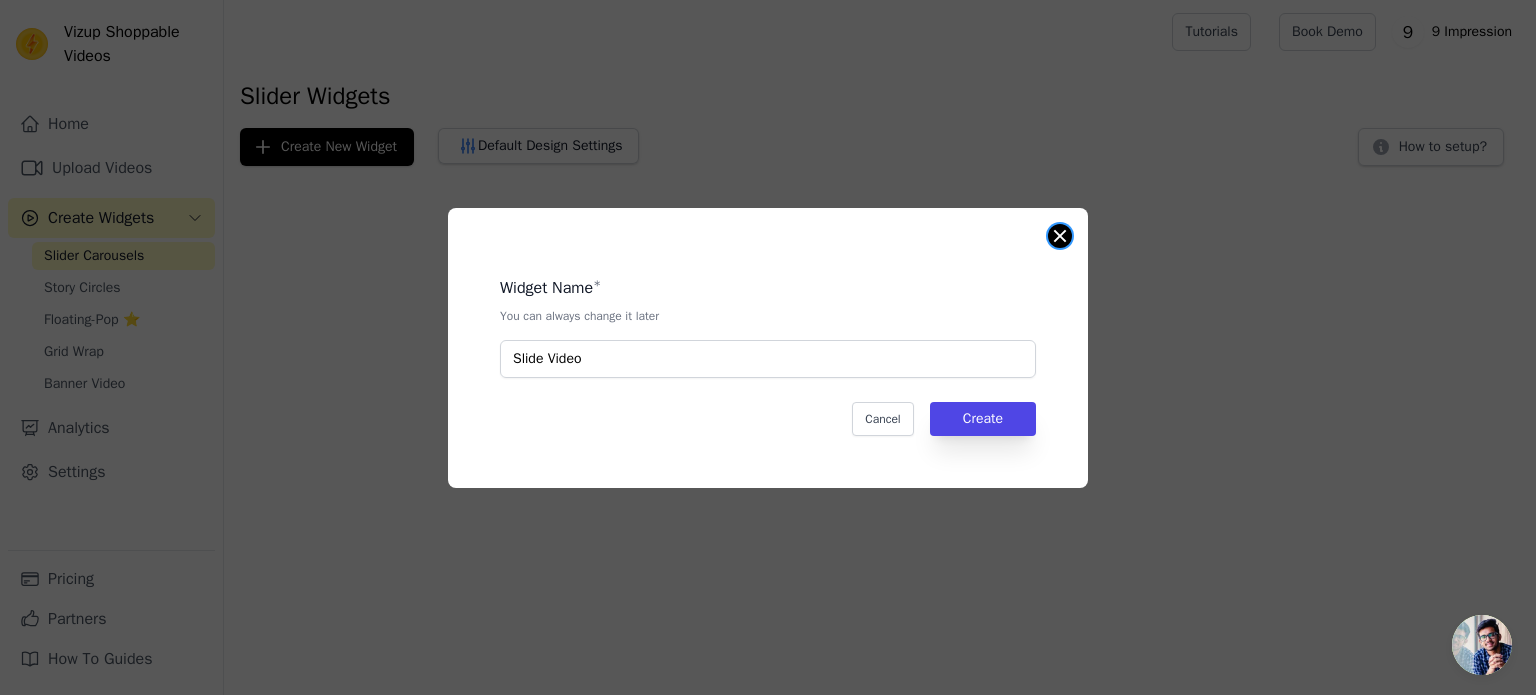 click at bounding box center [1060, 236] 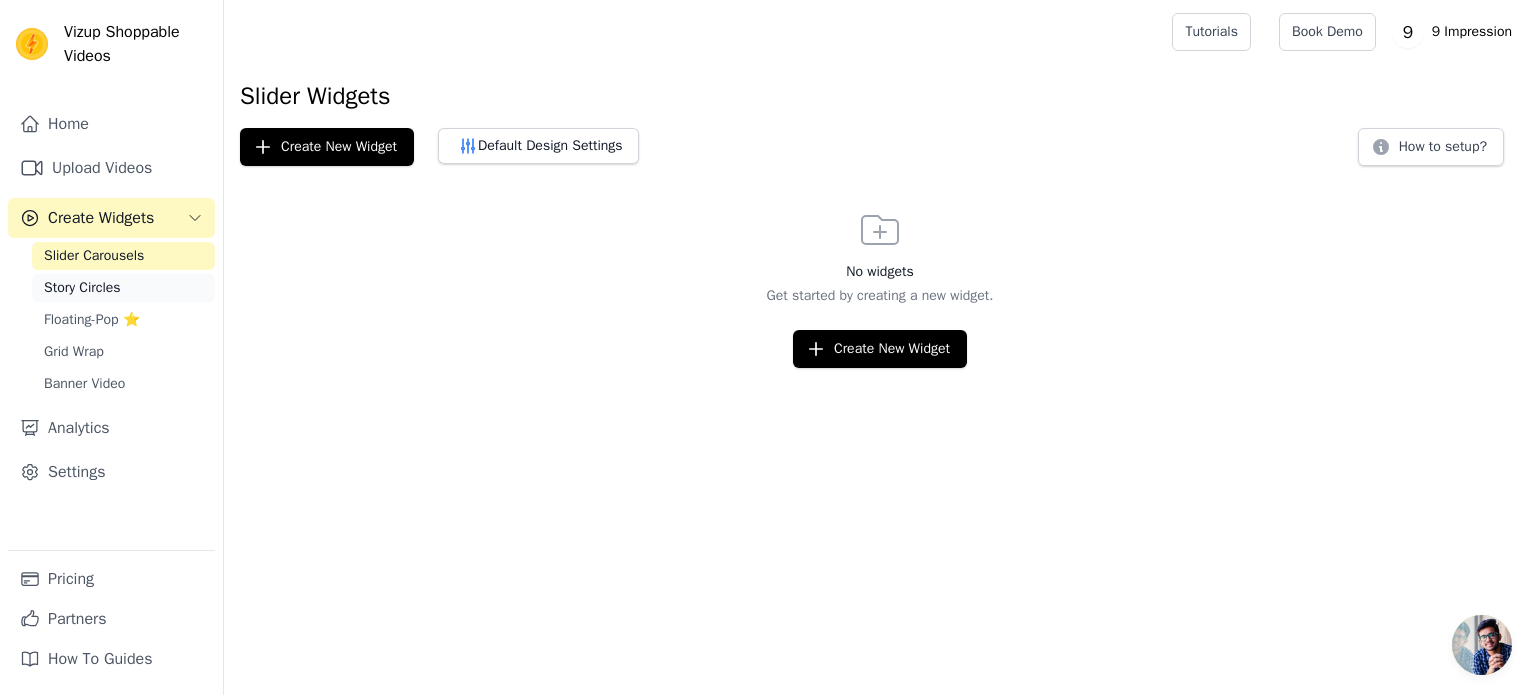 click on "Story Circles" at bounding box center (82, 288) 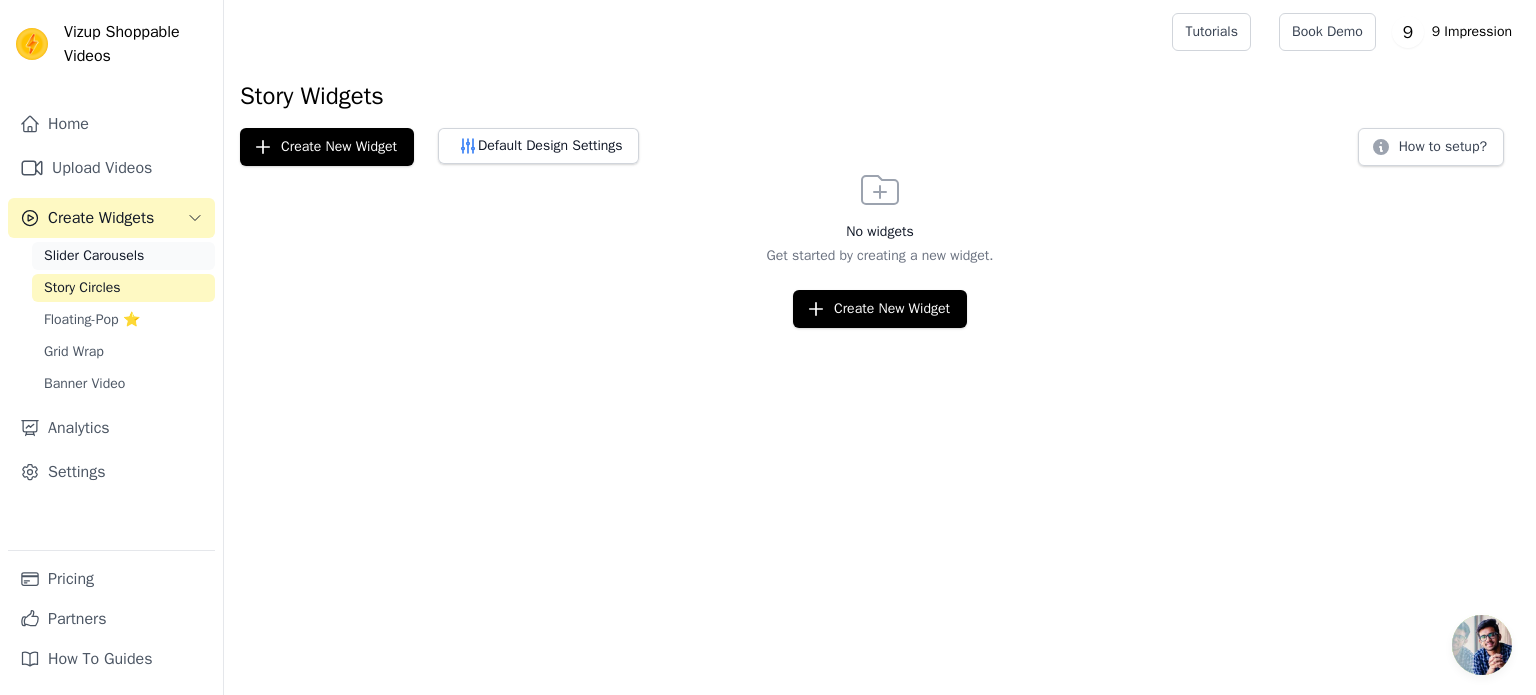 click on "Slider Carousels" at bounding box center [94, 256] 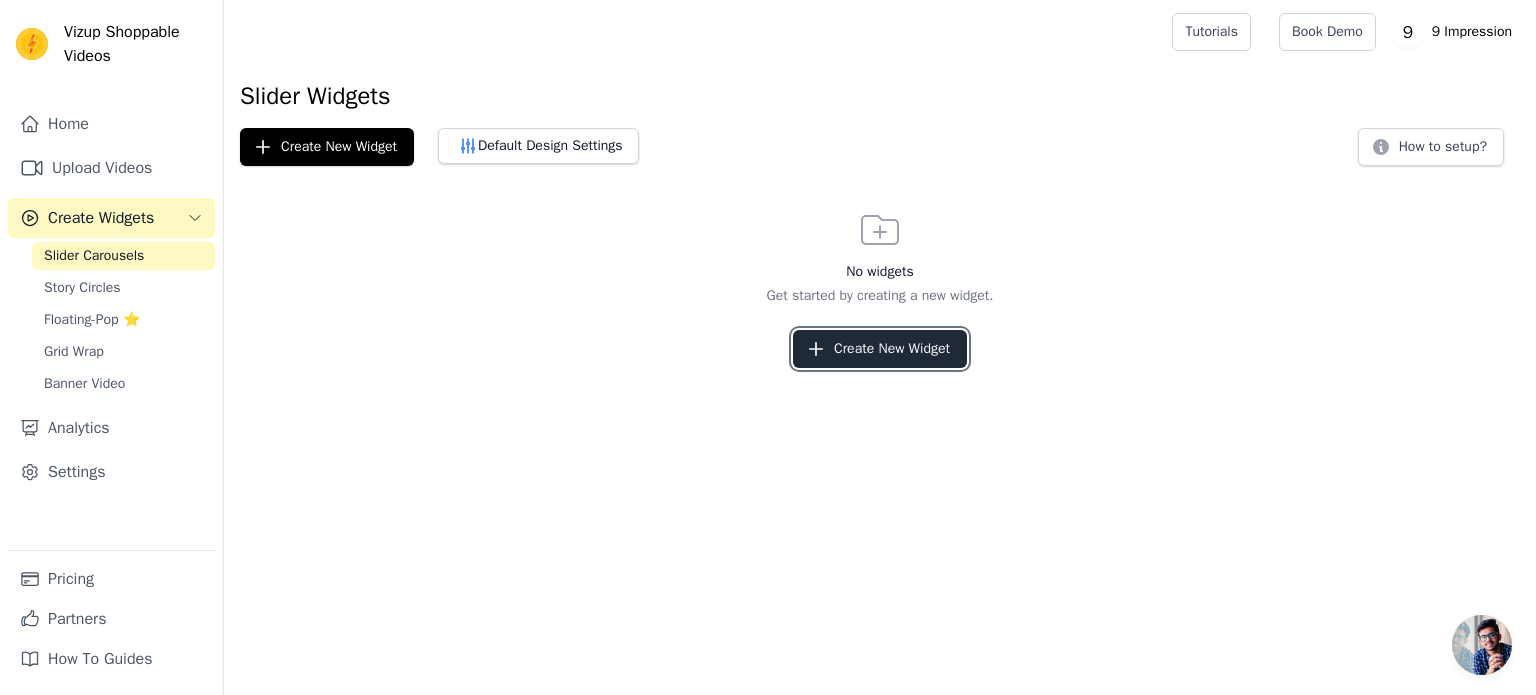 click on "Create New Widget" at bounding box center [880, 349] 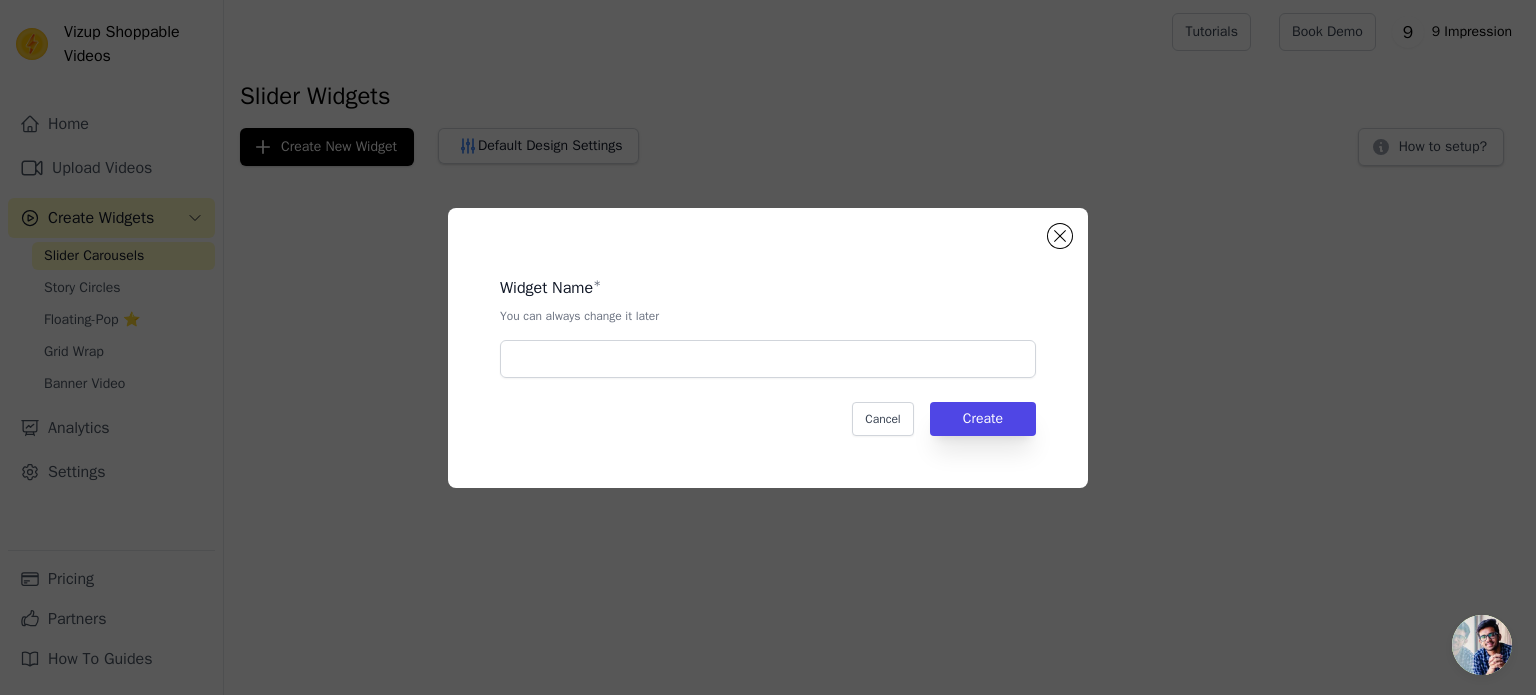 click on "Widget Name   *   You can always change it later" at bounding box center (768, 319) 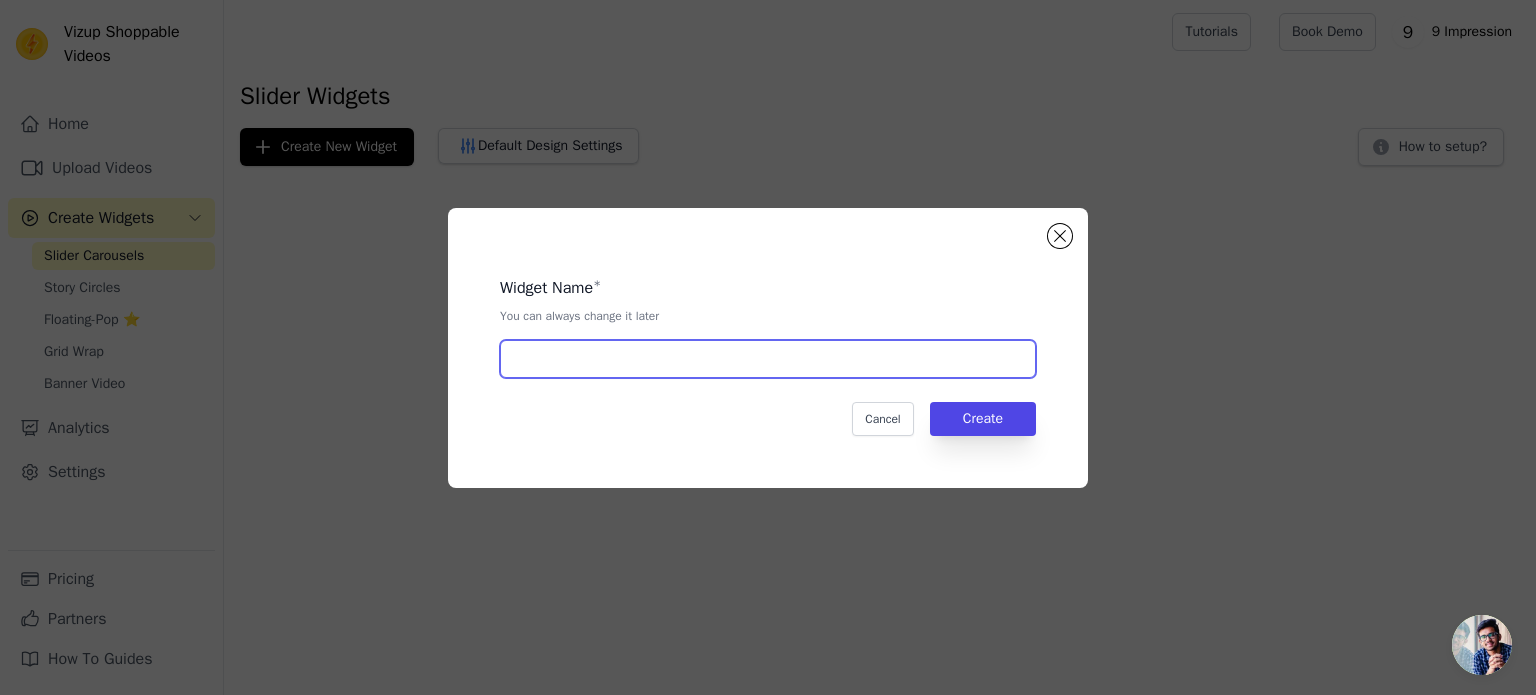 click at bounding box center [768, 359] 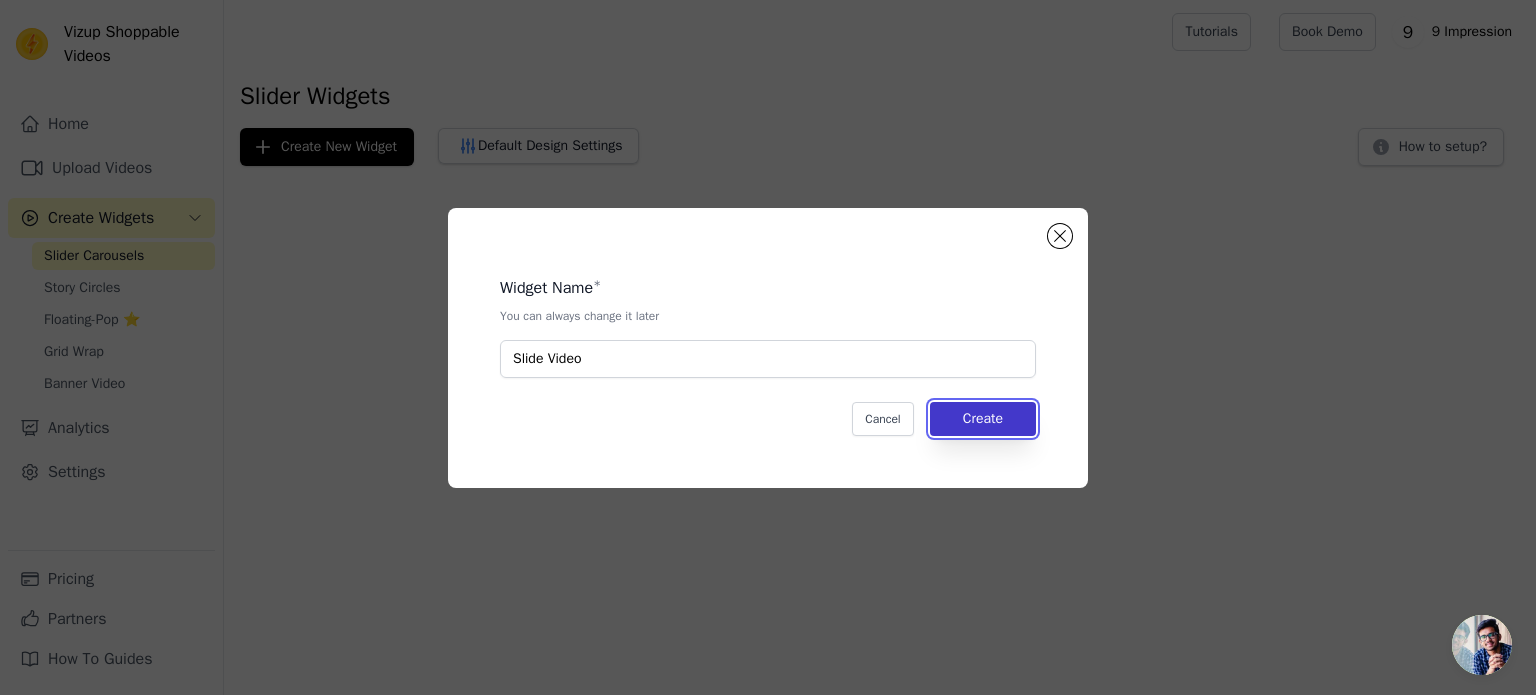 click on "Create" at bounding box center (983, 419) 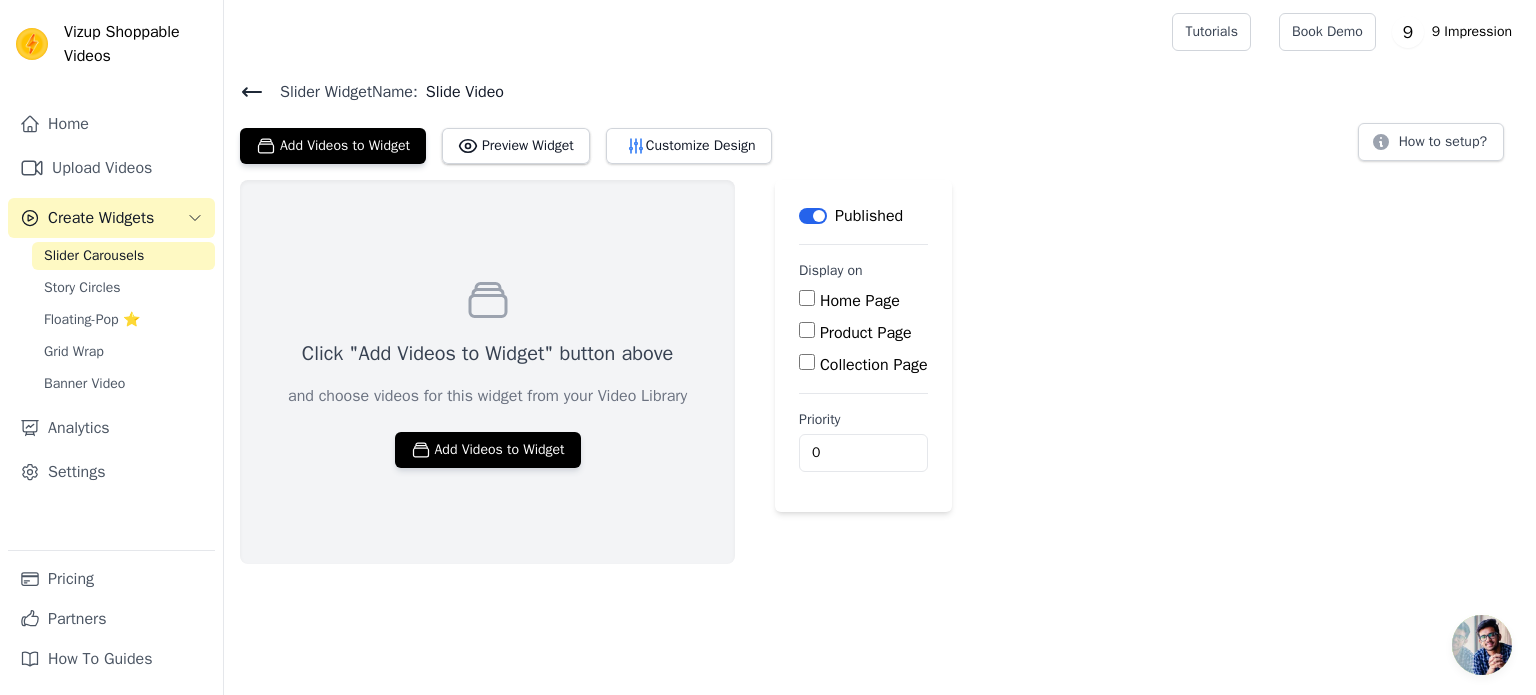 click on "Home Page" at bounding box center (807, 298) 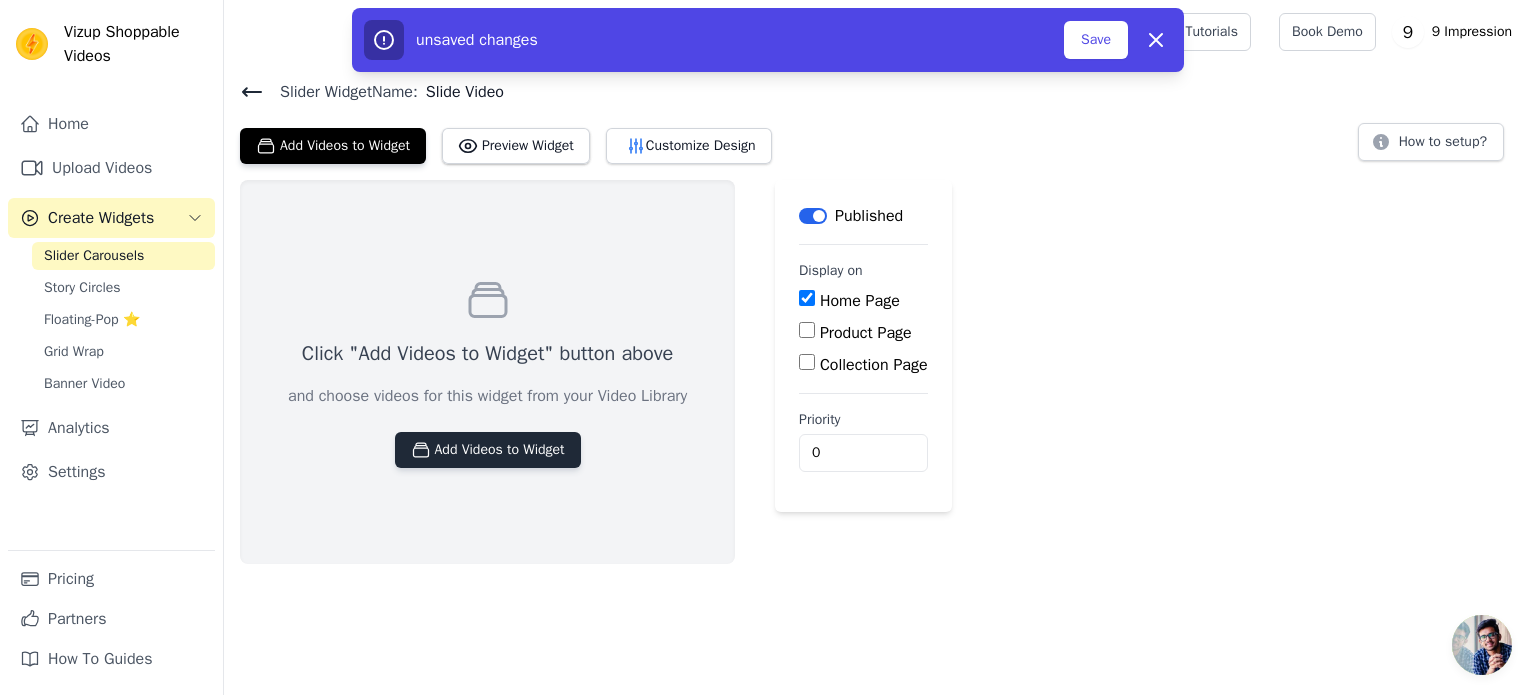 click on "Add Videos to Widget" at bounding box center [488, 450] 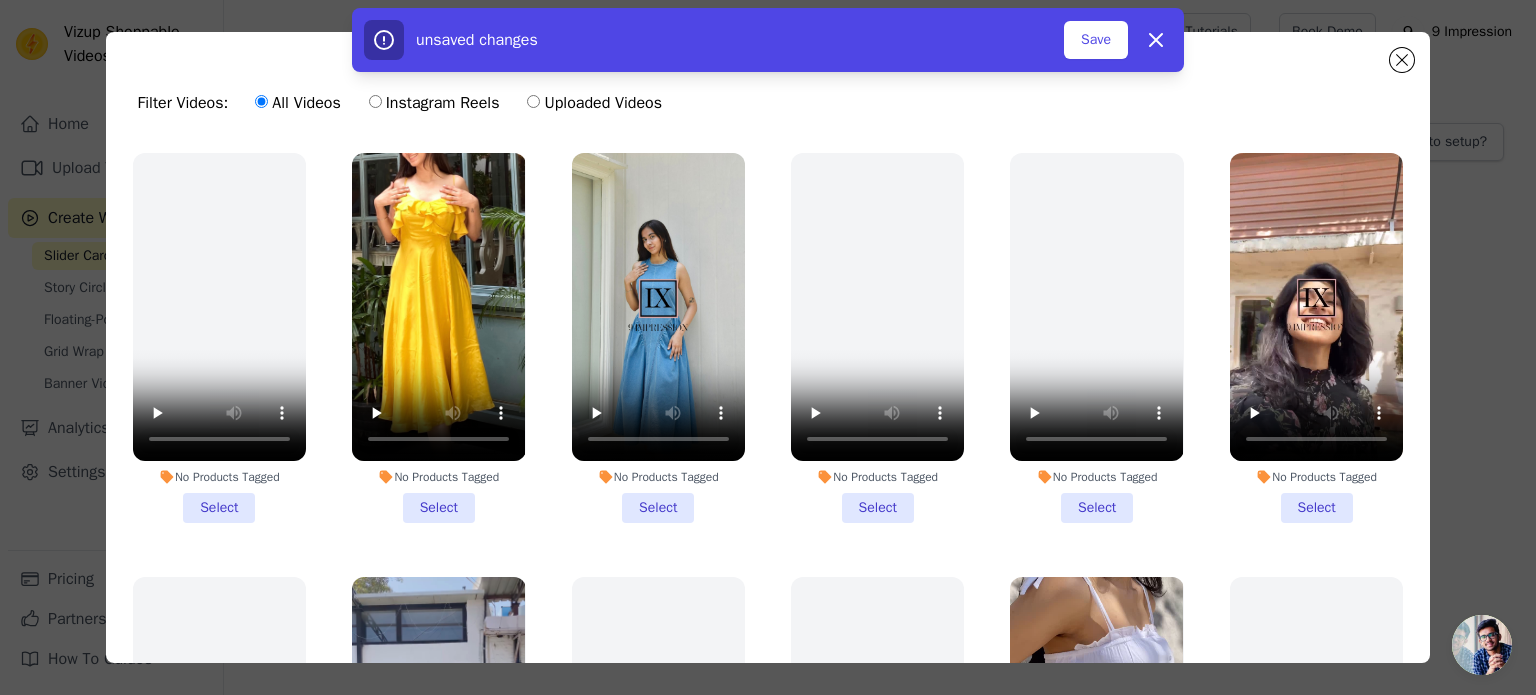 click on "No Products Tagged     Select" at bounding box center [438, 338] 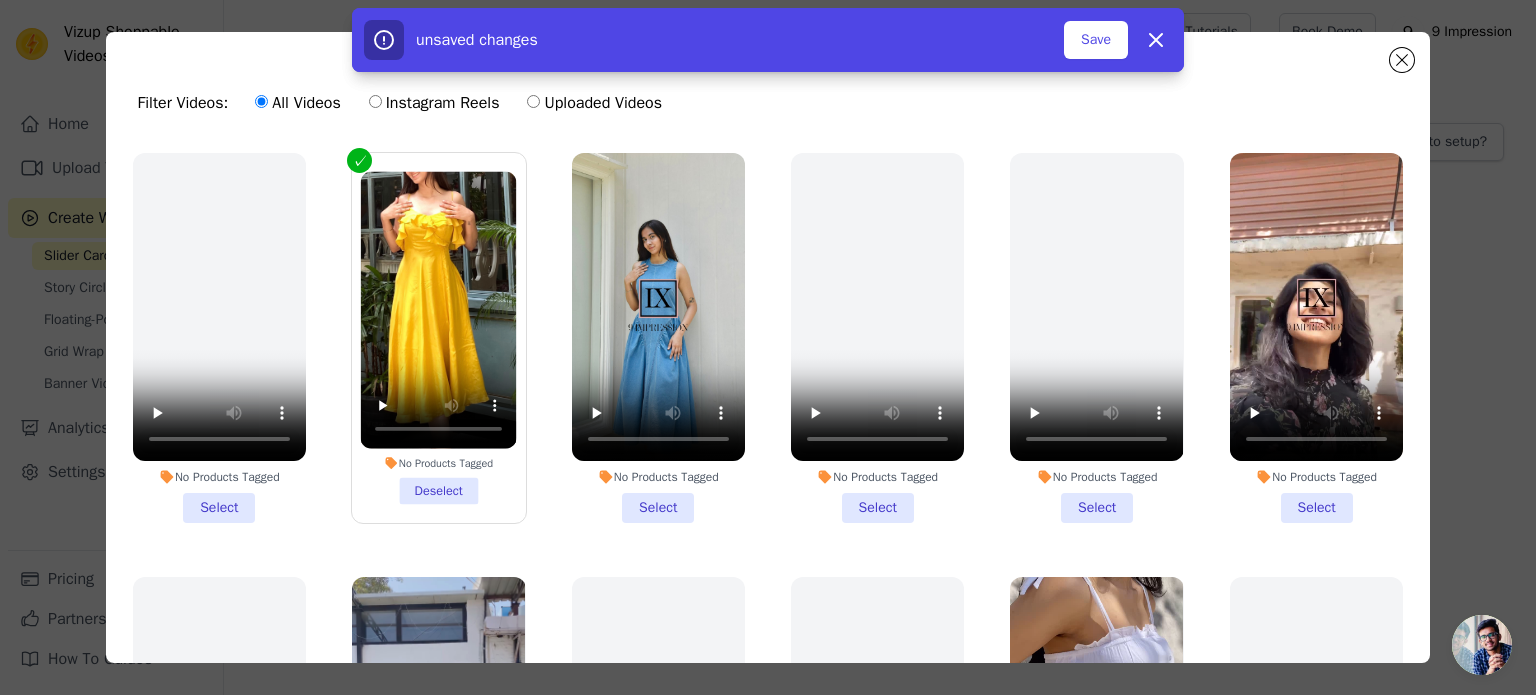 click on "No Products Tagged     Select" at bounding box center (658, 338) 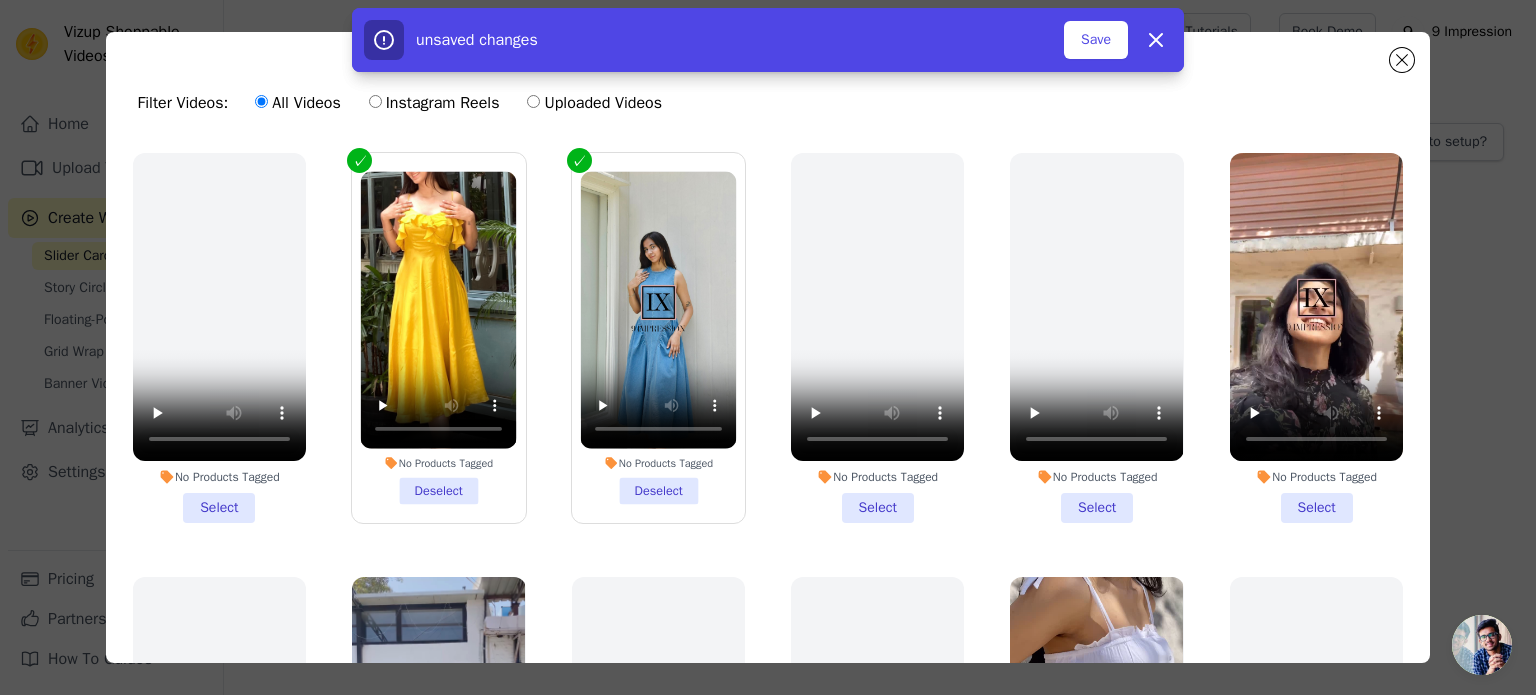 click on "No Products Tagged     Select" at bounding box center (1096, 338) 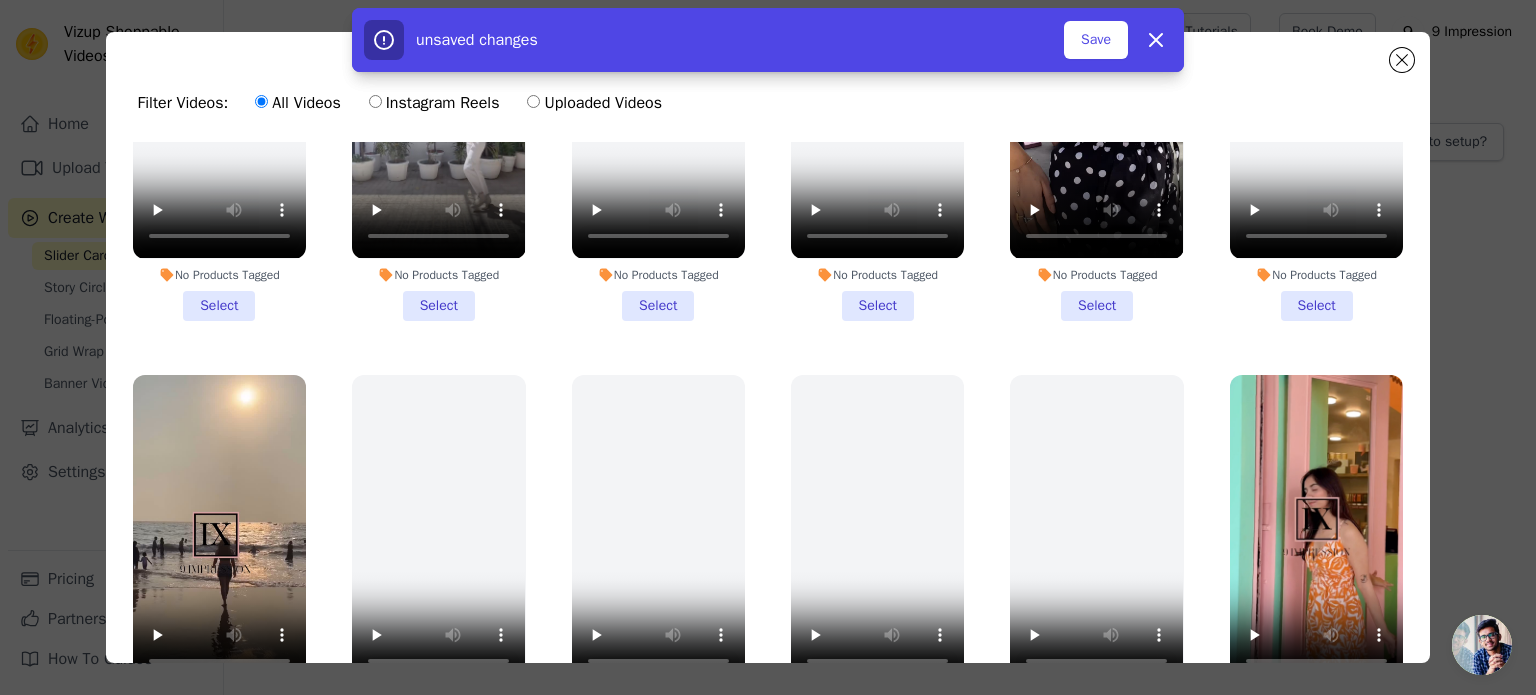 scroll, scrollTop: 661, scrollLeft: 0, axis: vertical 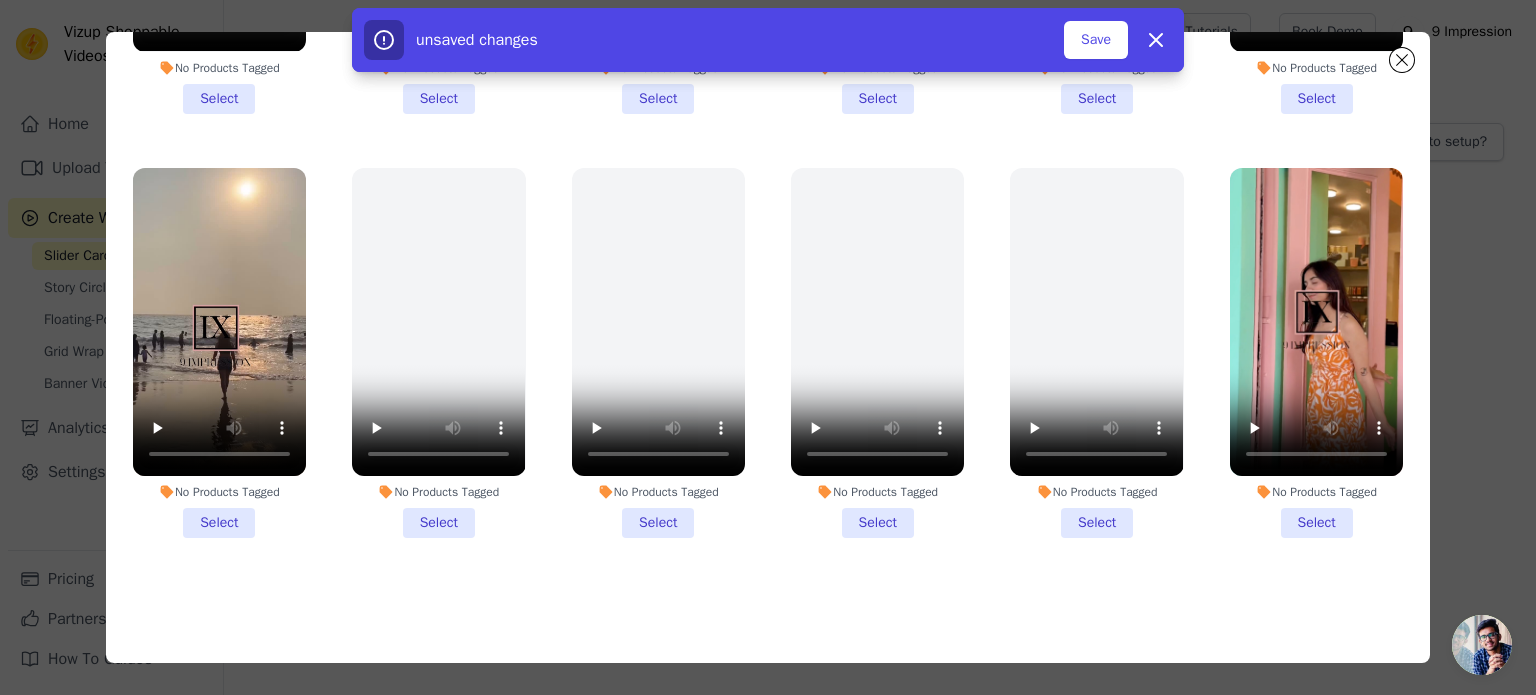 click on "No Products Tagged     Select" at bounding box center [219, 353] 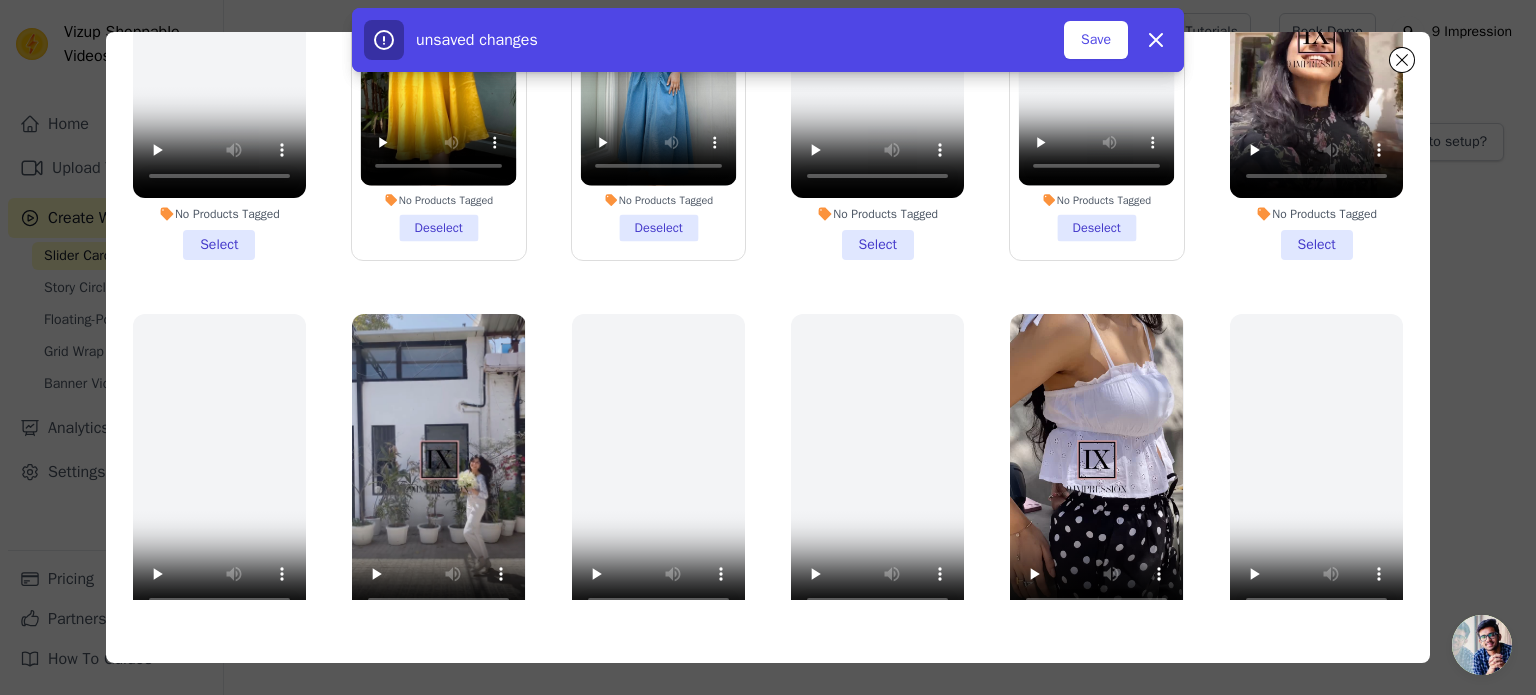 scroll, scrollTop: 500, scrollLeft: 0, axis: vertical 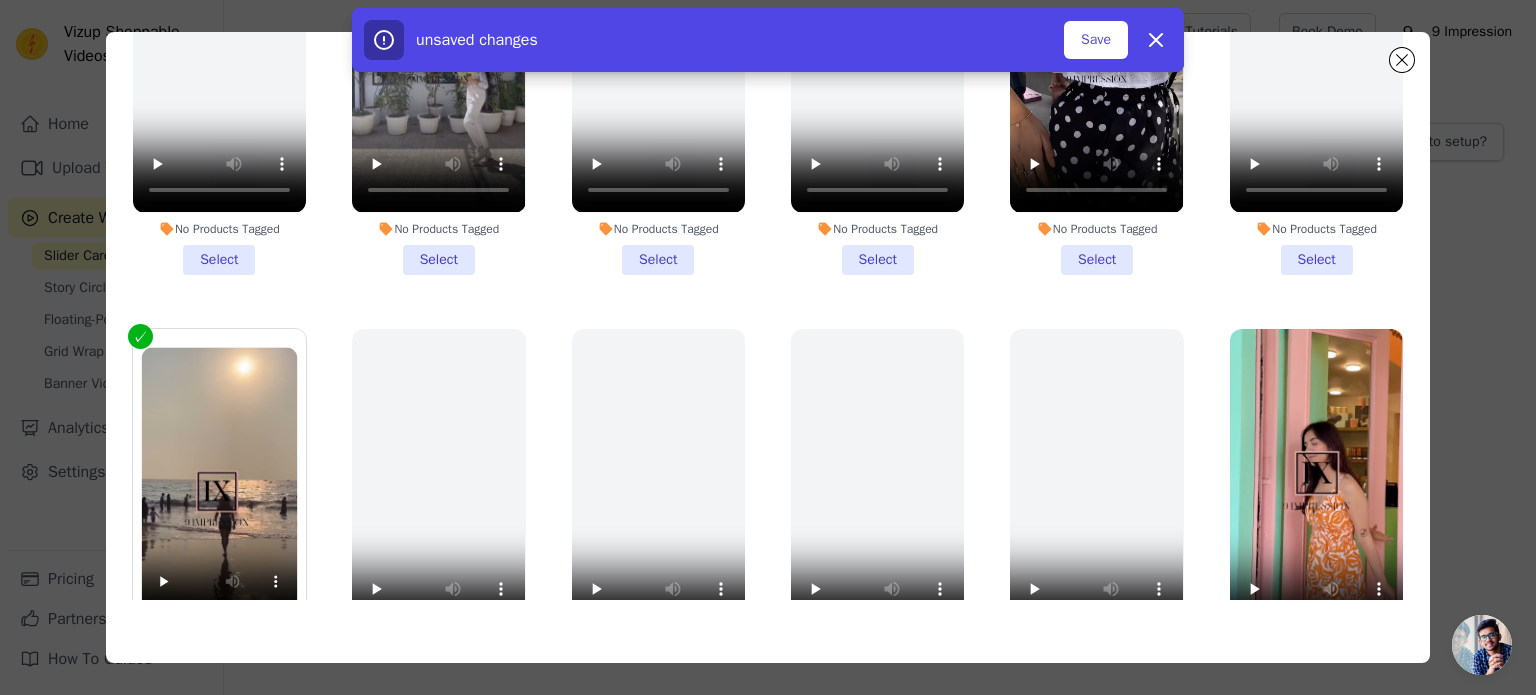 click on "No Products Tagged     Select" at bounding box center (438, 89) 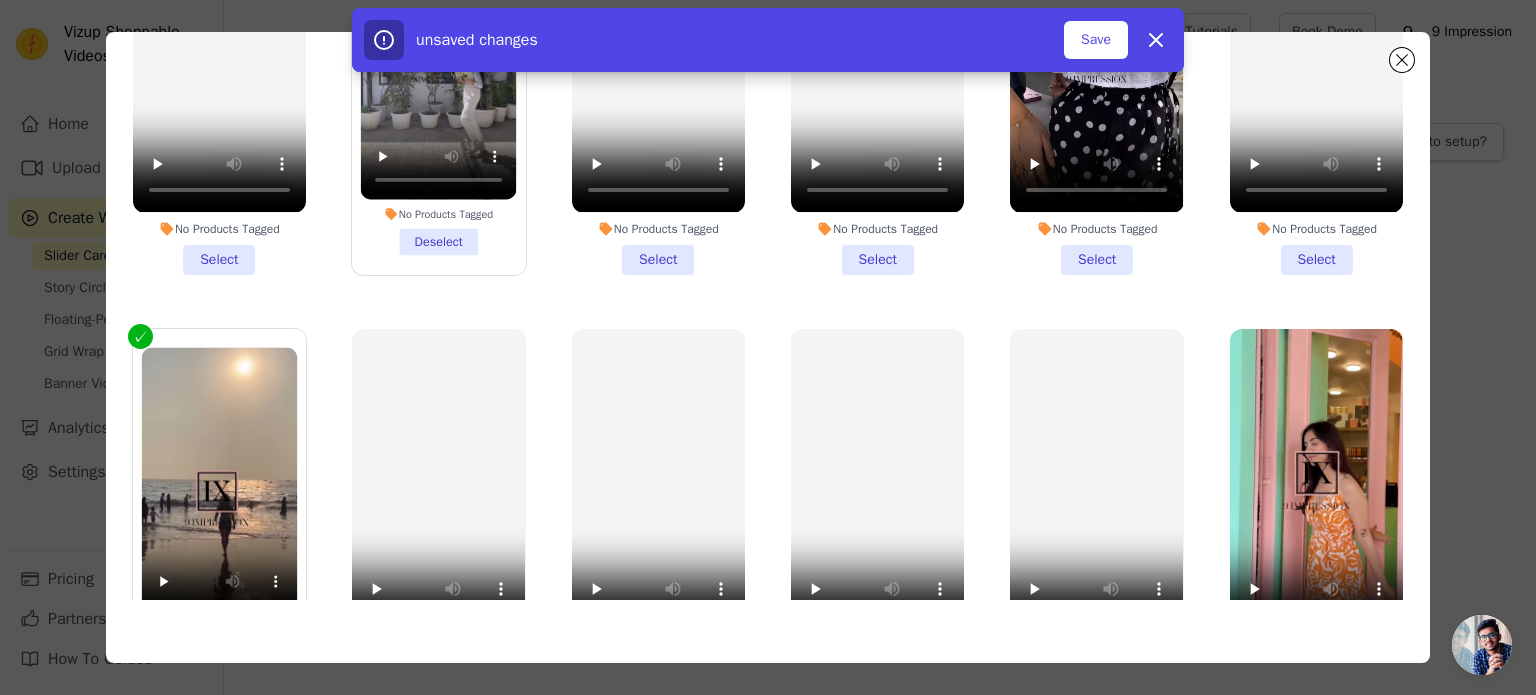 scroll, scrollTop: 300, scrollLeft: 0, axis: vertical 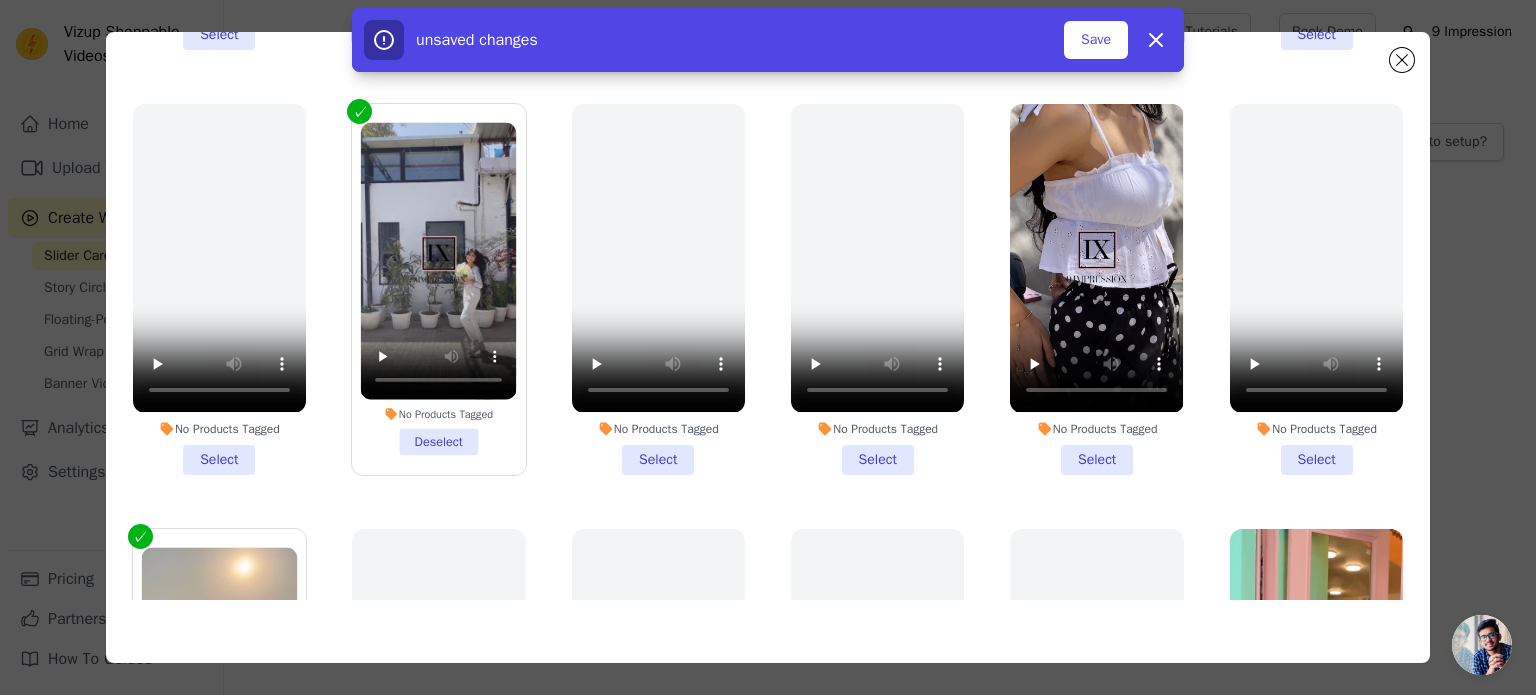 click on "No Products Tagged     Select" at bounding box center (1316, 289) 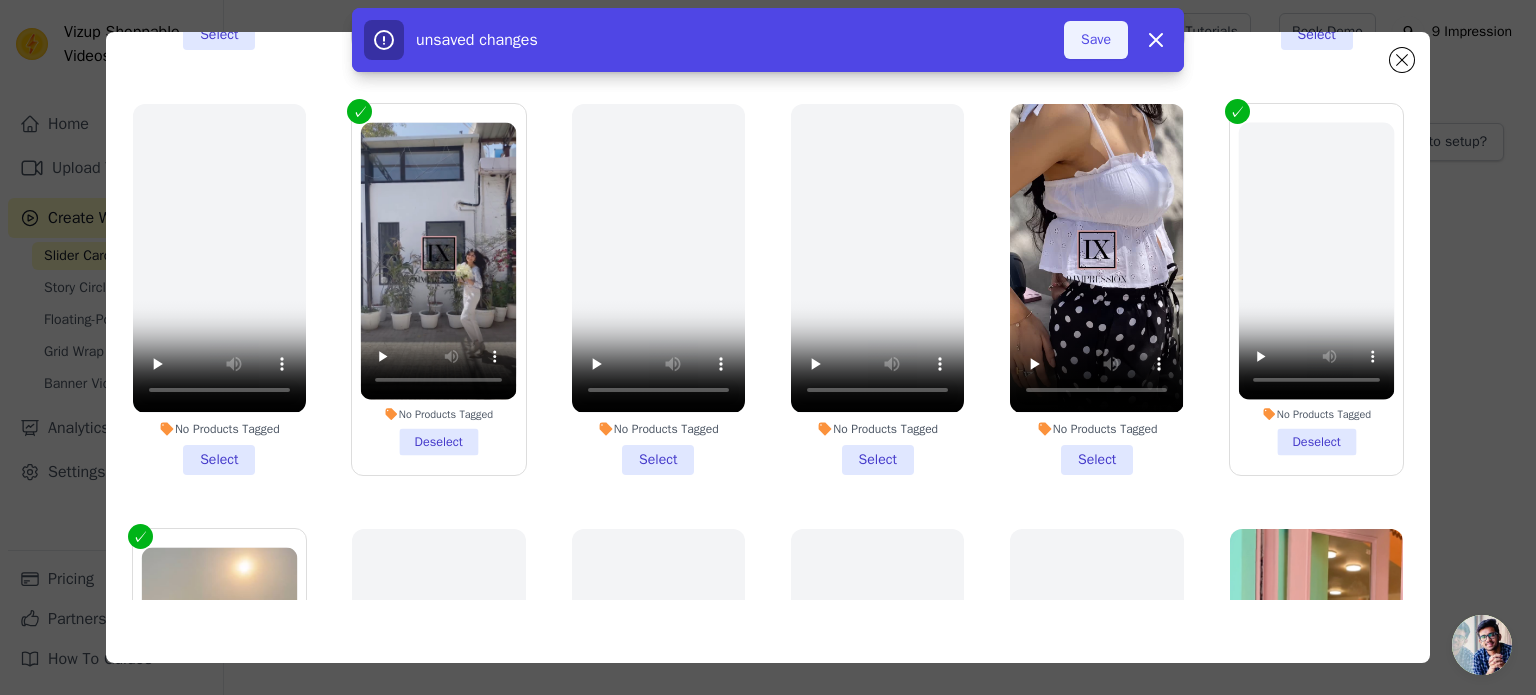 click on "Save" at bounding box center [1096, 40] 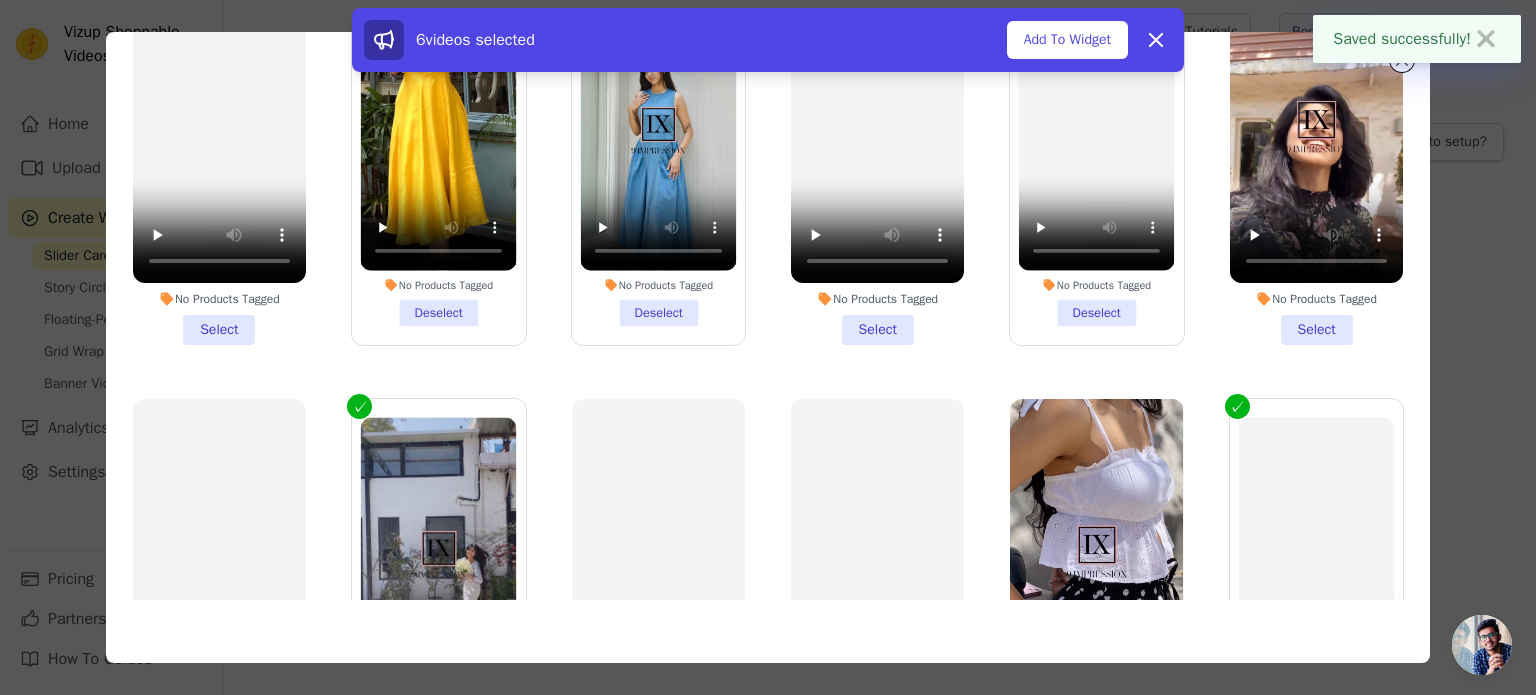 scroll, scrollTop: 0, scrollLeft: 0, axis: both 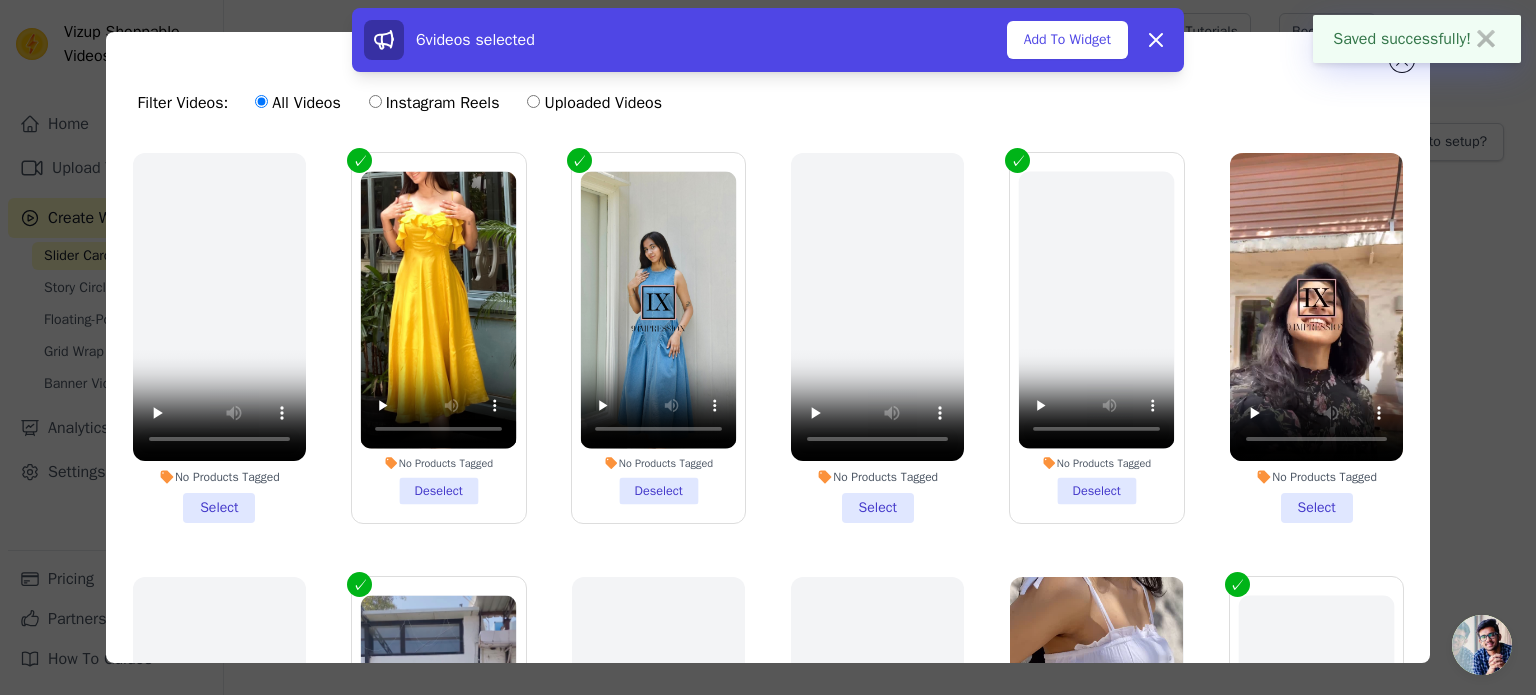 click on "✖" at bounding box center (1486, 39) 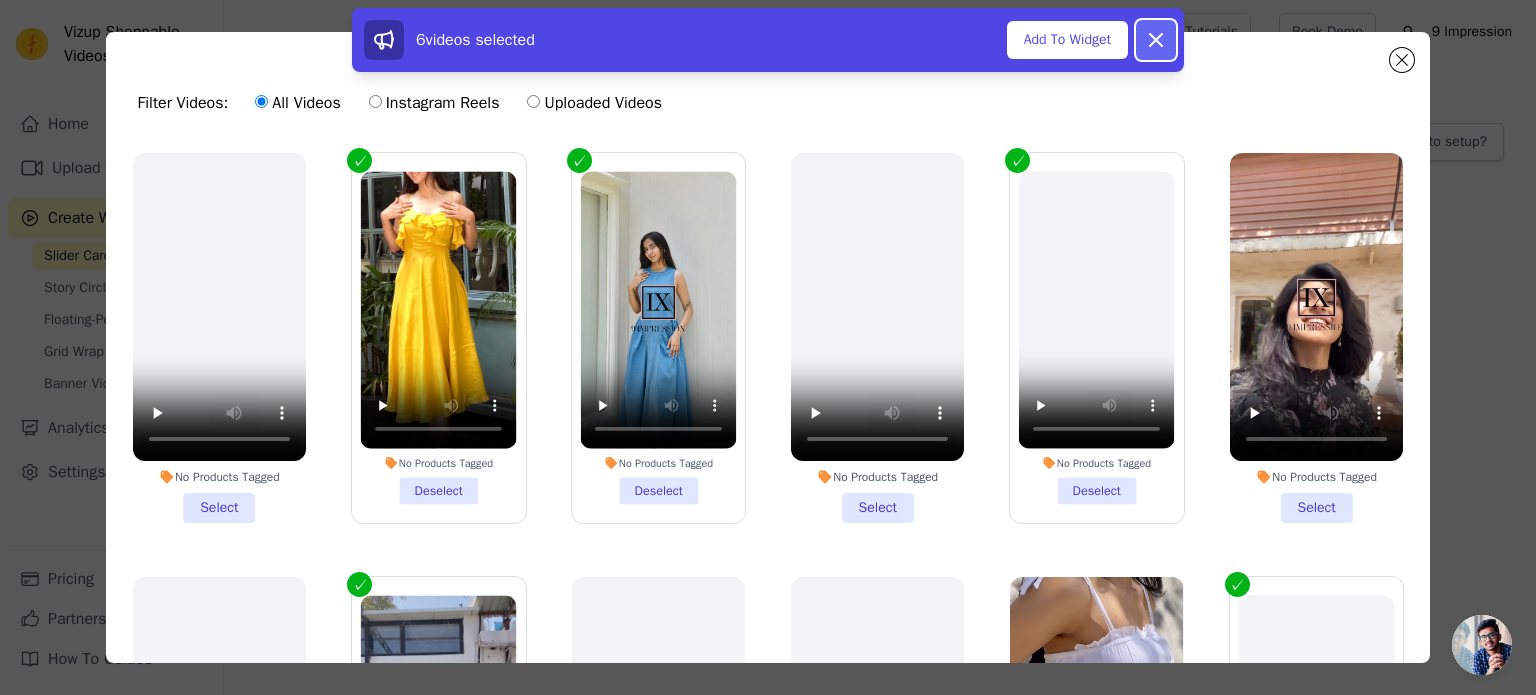 click 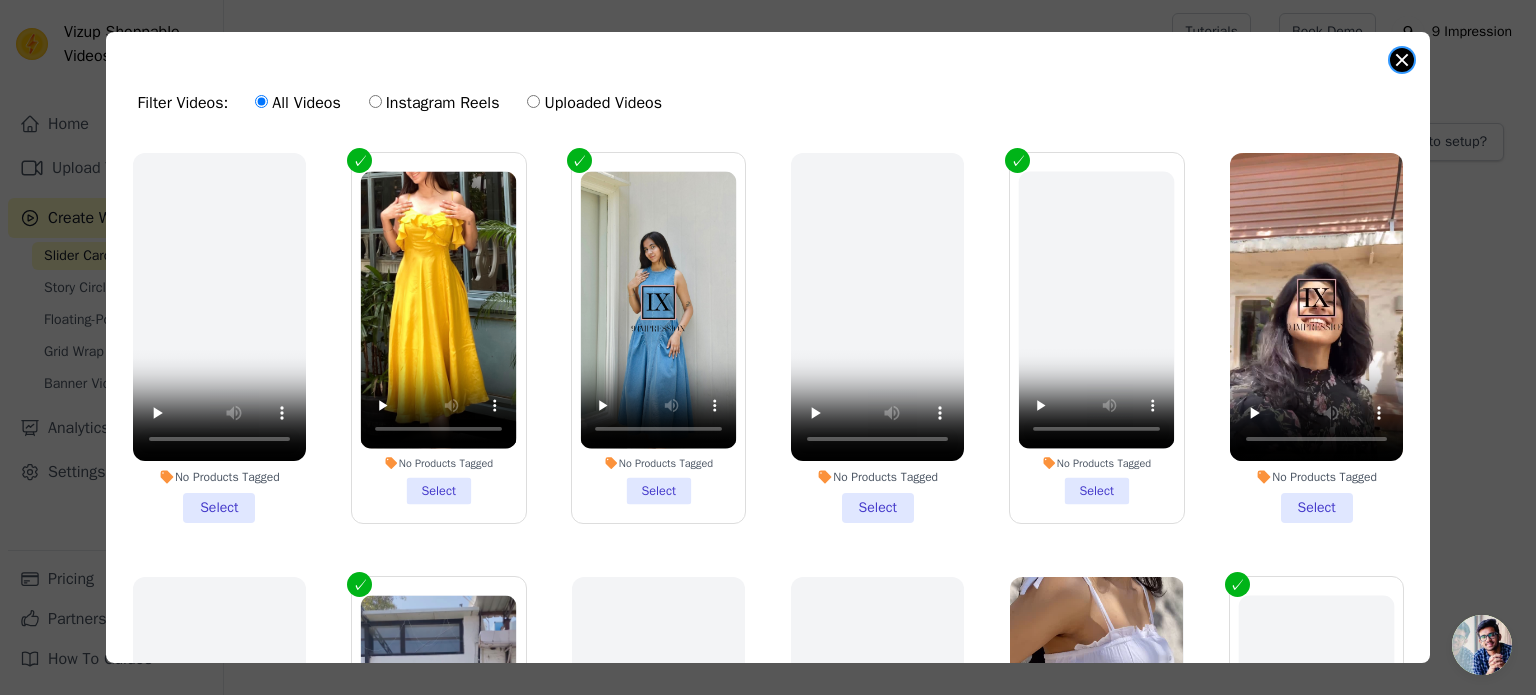 click at bounding box center (1402, 60) 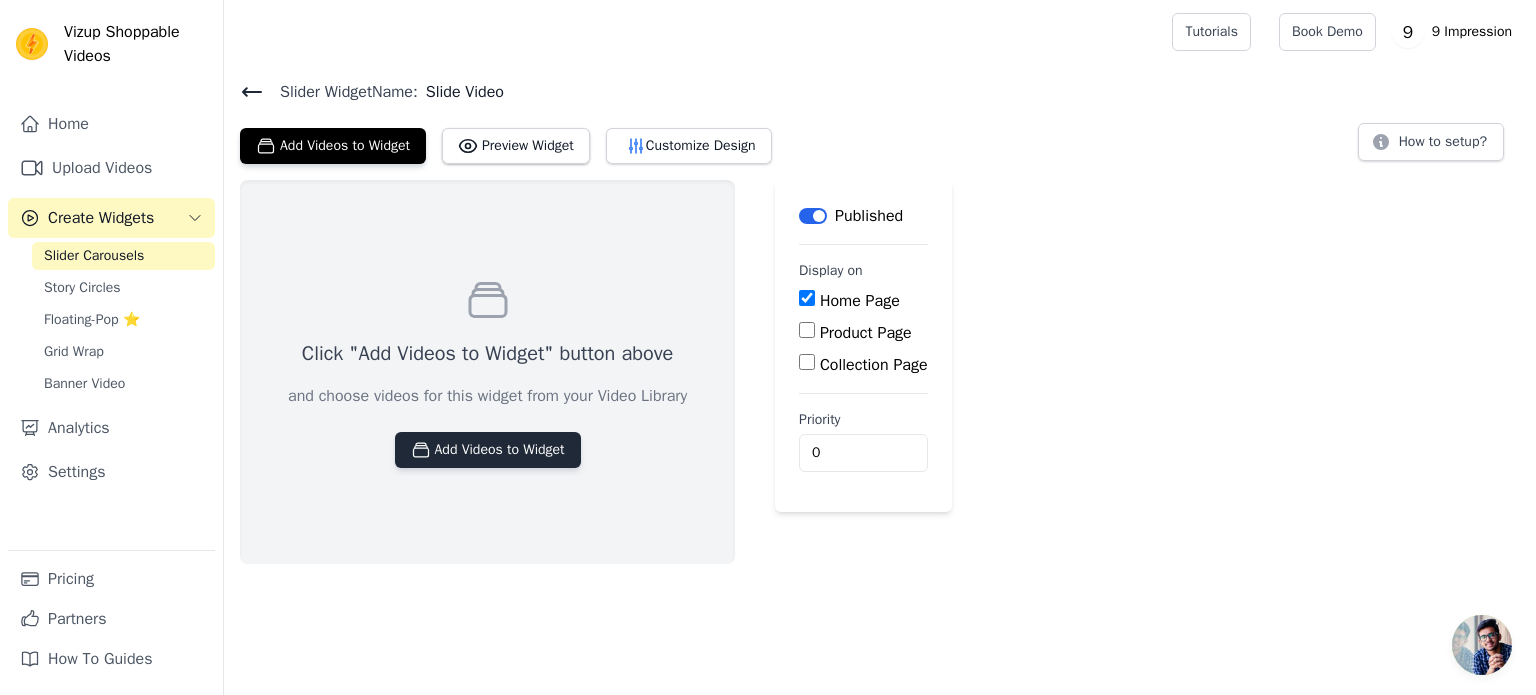 click on "Add Videos to Widget" at bounding box center (488, 450) 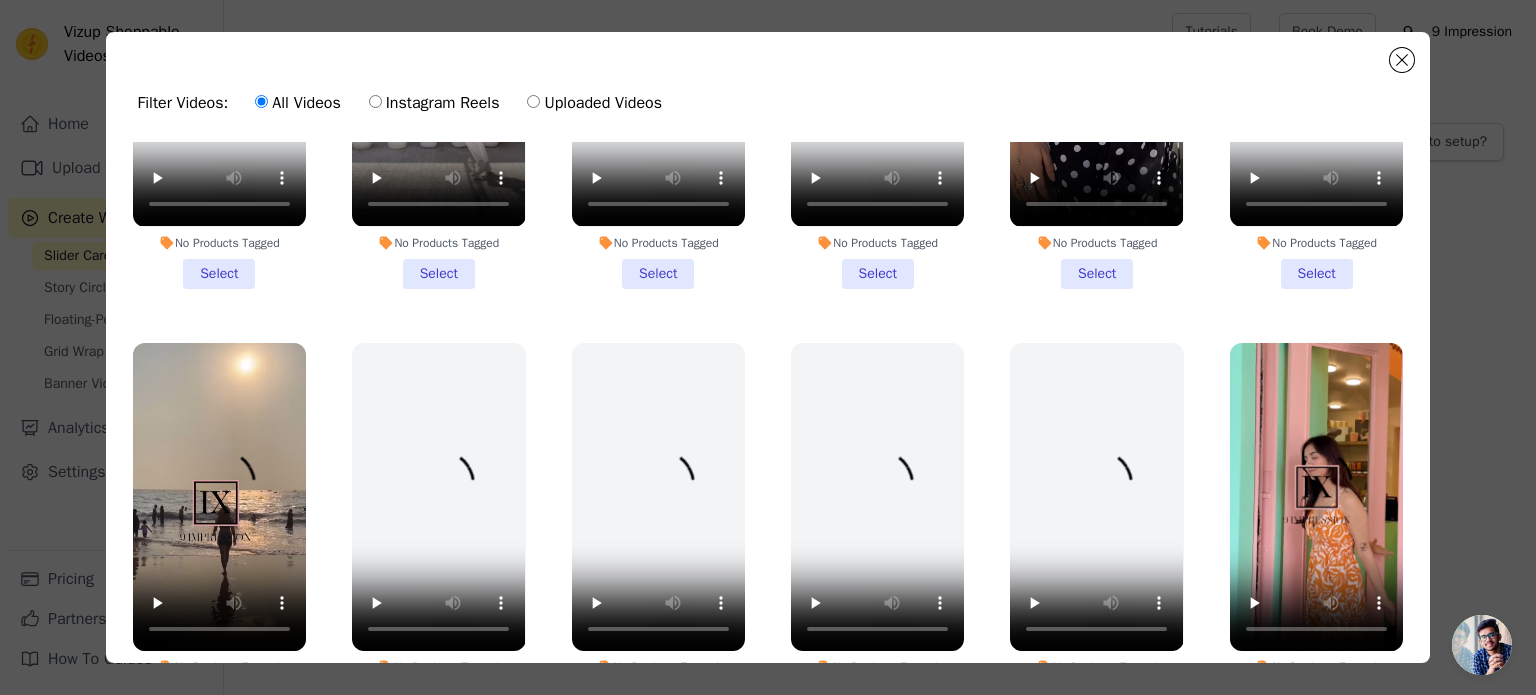 scroll, scrollTop: 661, scrollLeft: 0, axis: vertical 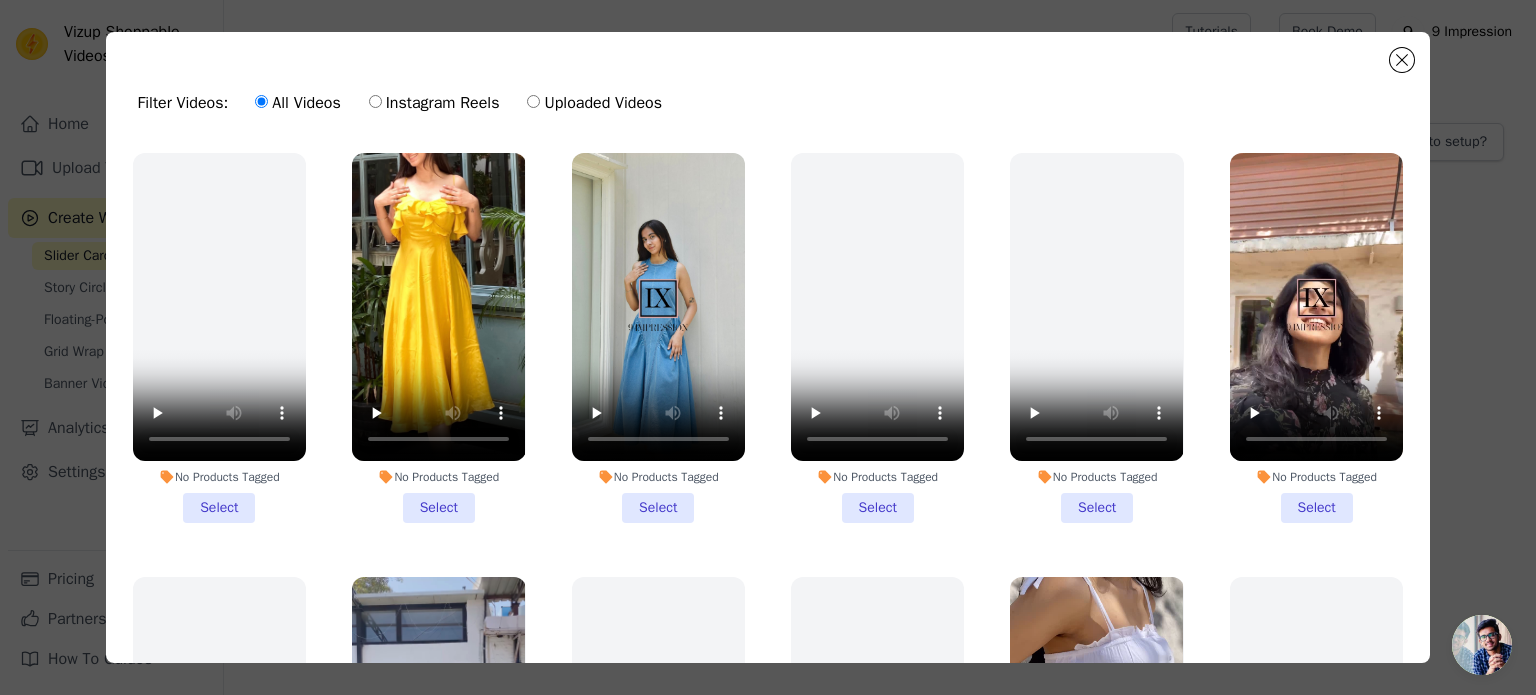 click on "No Products Tagged     Select" at bounding box center [438, 338] 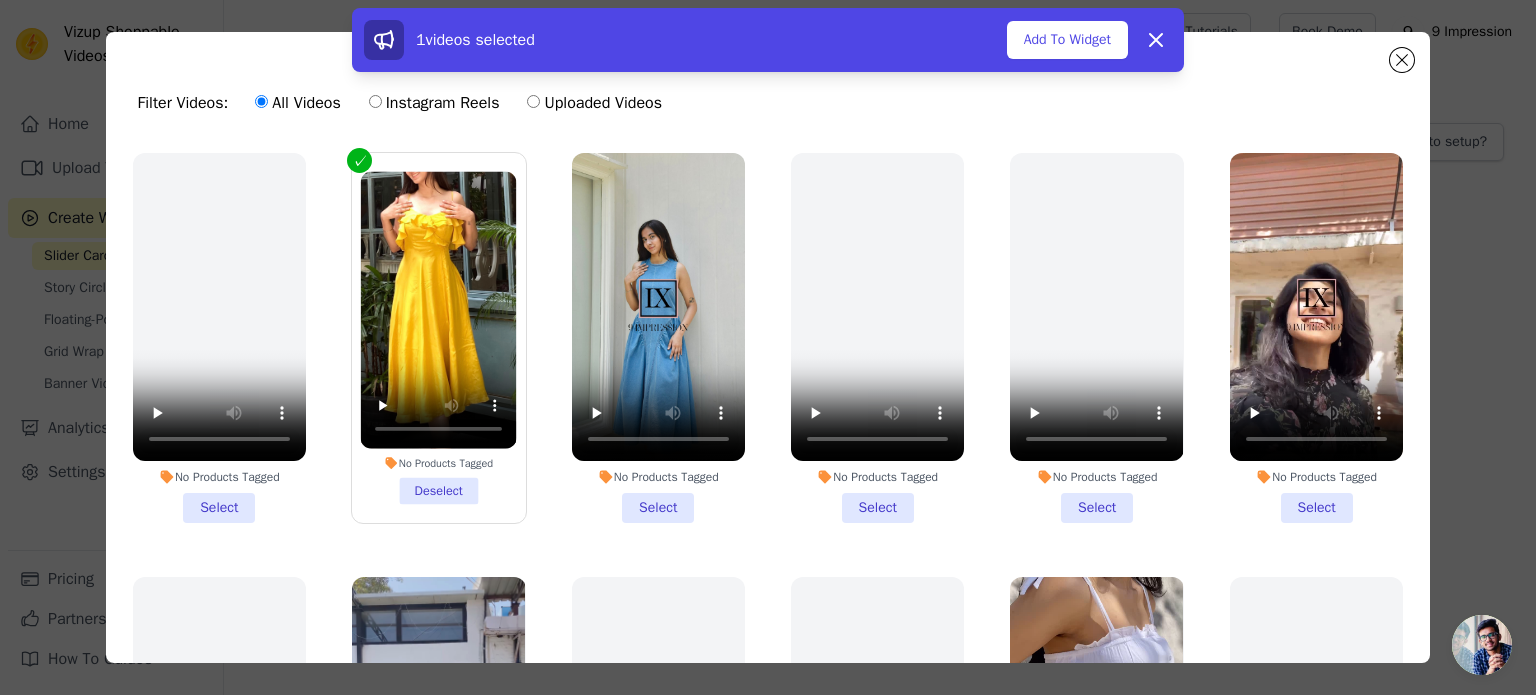 click on "No Products Tagged     Select" at bounding box center [658, 338] 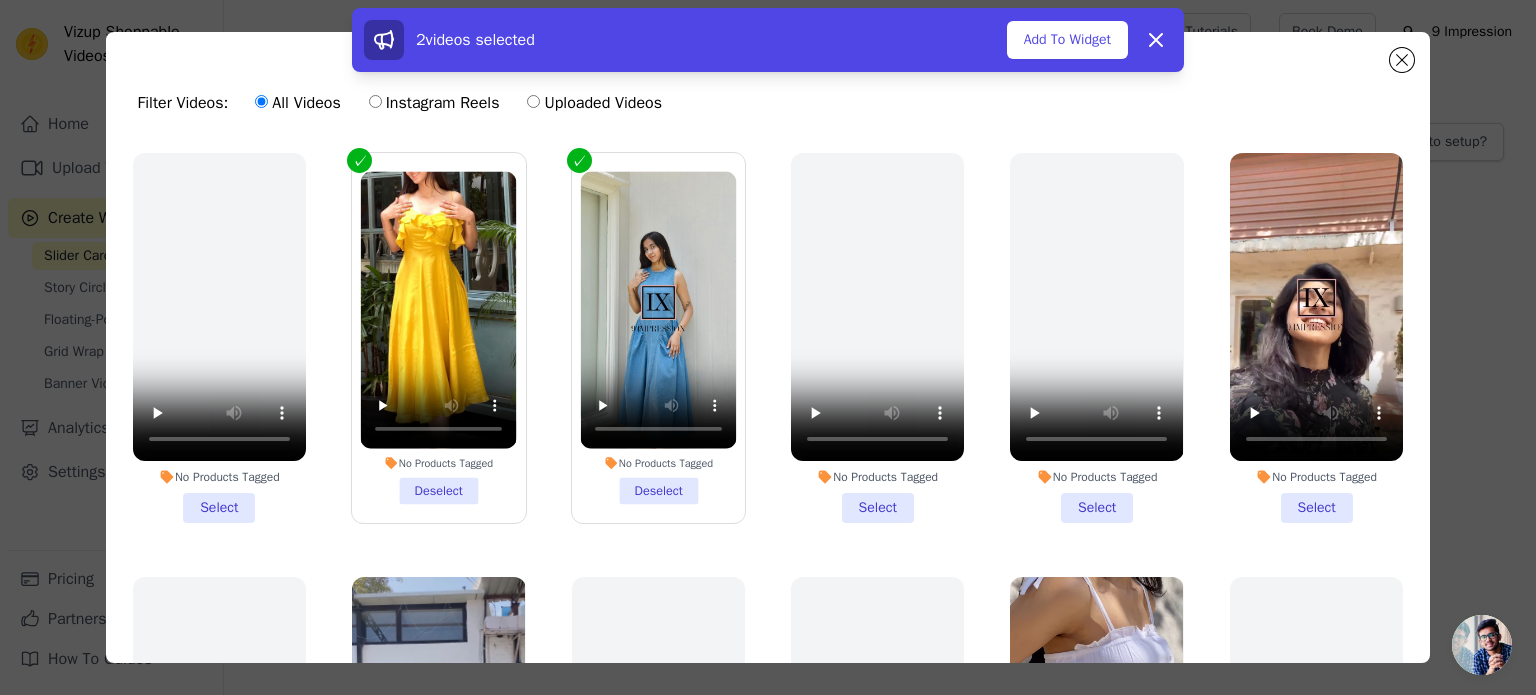 click on "No Products Tagged     Select" at bounding box center (1096, 338) 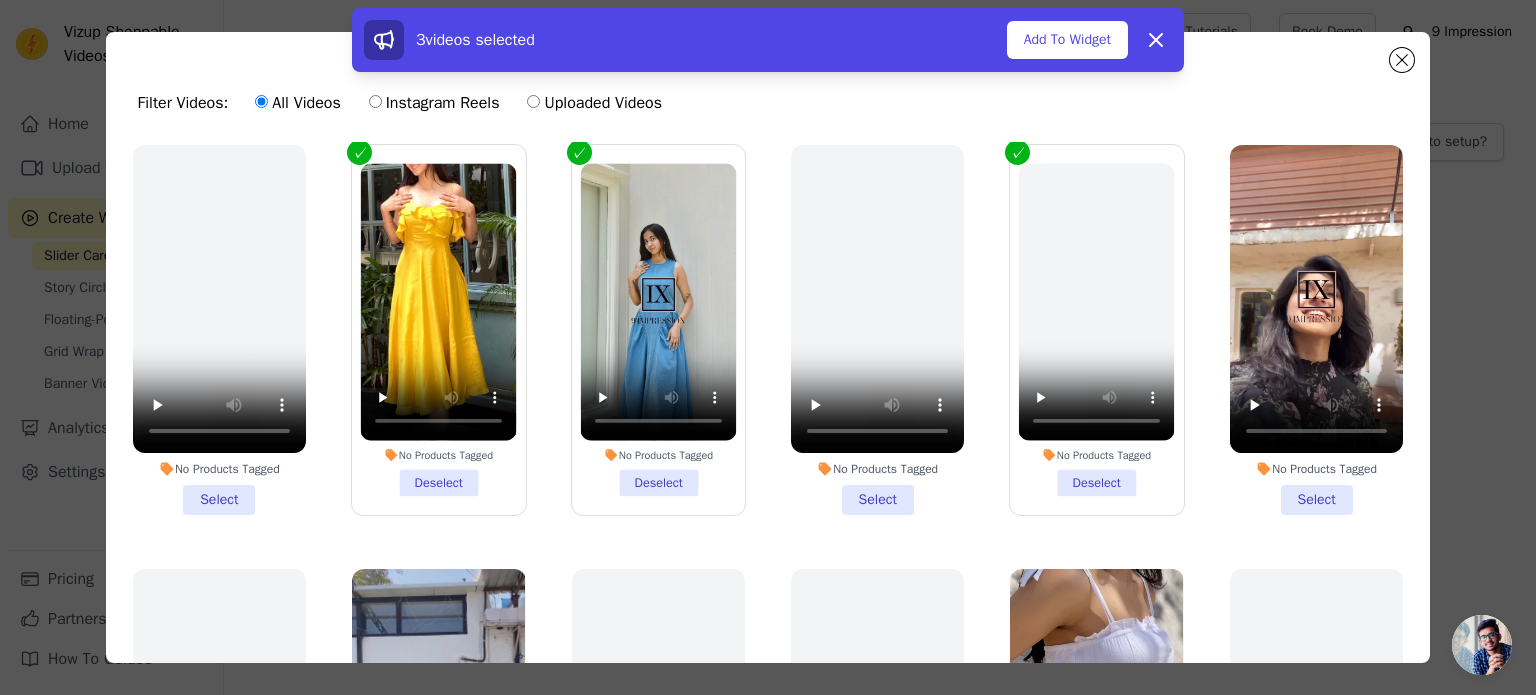 scroll, scrollTop: 0, scrollLeft: 0, axis: both 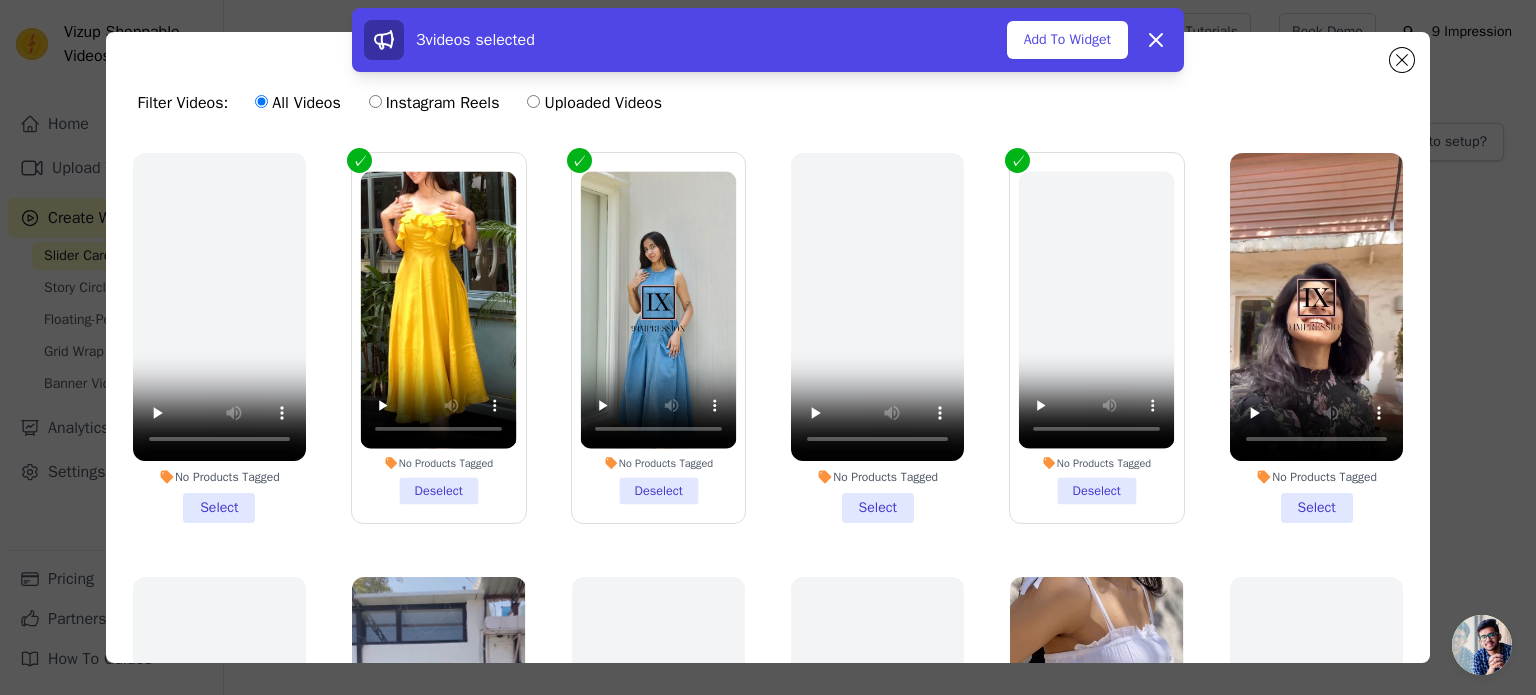 click on "No Products Tagged     Deselect" at bounding box center (1097, 338) 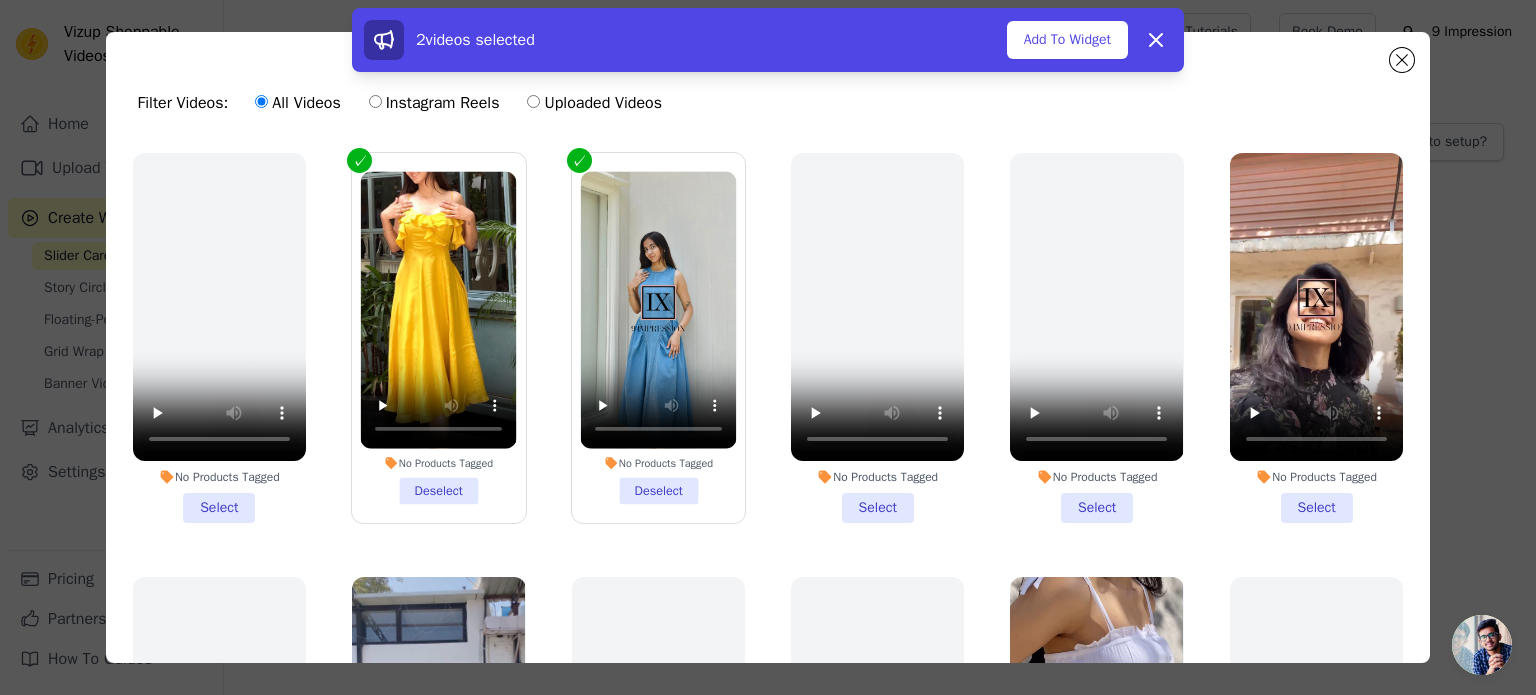 click on "No Products Tagged     Select" at bounding box center (1316, 338) 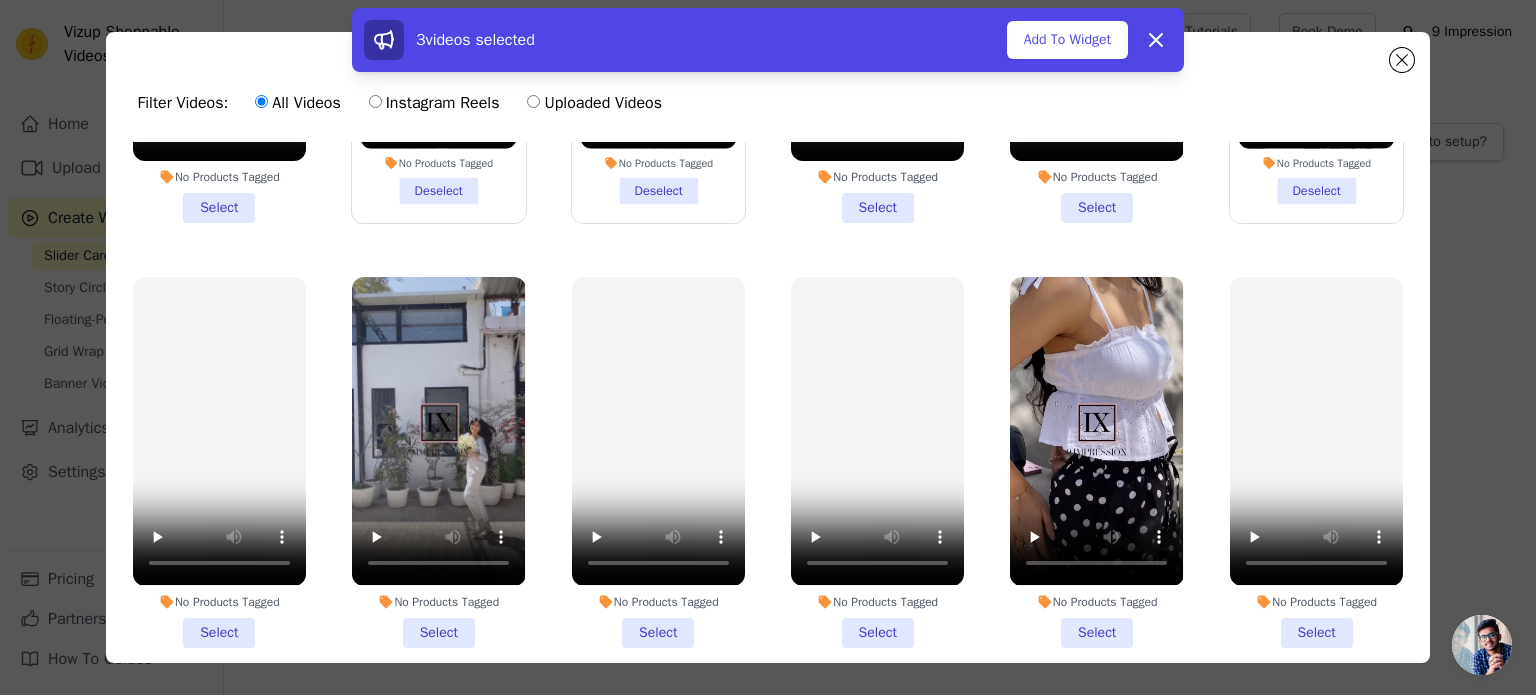 scroll, scrollTop: 400, scrollLeft: 0, axis: vertical 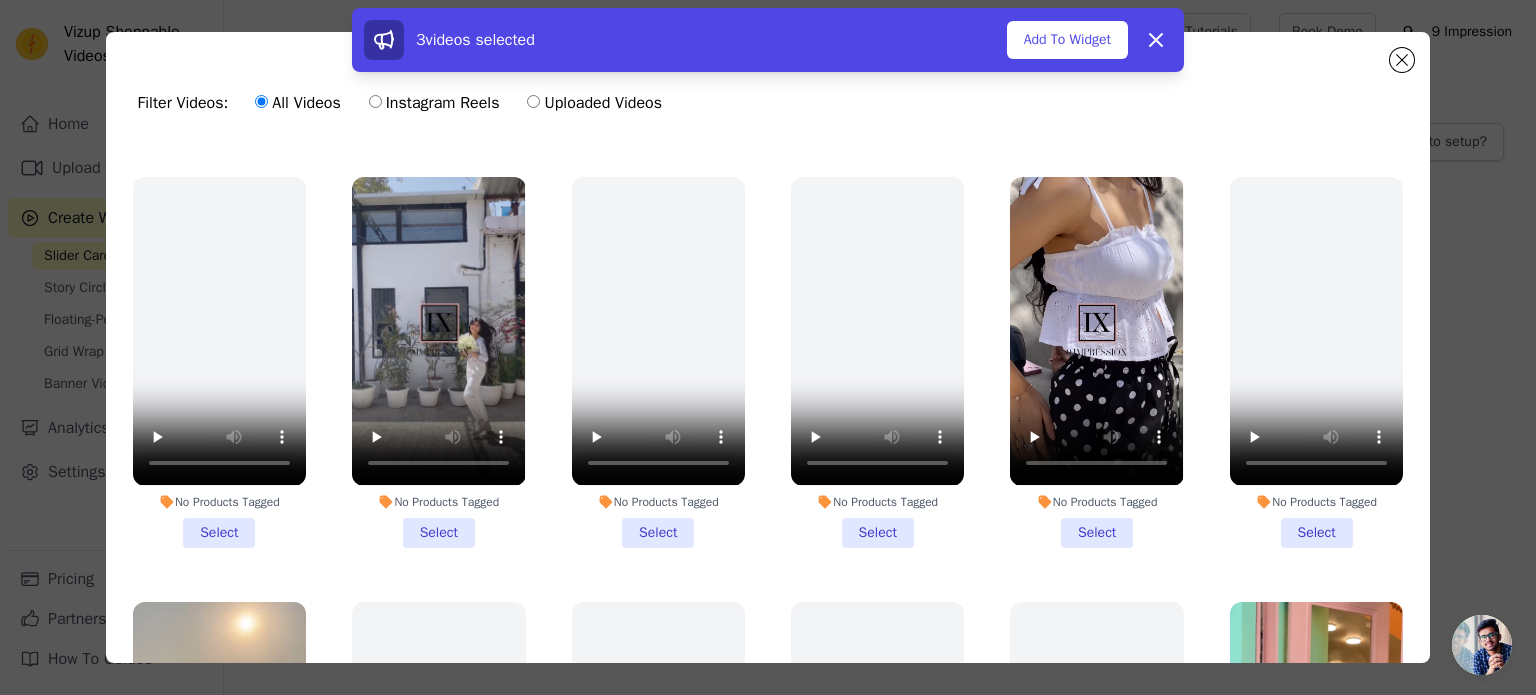 click on "No Products Tagged     Select" at bounding box center (438, 362) 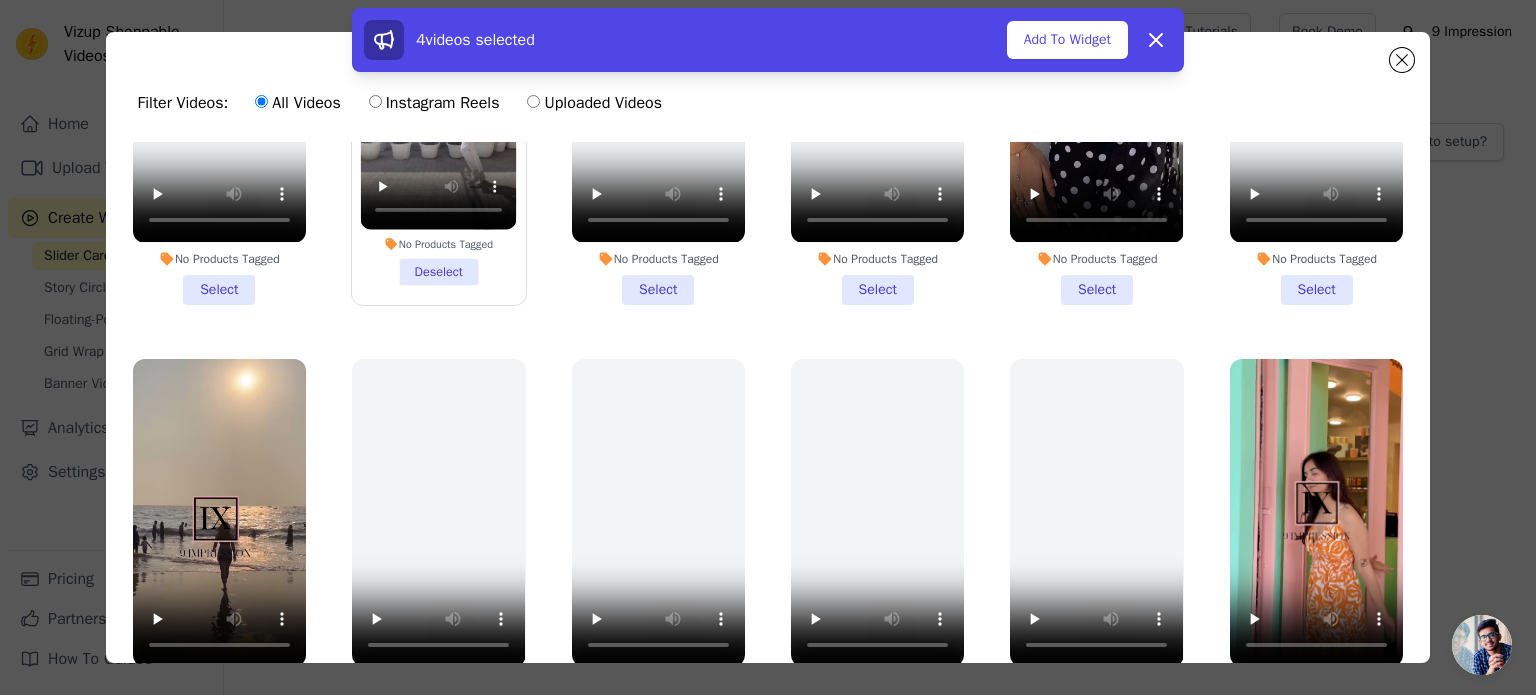 scroll, scrollTop: 661, scrollLeft: 0, axis: vertical 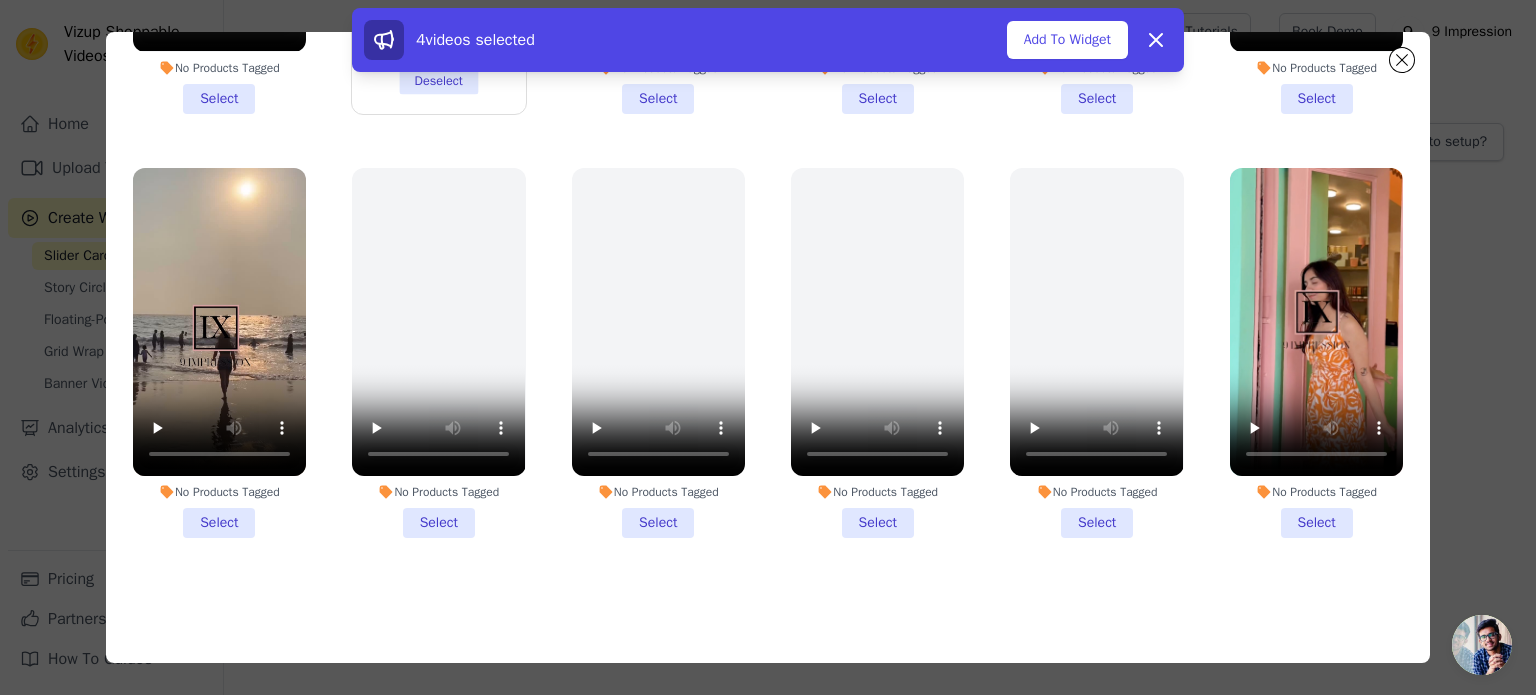 click on "No Products Tagged     Select" at bounding box center [219, 353] 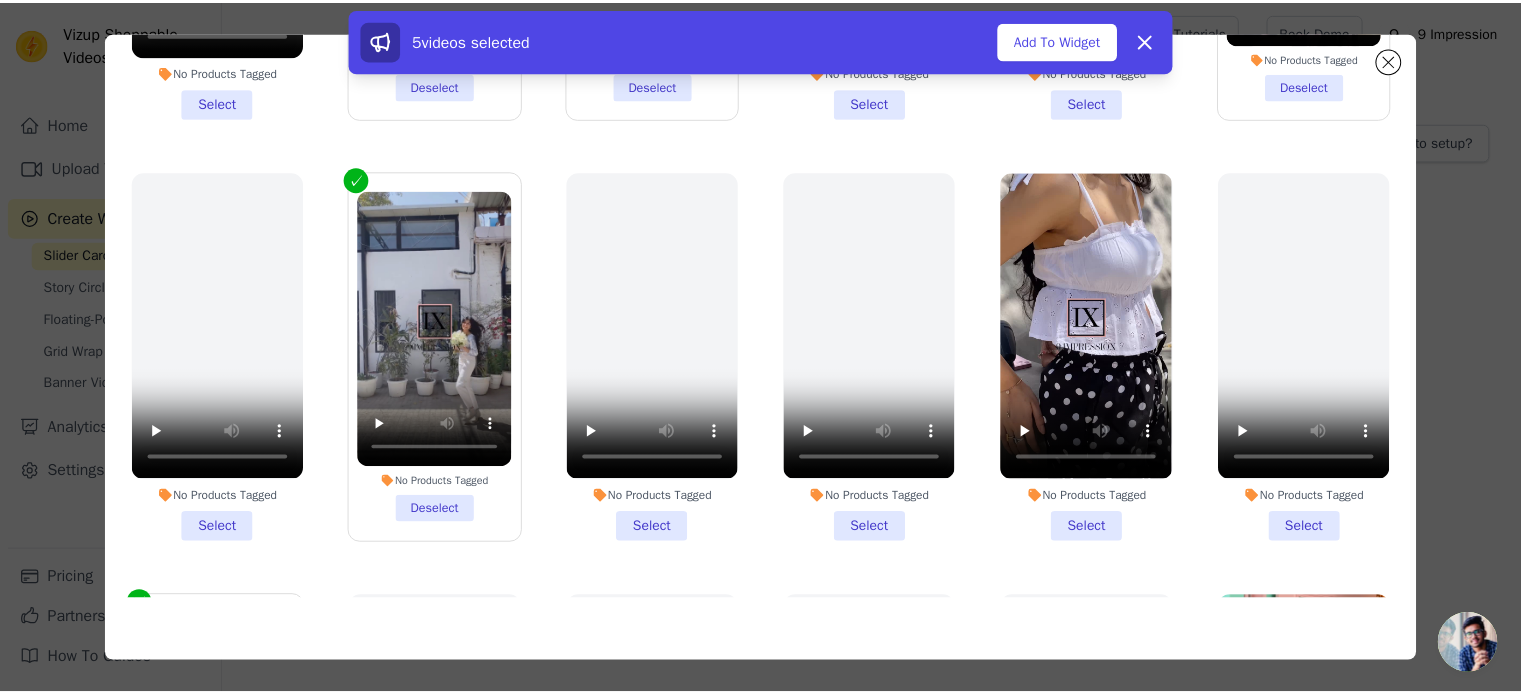 scroll, scrollTop: 261, scrollLeft: 0, axis: vertical 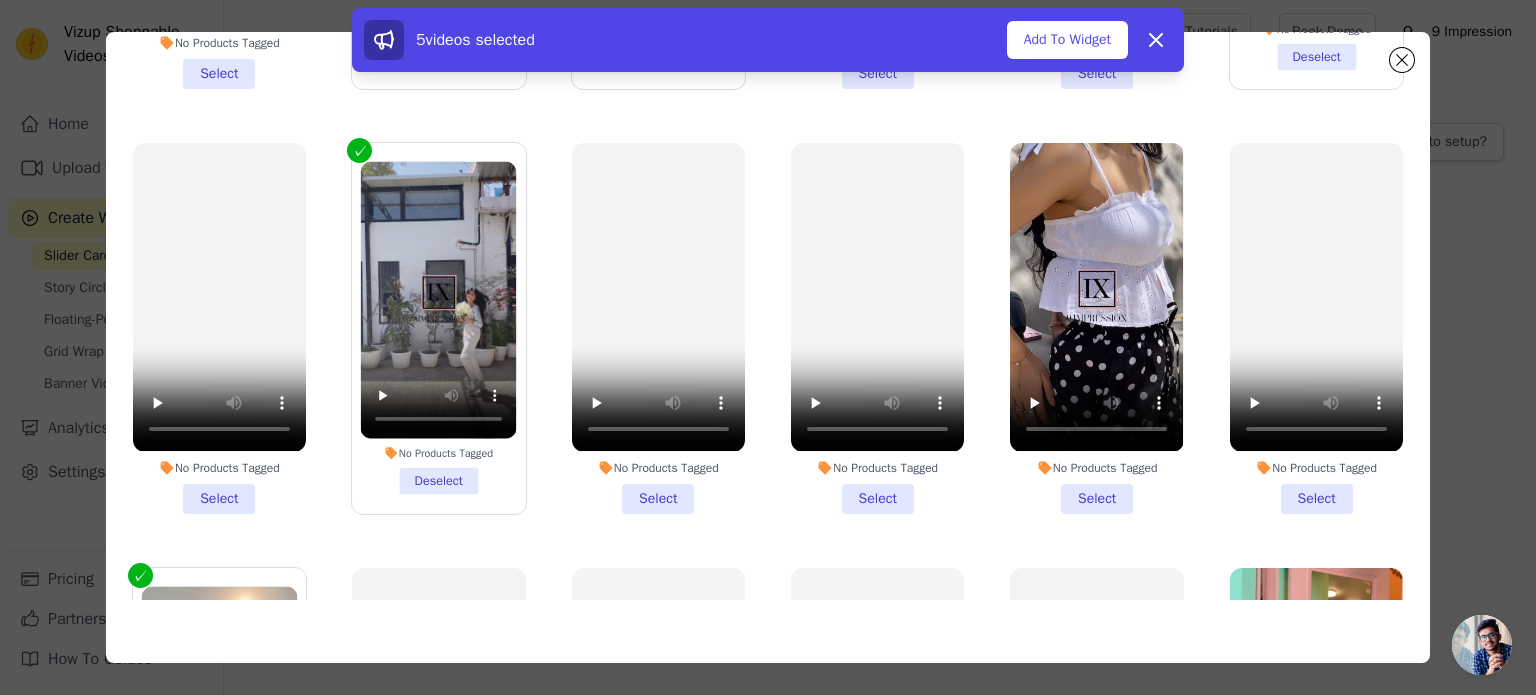 click on "No Products Tagged     Select" at bounding box center [1096, 328] 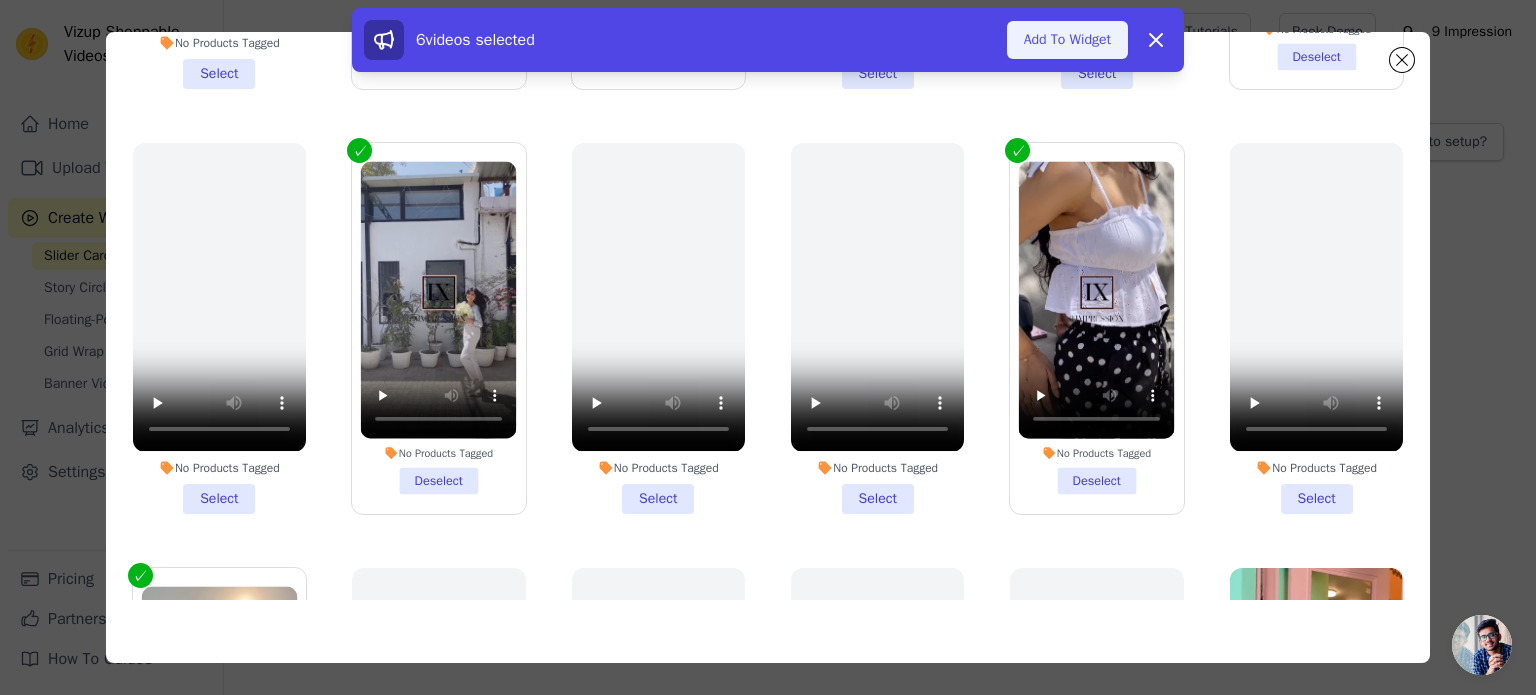 click on "Add To Widget" at bounding box center [1067, 40] 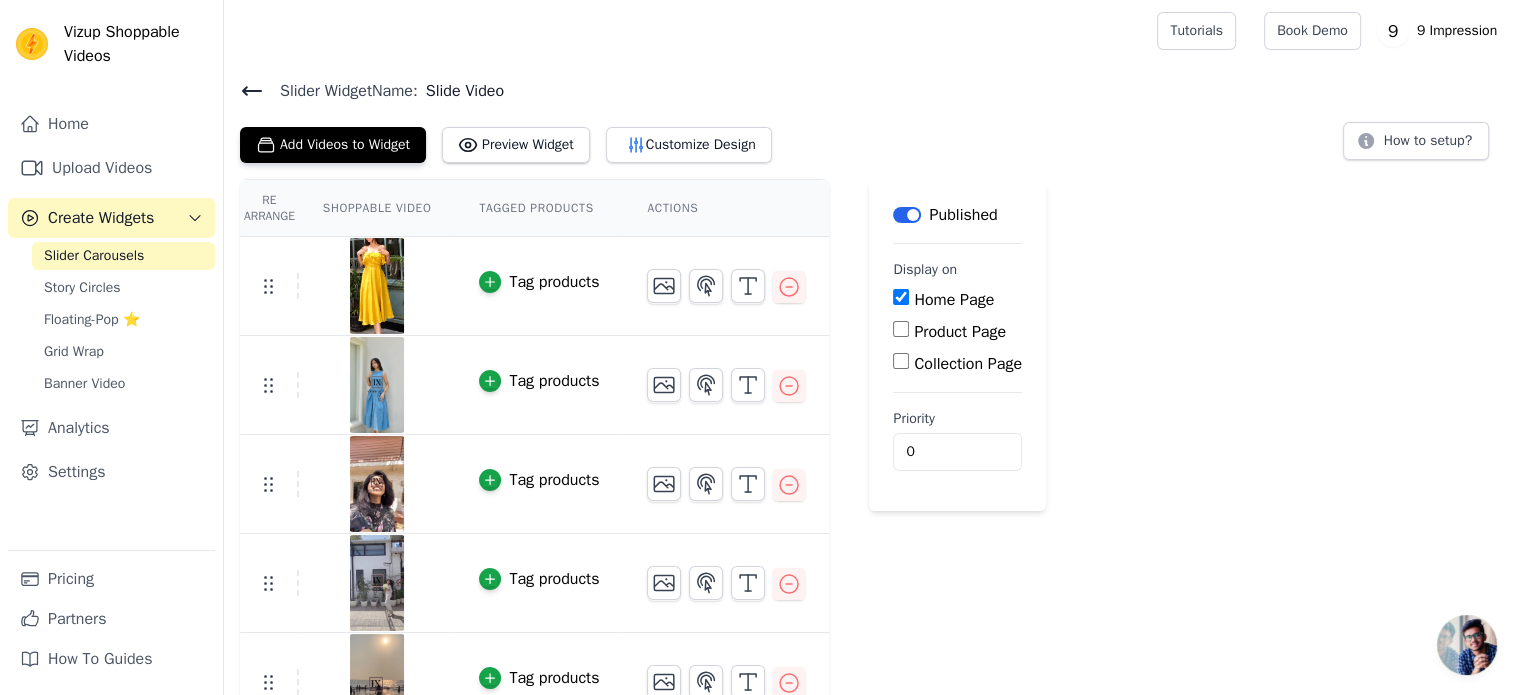scroll, scrollTop: 0, scrollLeft: 0, axis: both 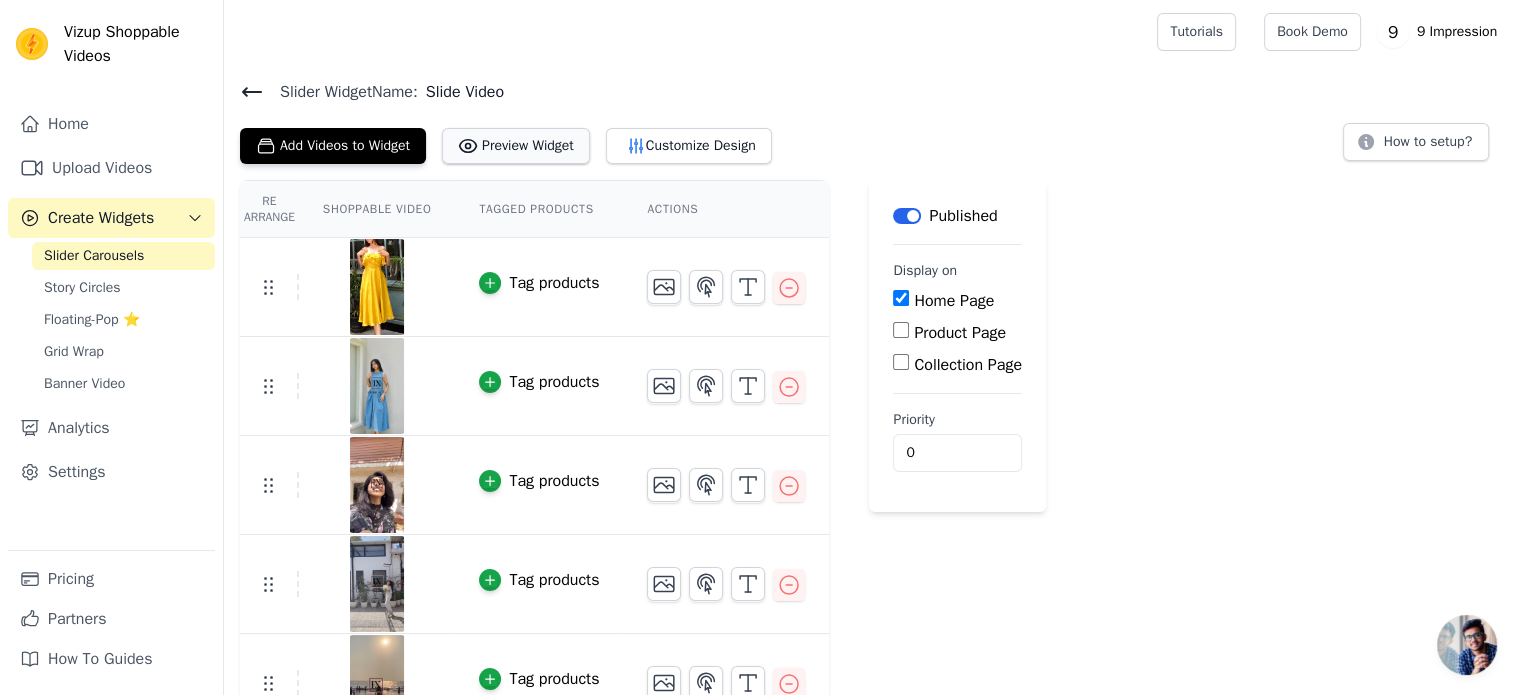 click on "Preview Widget" at bounding box center (516, 146) 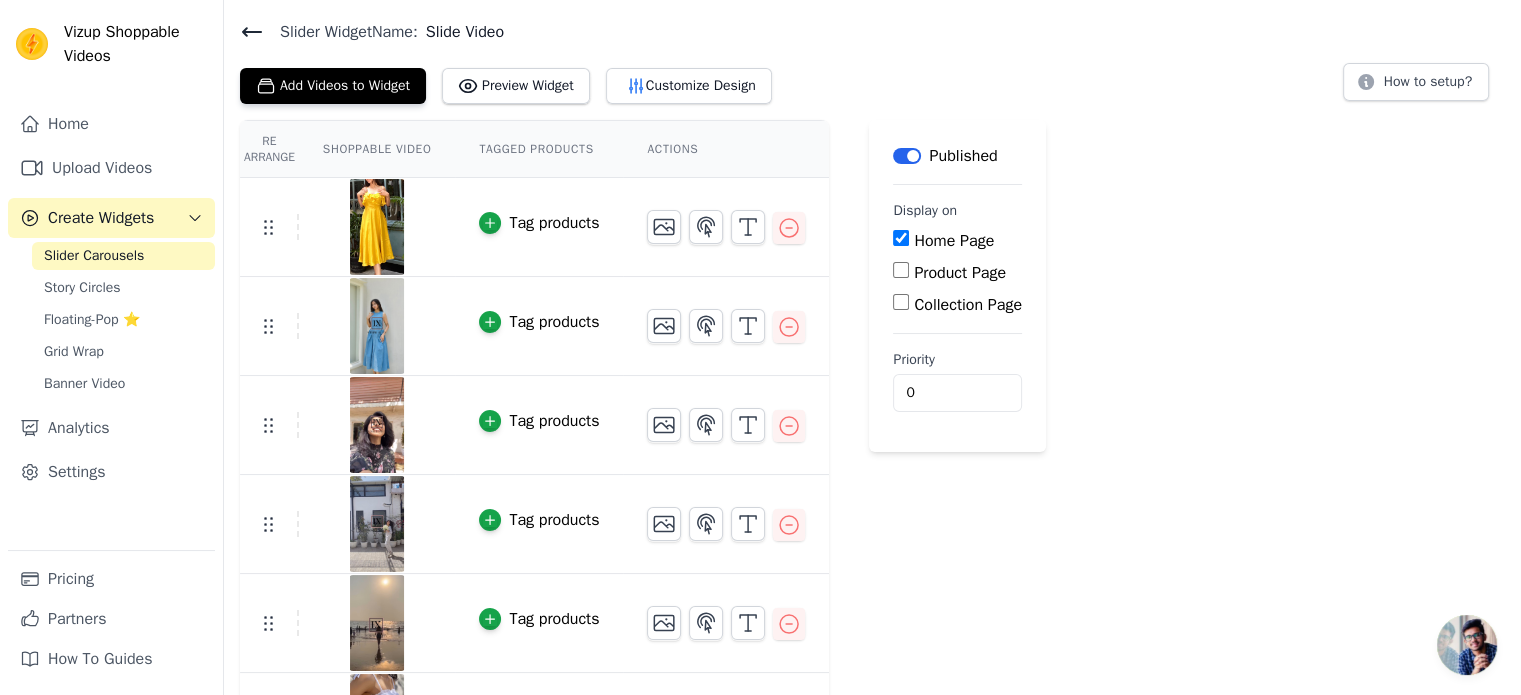 scroll, scrollTop: 0, scrollLeft: 0, axis: both 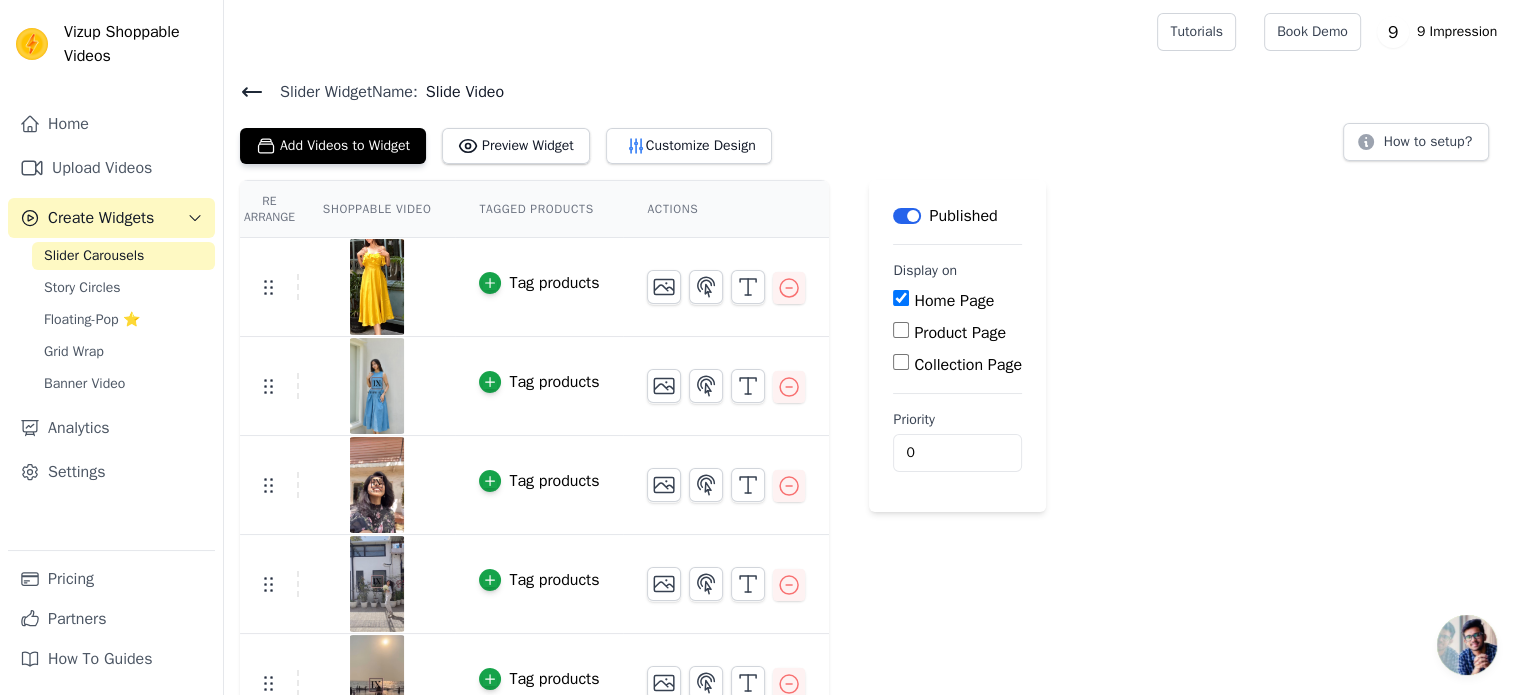 click 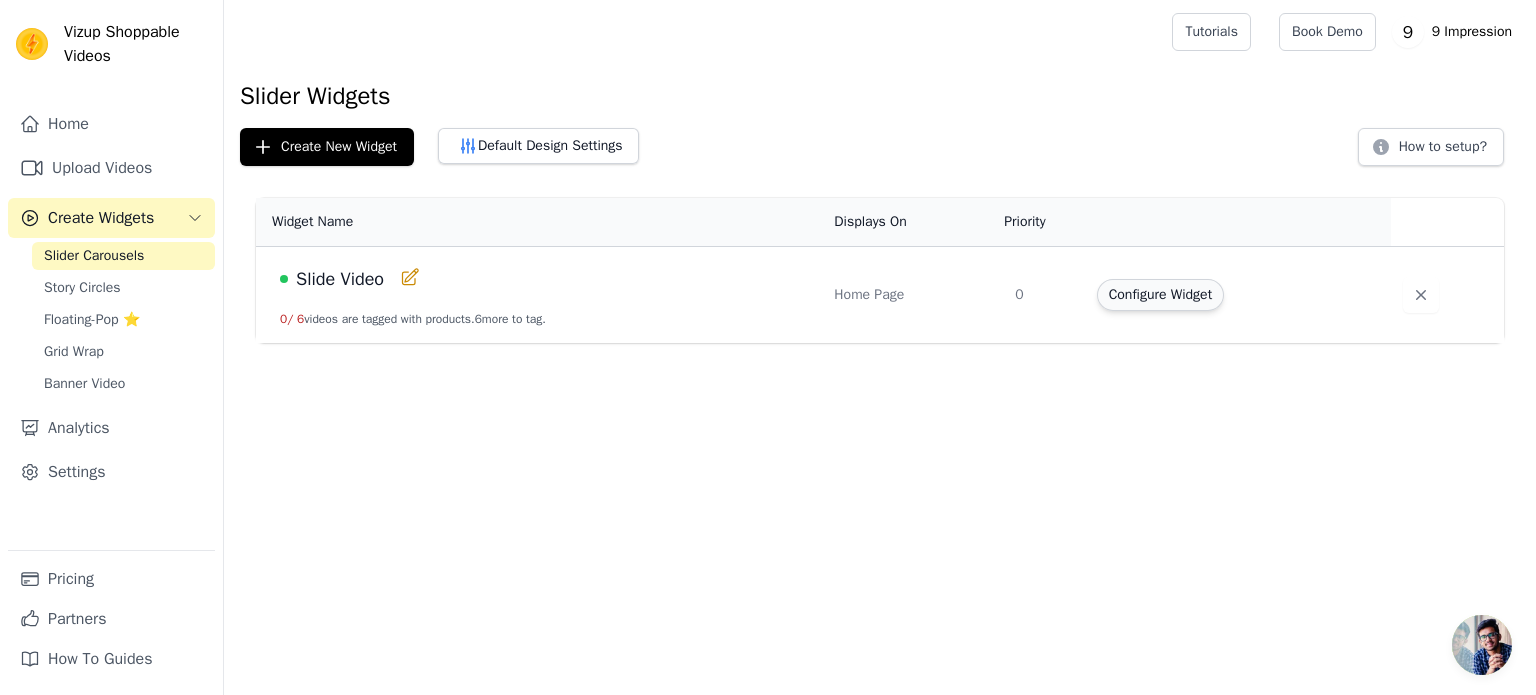 click on "Configure Widget" at bounding box center [1160, 295] 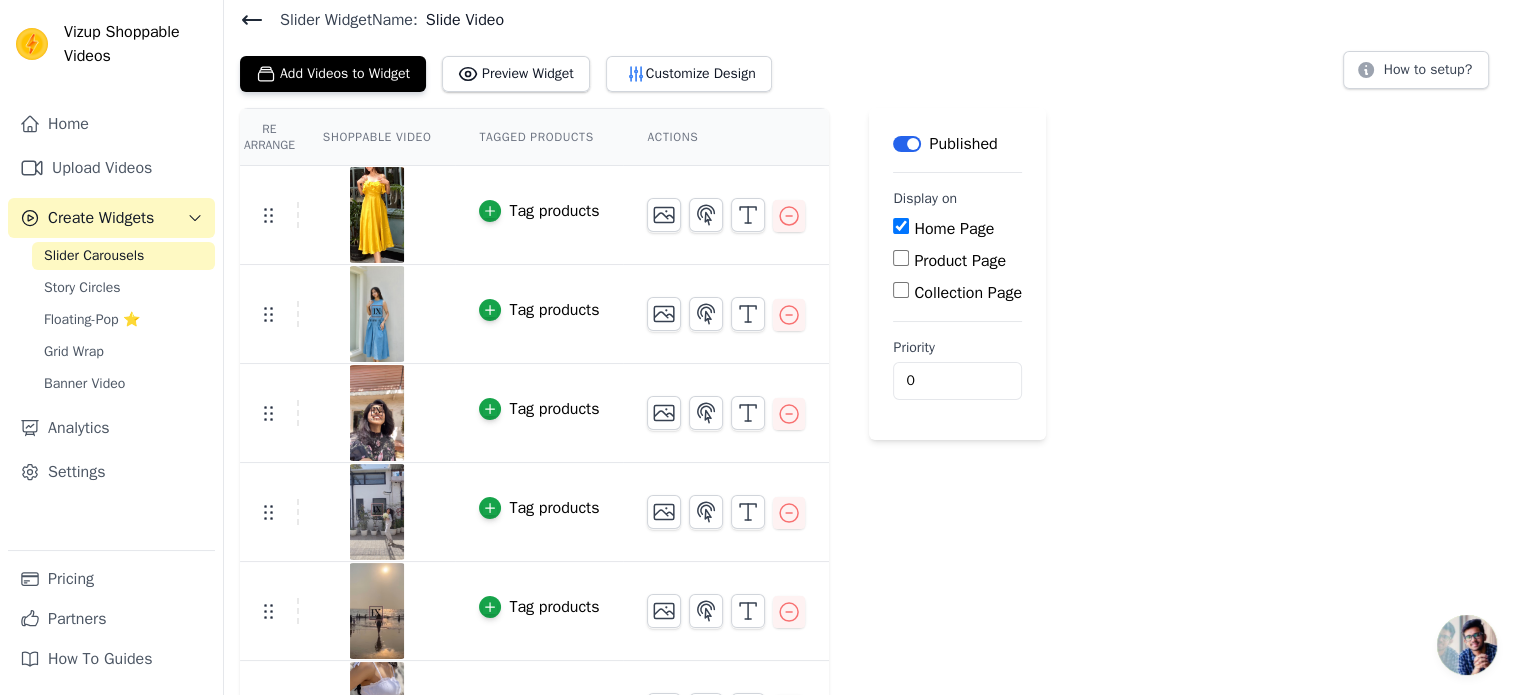 scroll, scrollTop: 0, scrollLeft: 0, axis: both 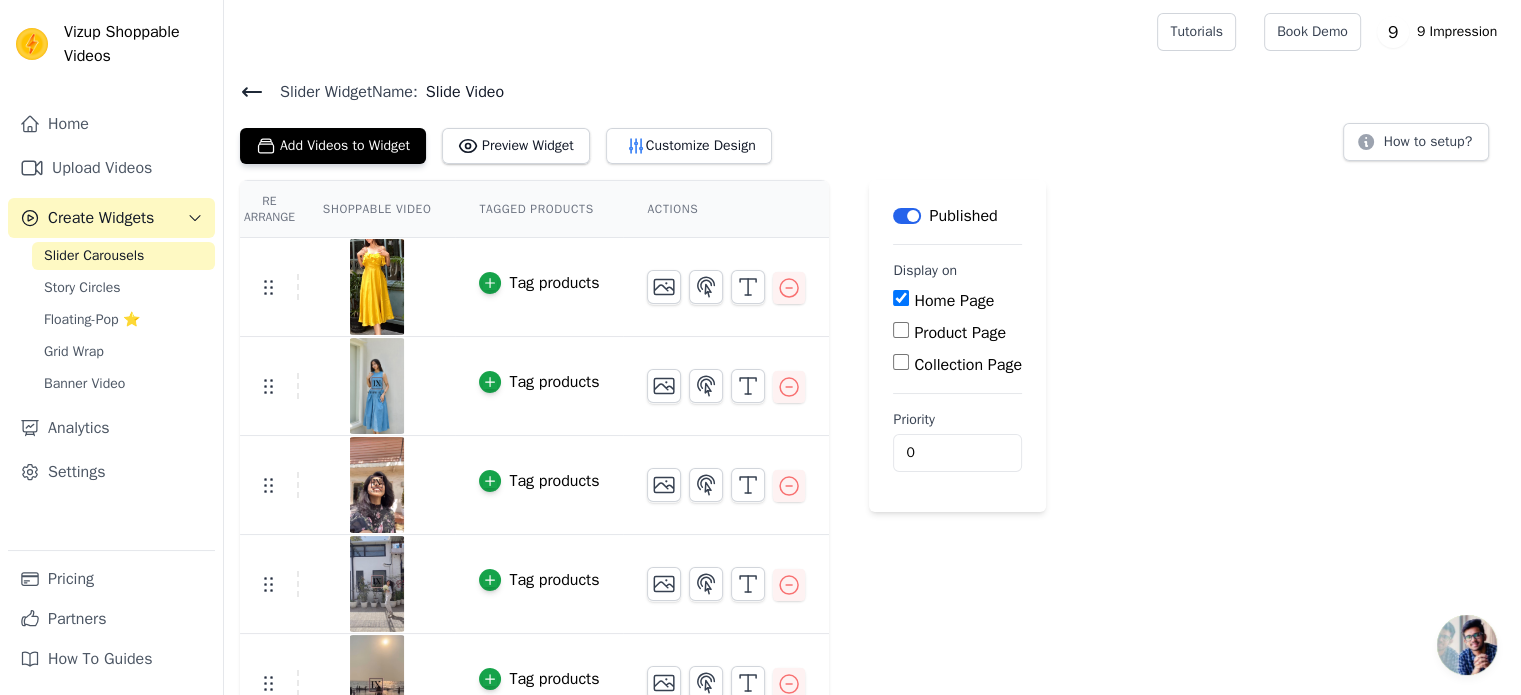 click 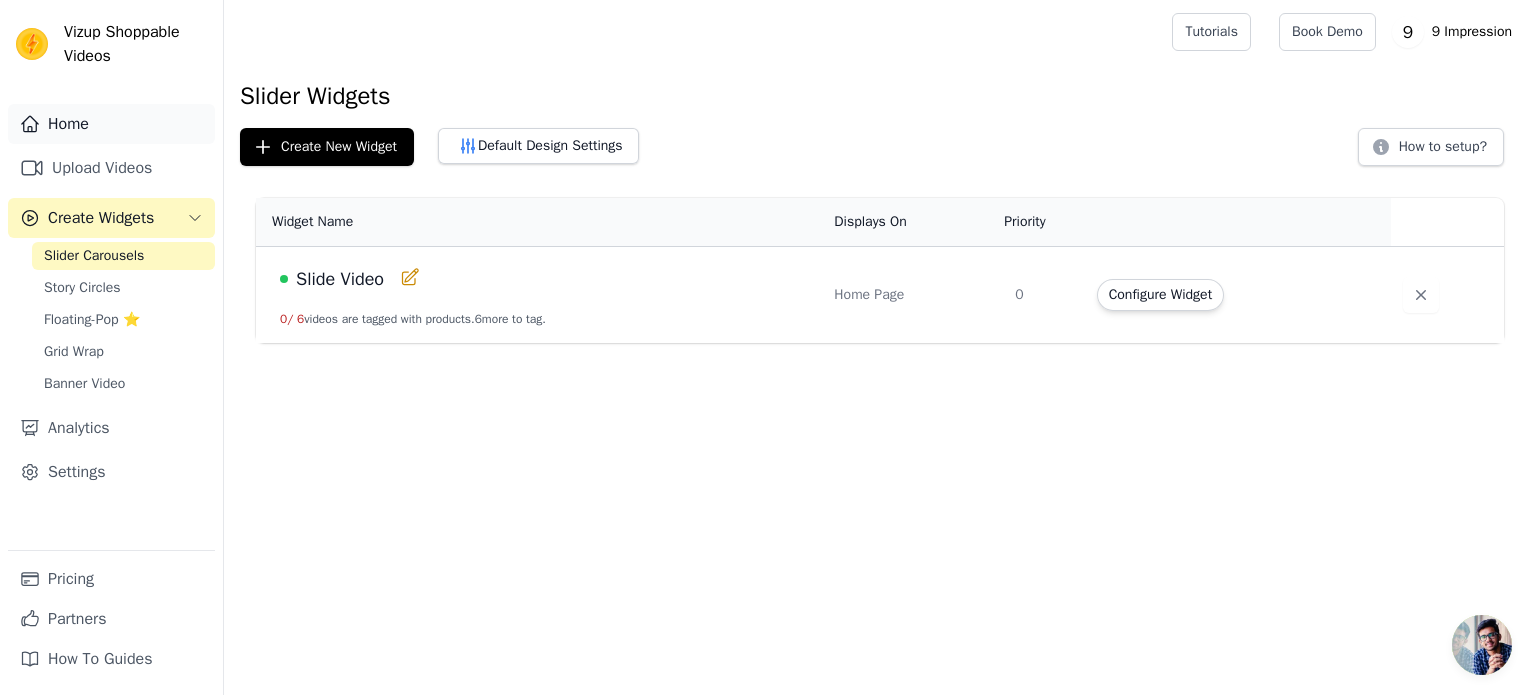 click on "Home" at bounding box center [111, 124] 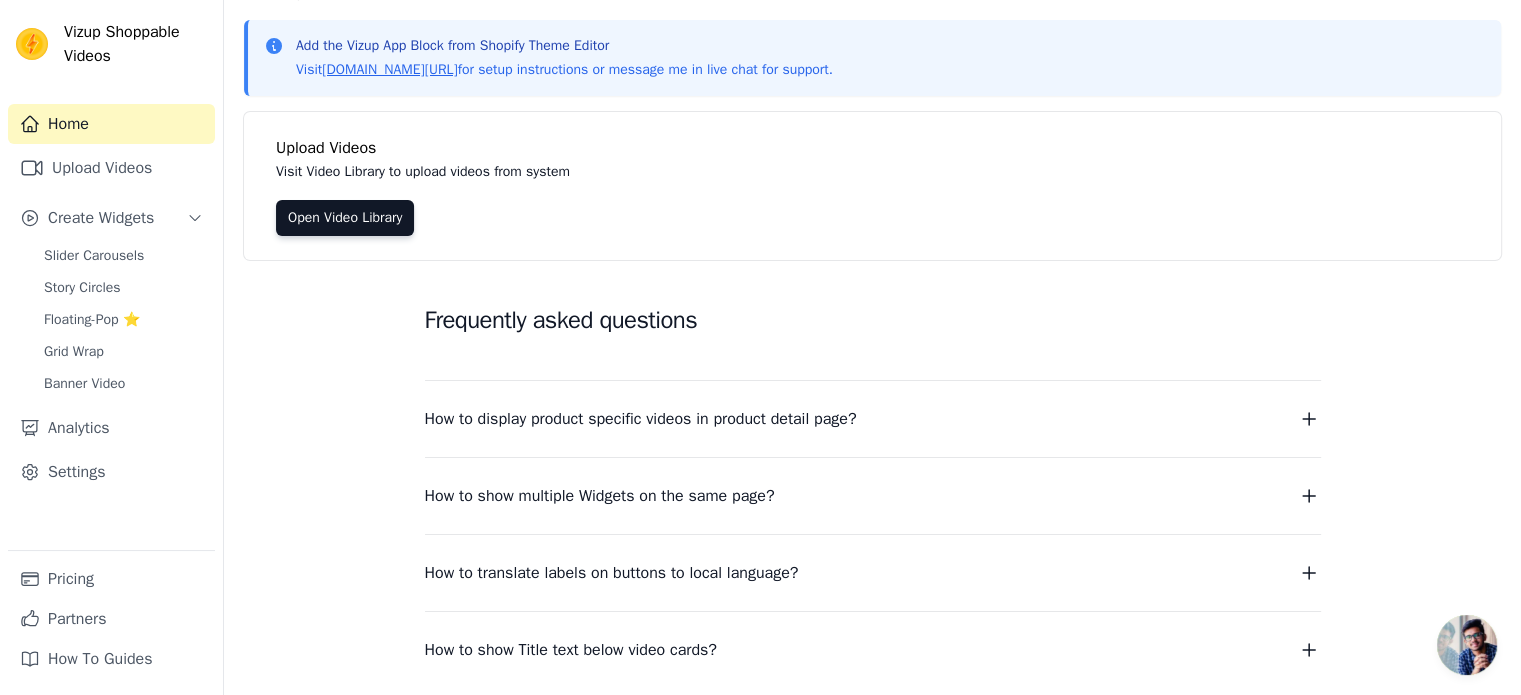 click on "How to display product specific videos in product detail page?" at bounding box center [641, 419] 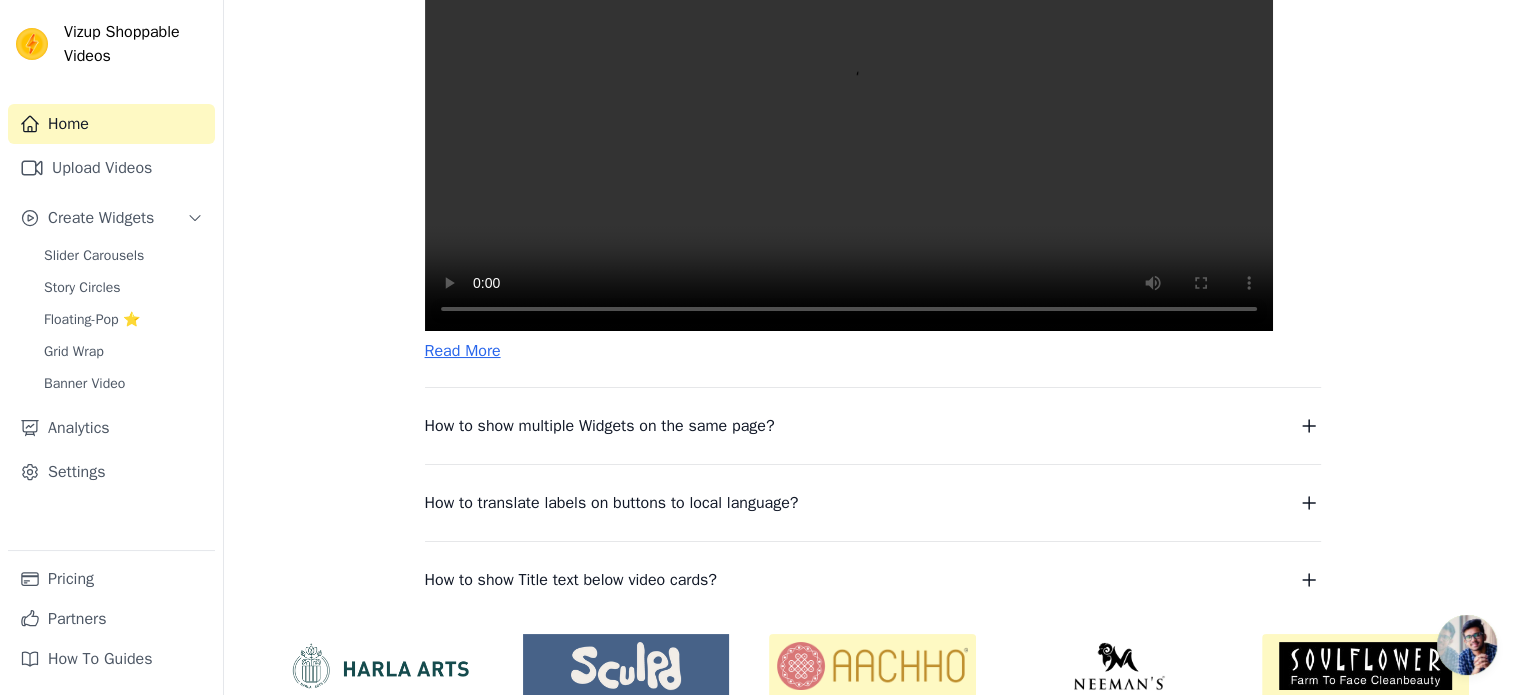 scroll, scrollTop: 700, scrollLeft: 0, axis: vertical 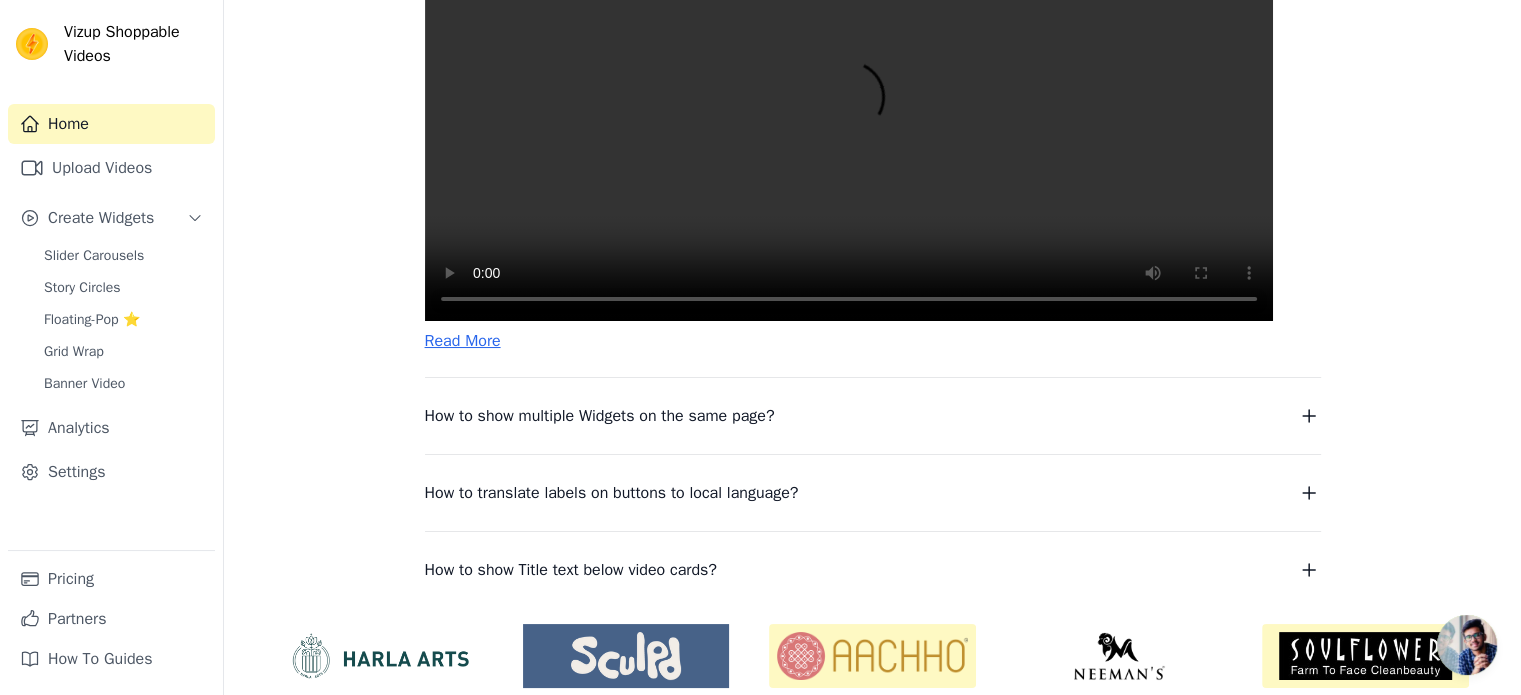 type 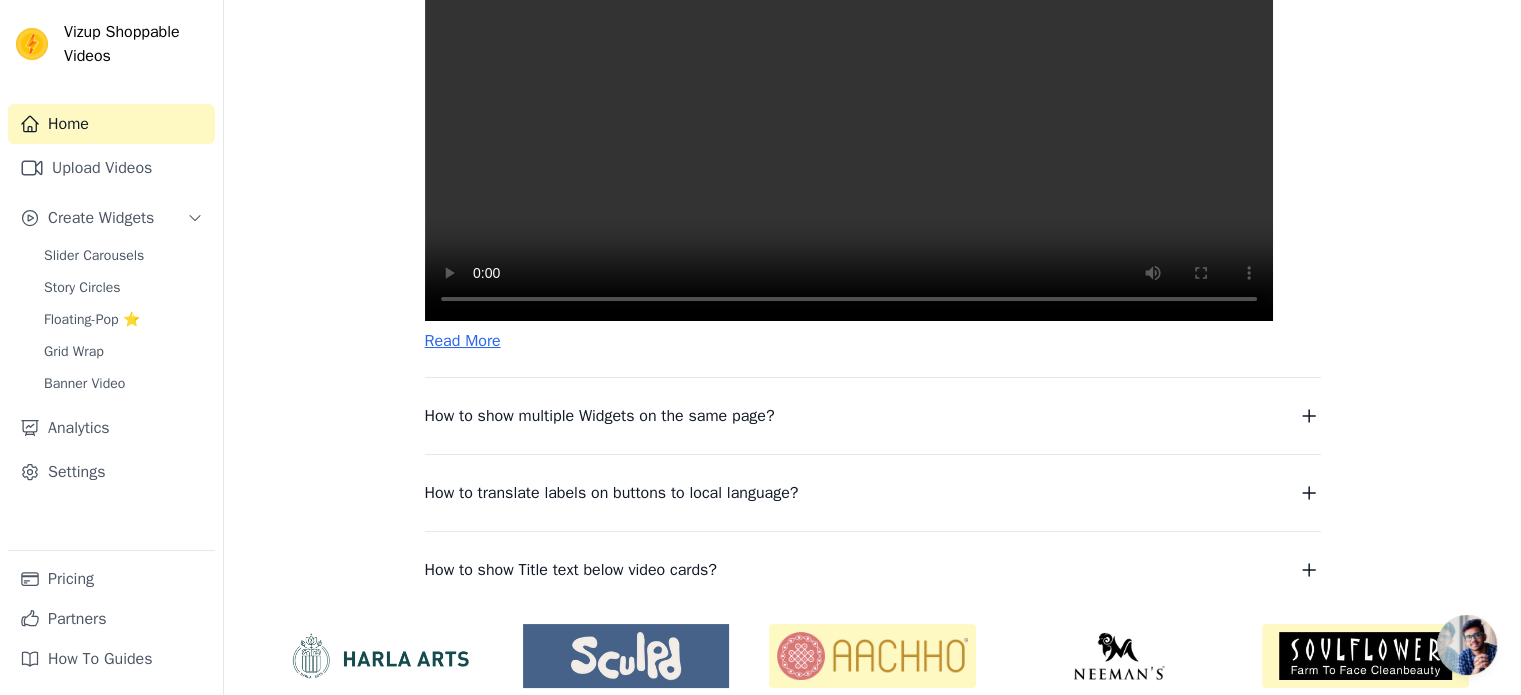click at bounding box center [849, 109] 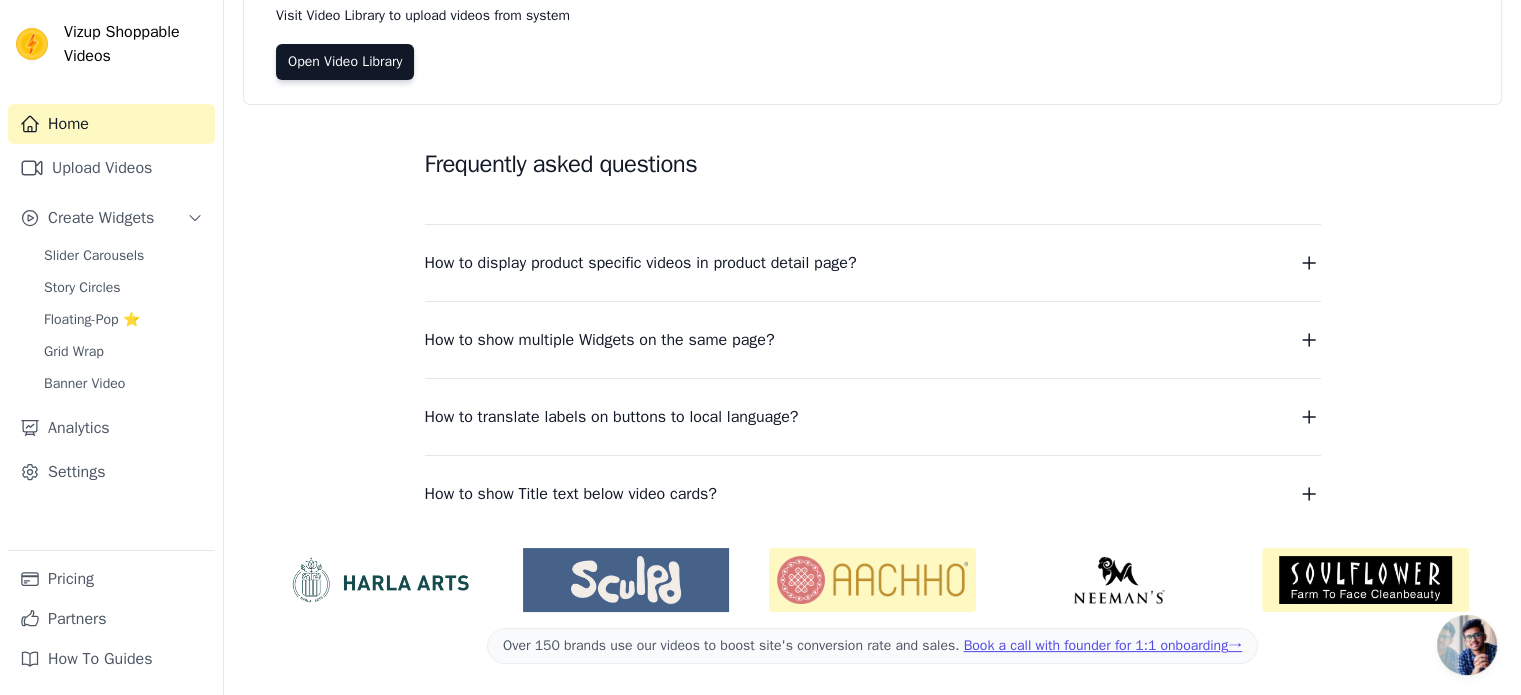 click on "How to display product specific videos in product detail page?" at bounding box center (873, 263) 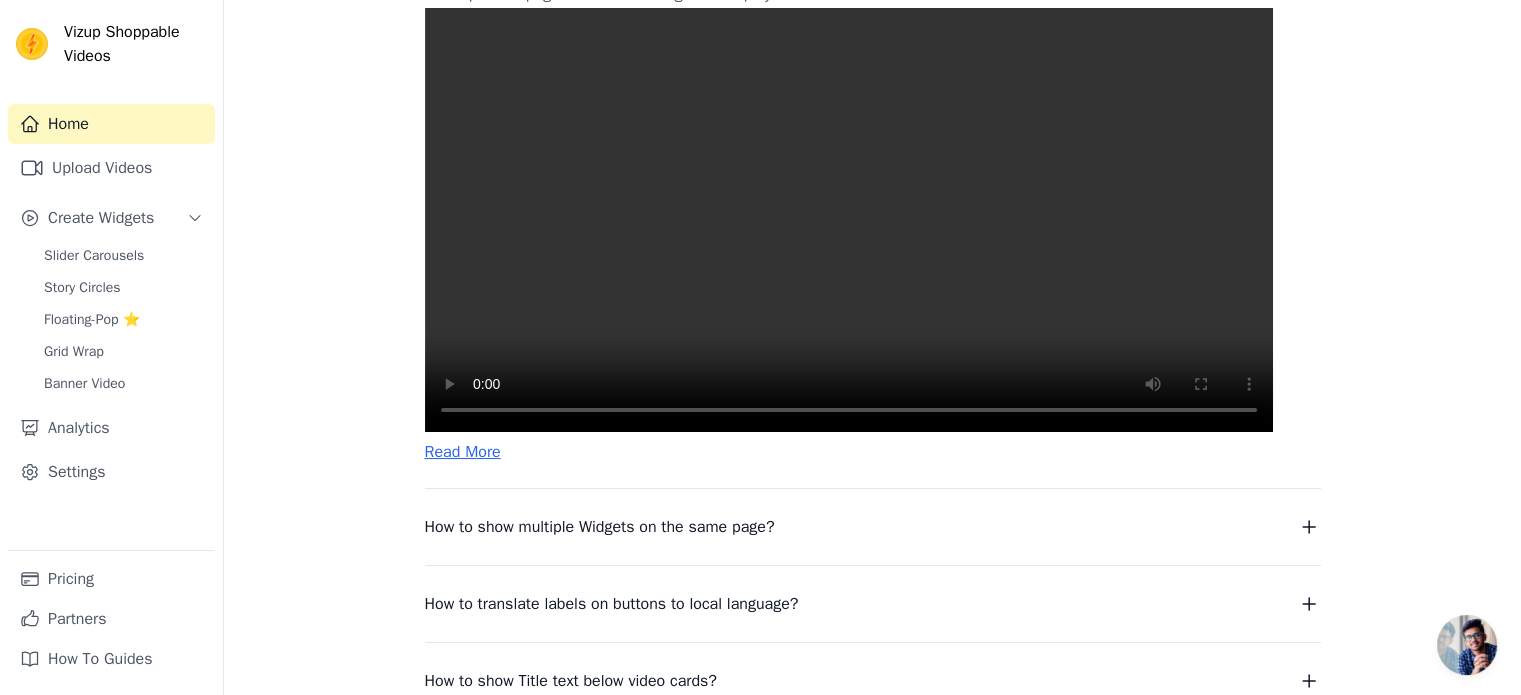 scroll, scrollTop: 556, scrollLeft: 0, axis: vertical 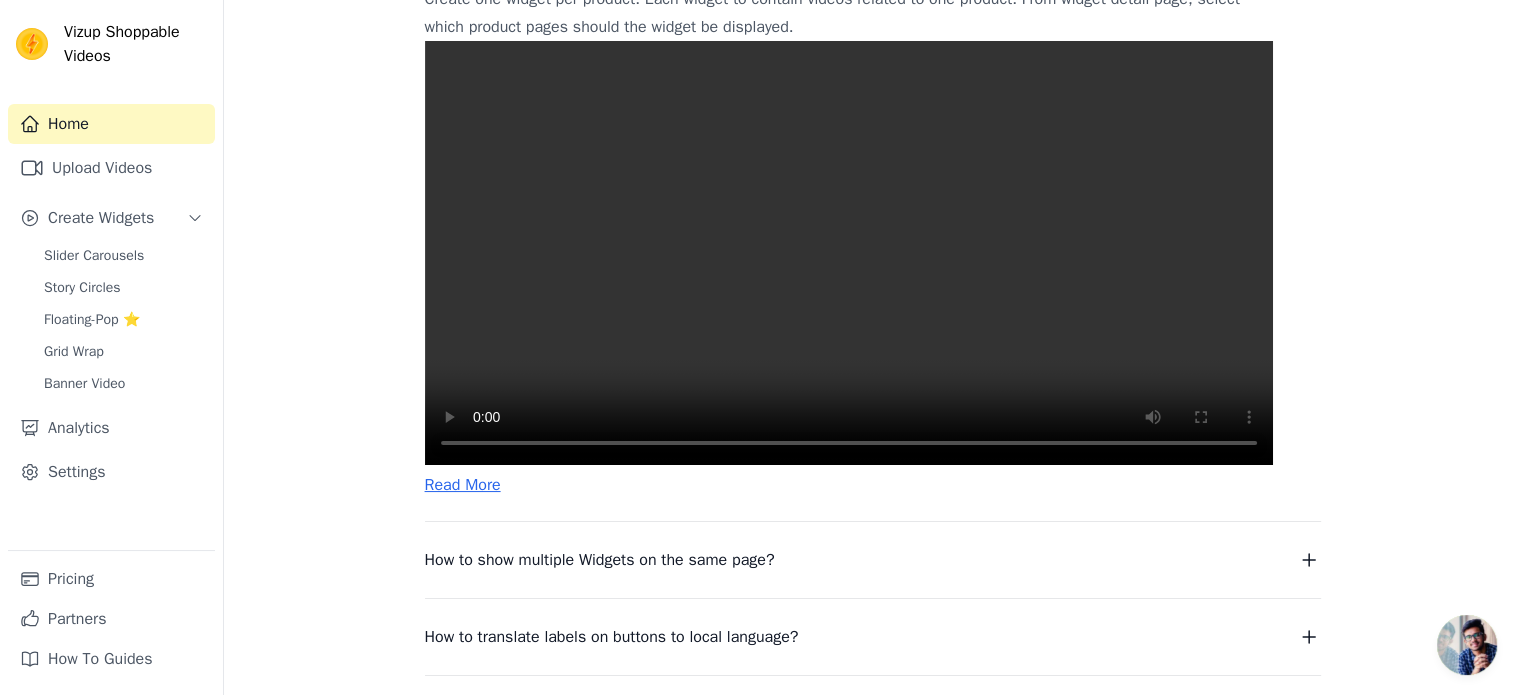 click at bounding box center [849, 253] 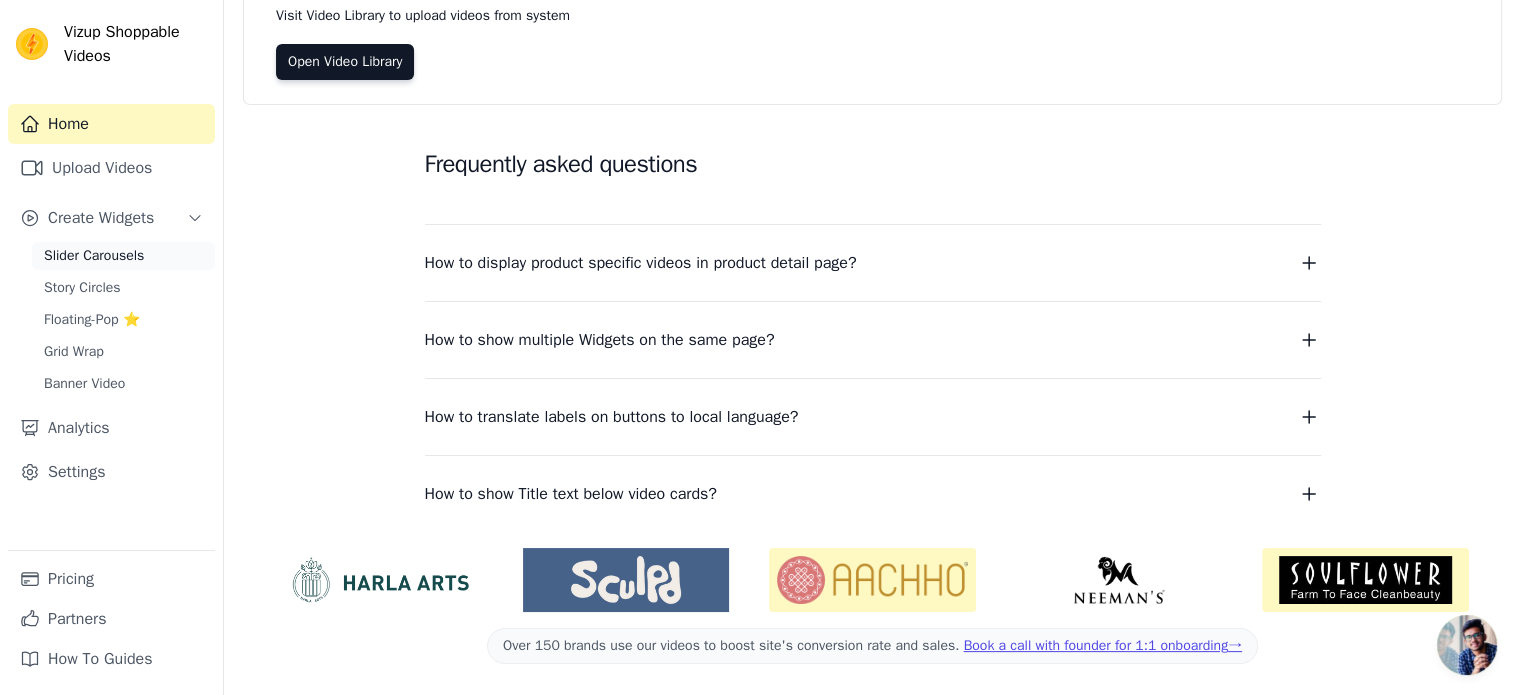 click on "Slider Carousels" at bounding box center (94, 256) 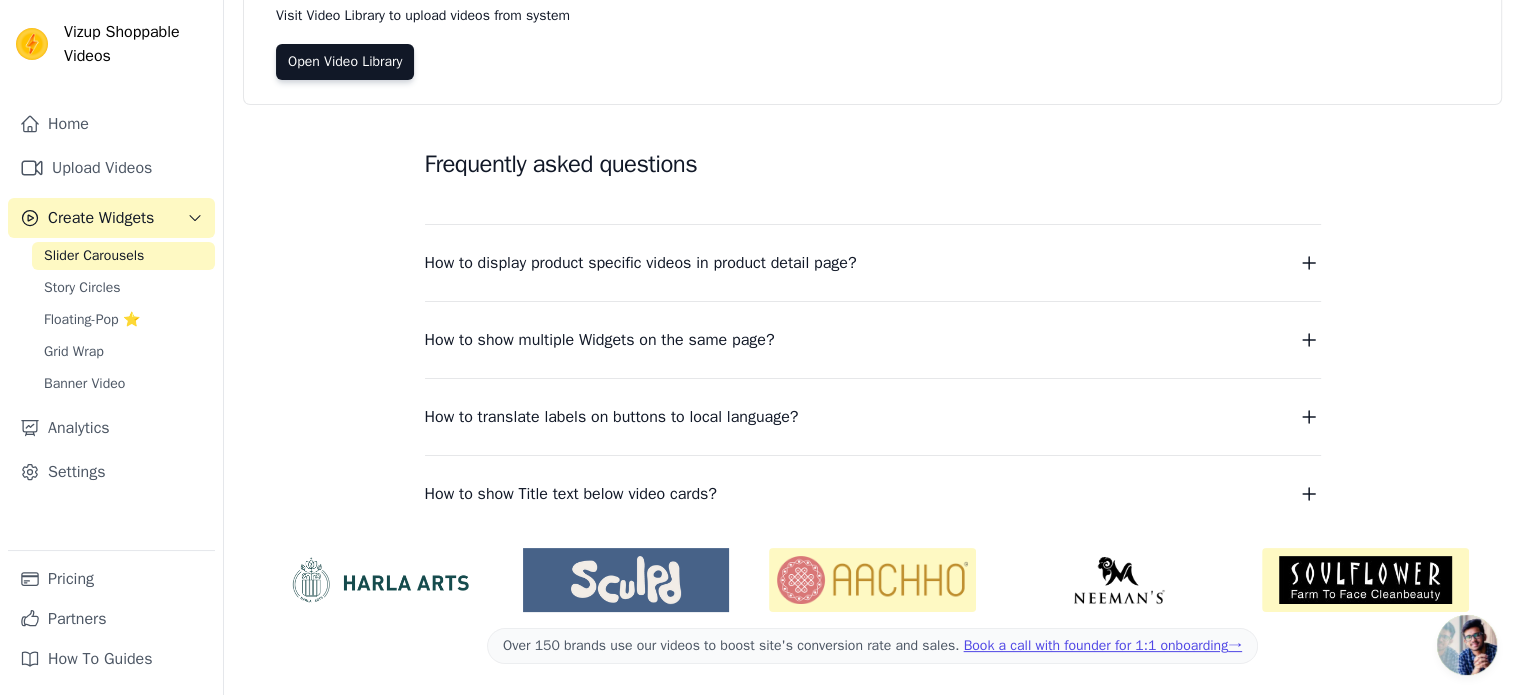 scroll, scrollTop: 0, scrollLeft: 0, axis: both 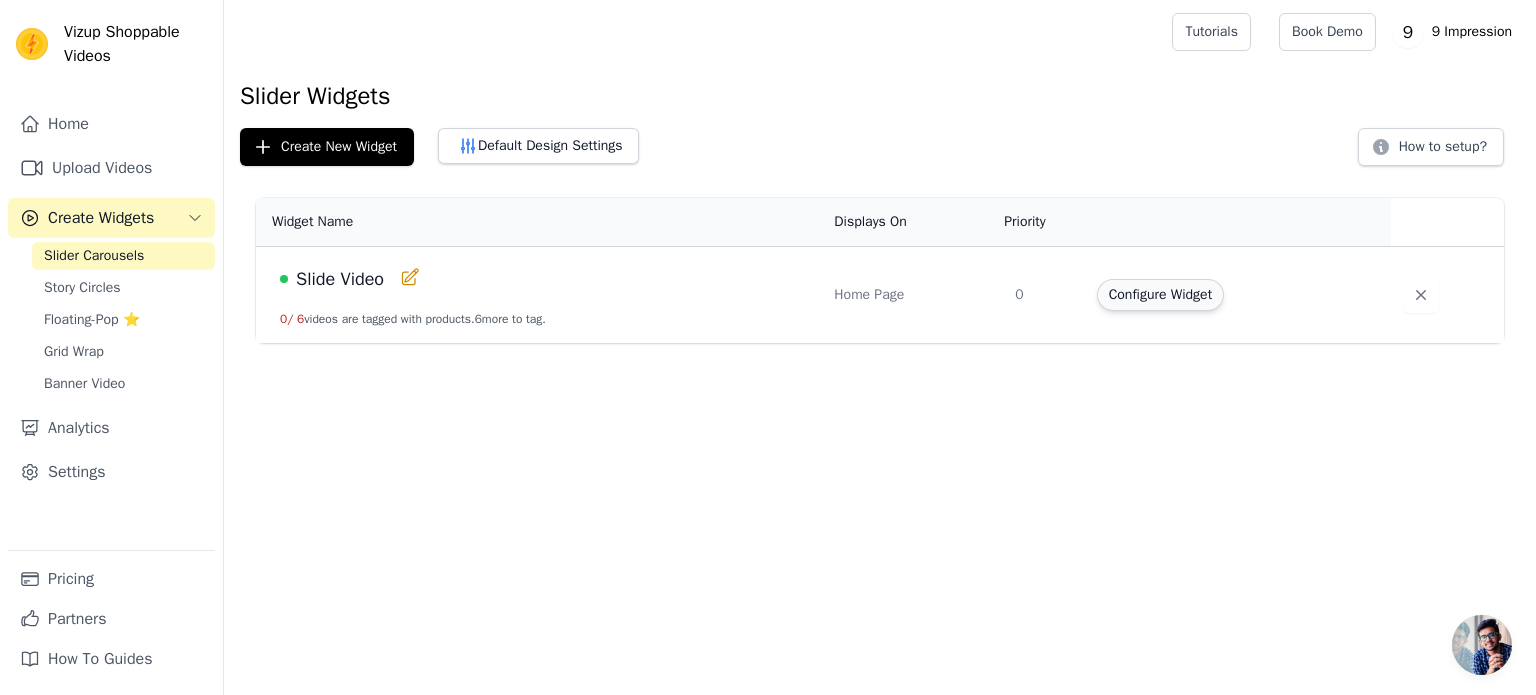 click on "Configure Widget" at bounding box center [1160, 295] 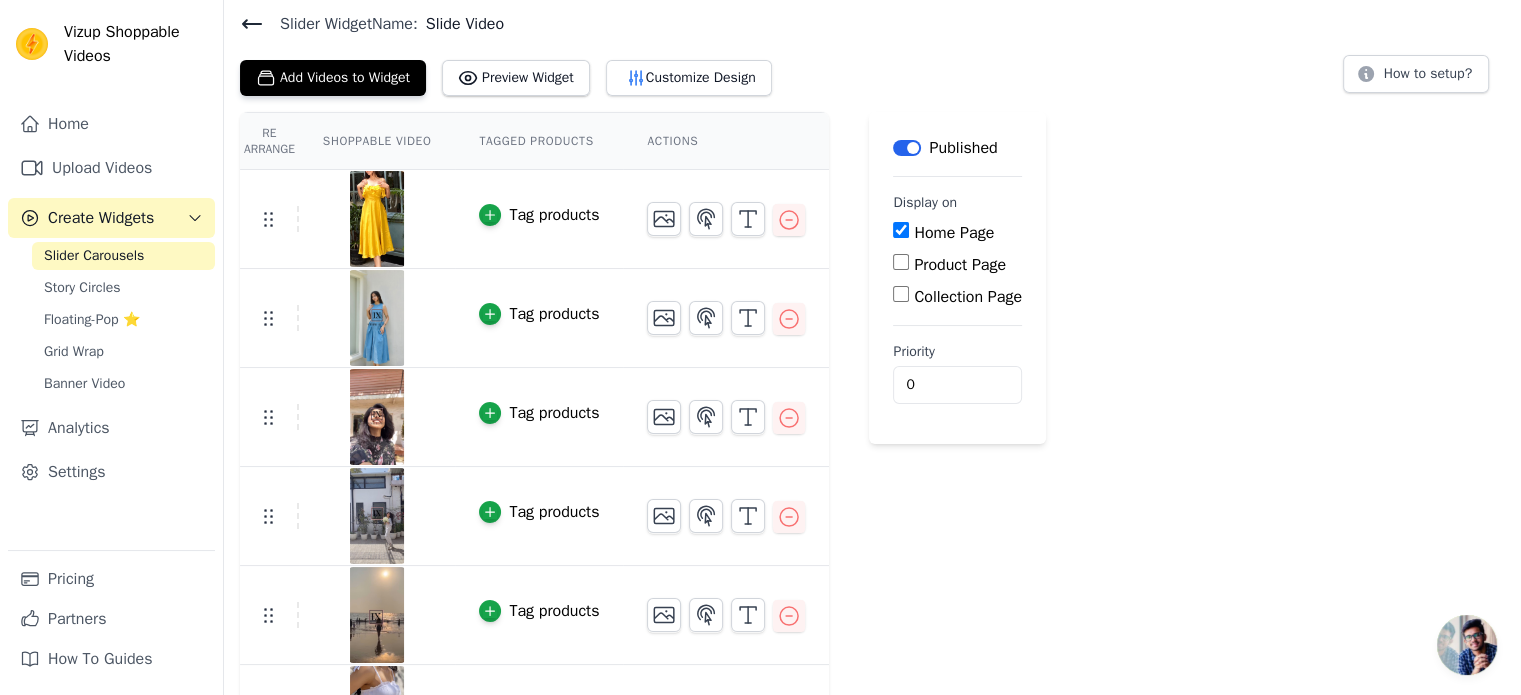 scroll, scrollTop: 0, scrollLeft: 0, axis: both 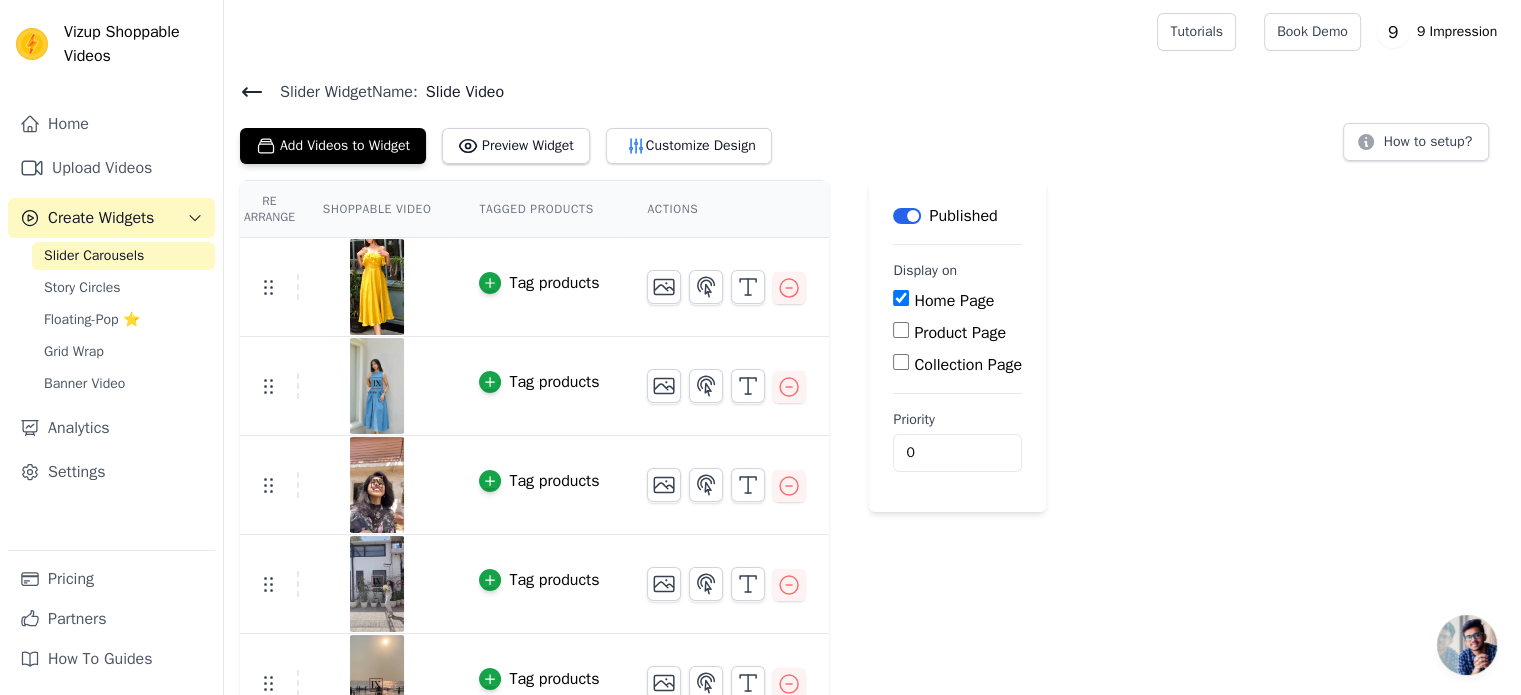 click on "Shoppable Video" at bounding box center [377, 209] 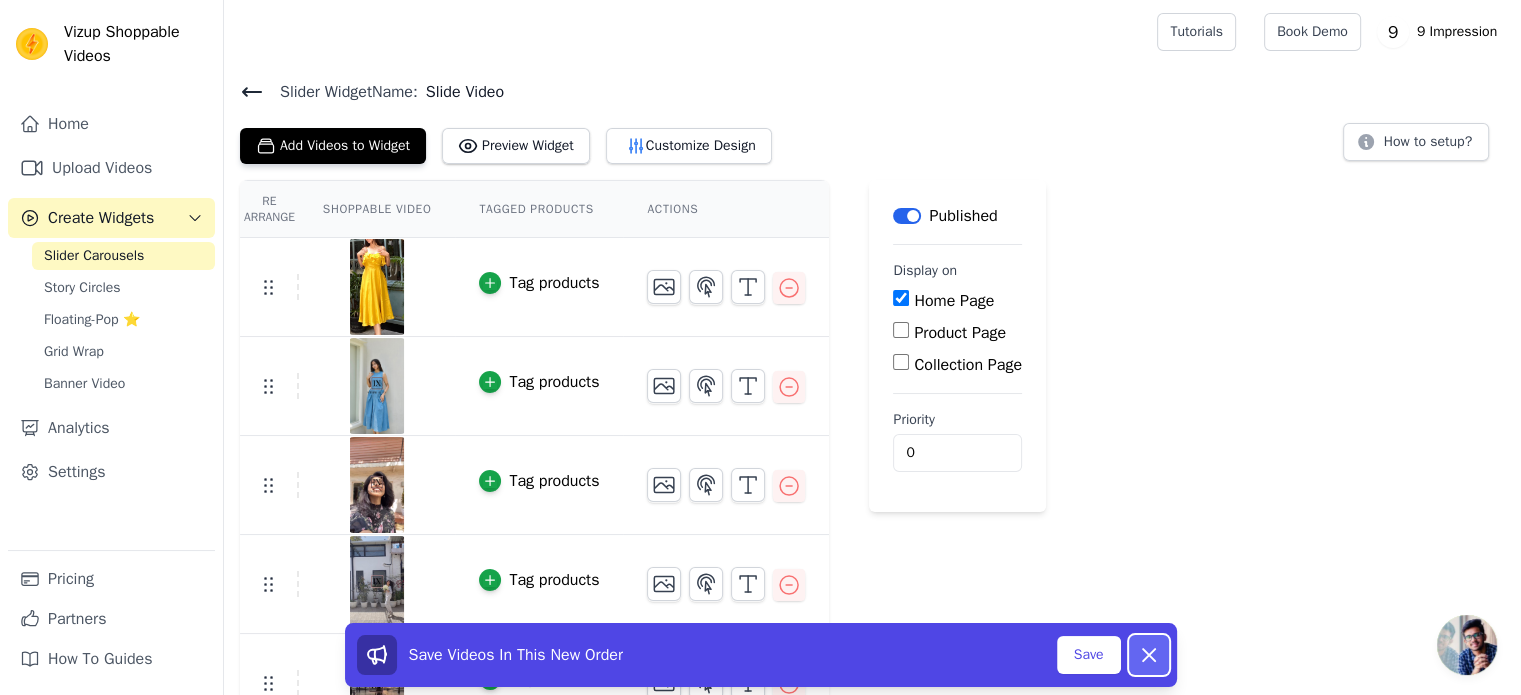 click 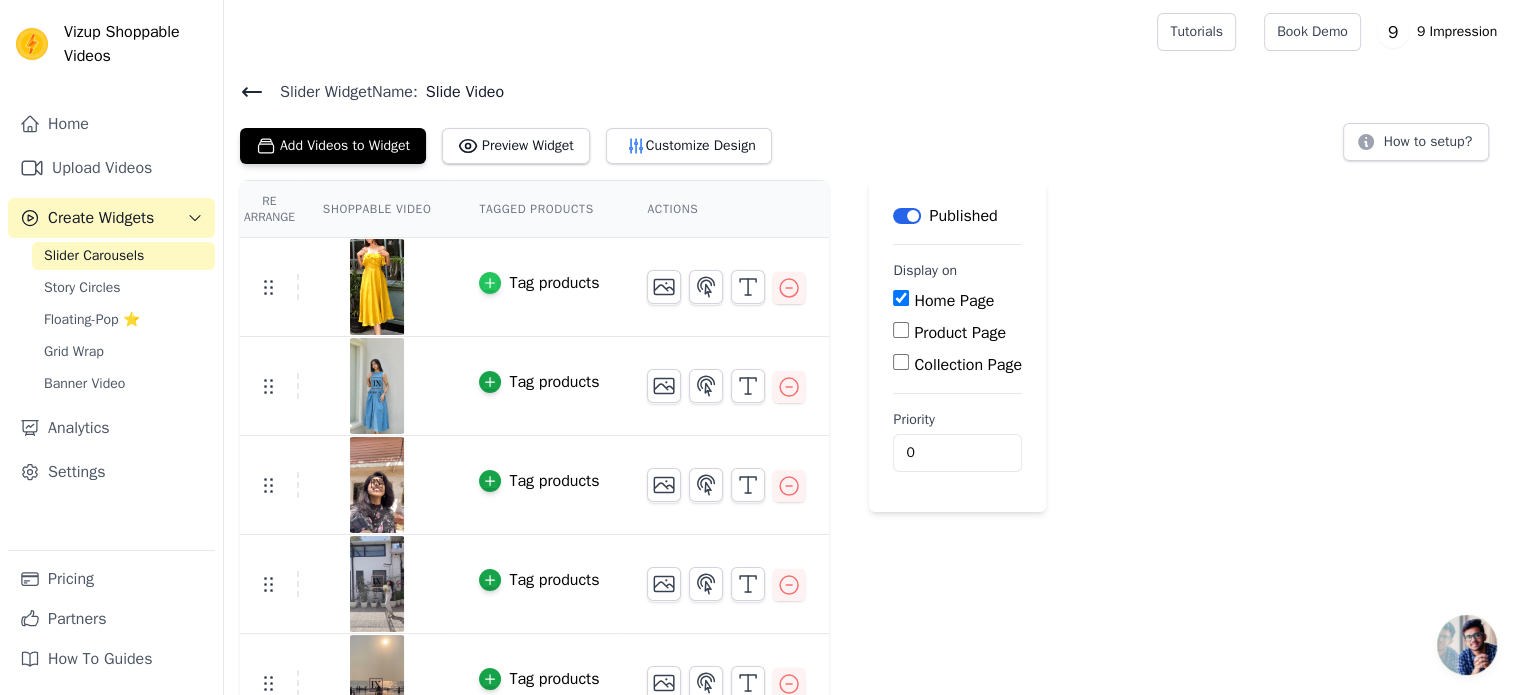 click 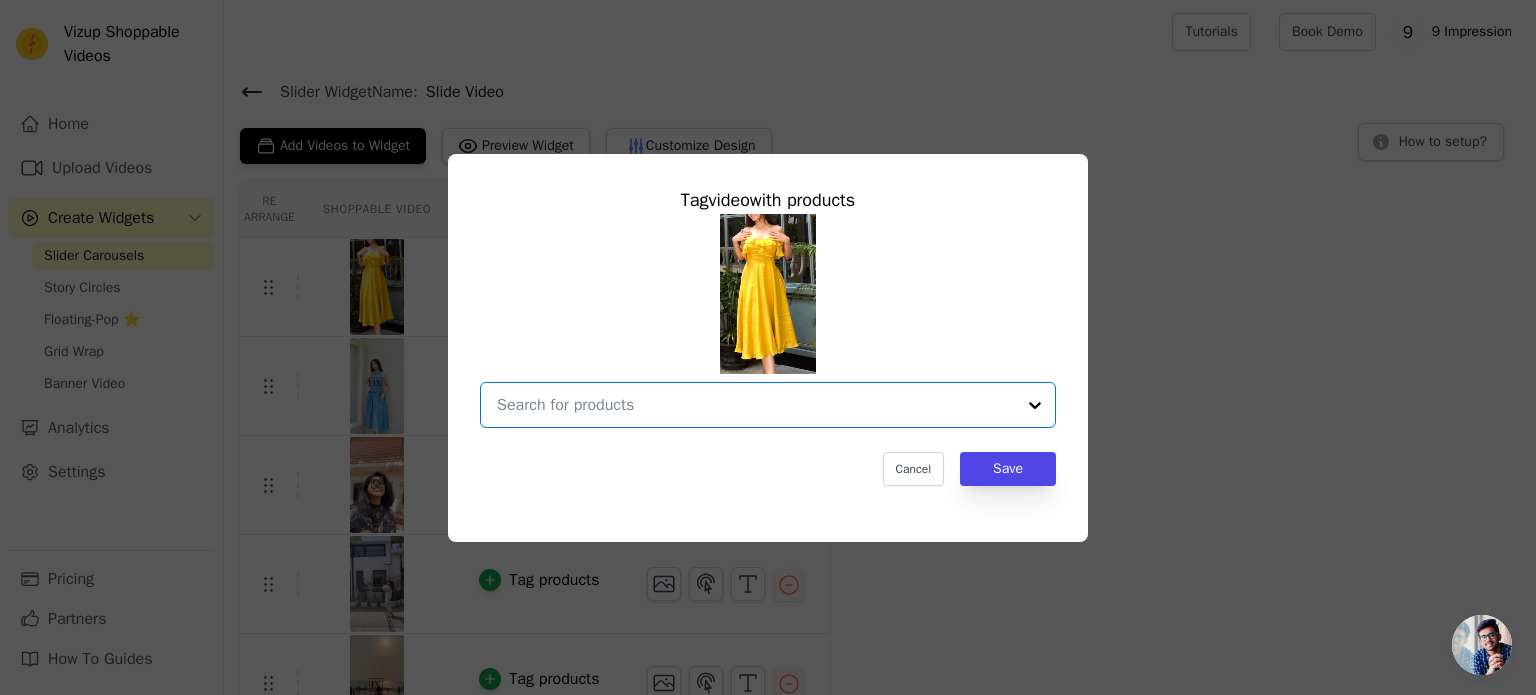click at bounding box center [756, 405] 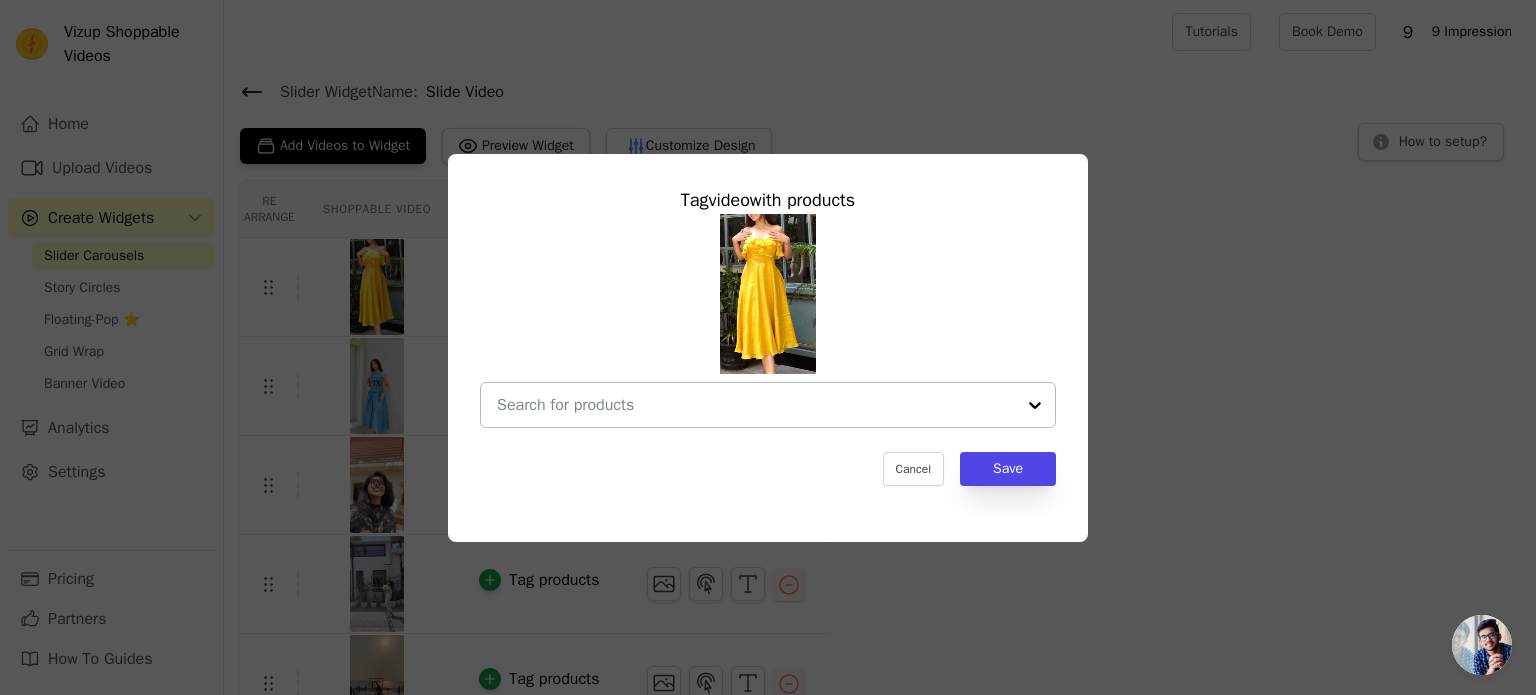 click at bounding box center (756, 405) 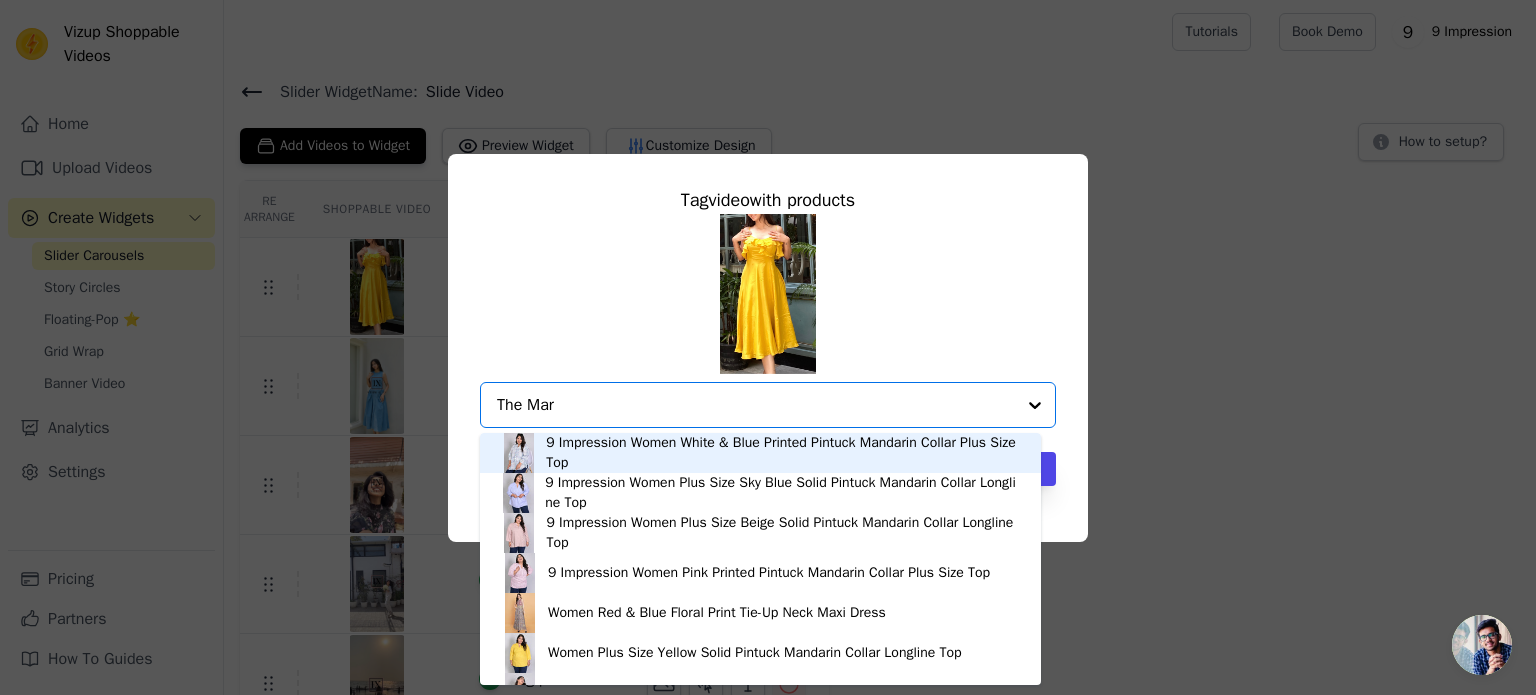 type on "The Mari" 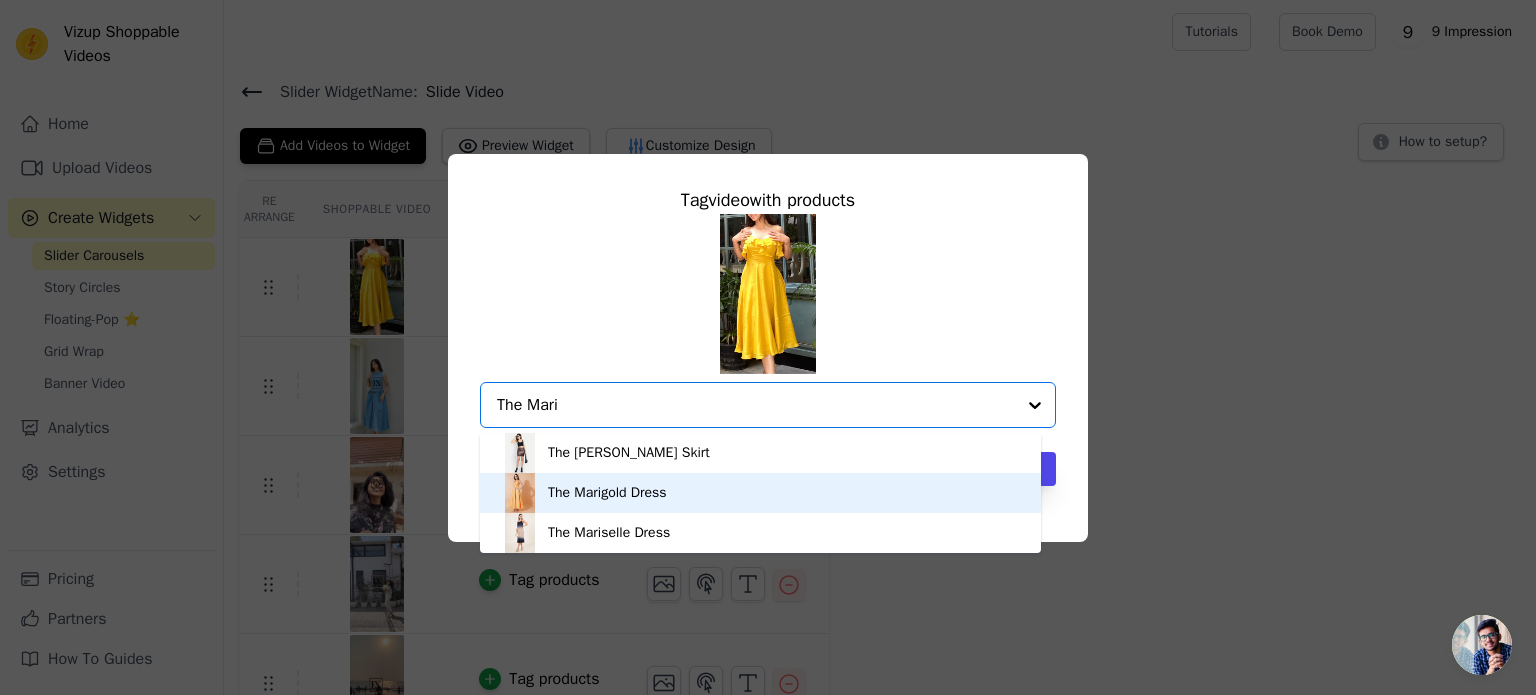 click on "The Marigold Dress" at bounding box center (607, 493) 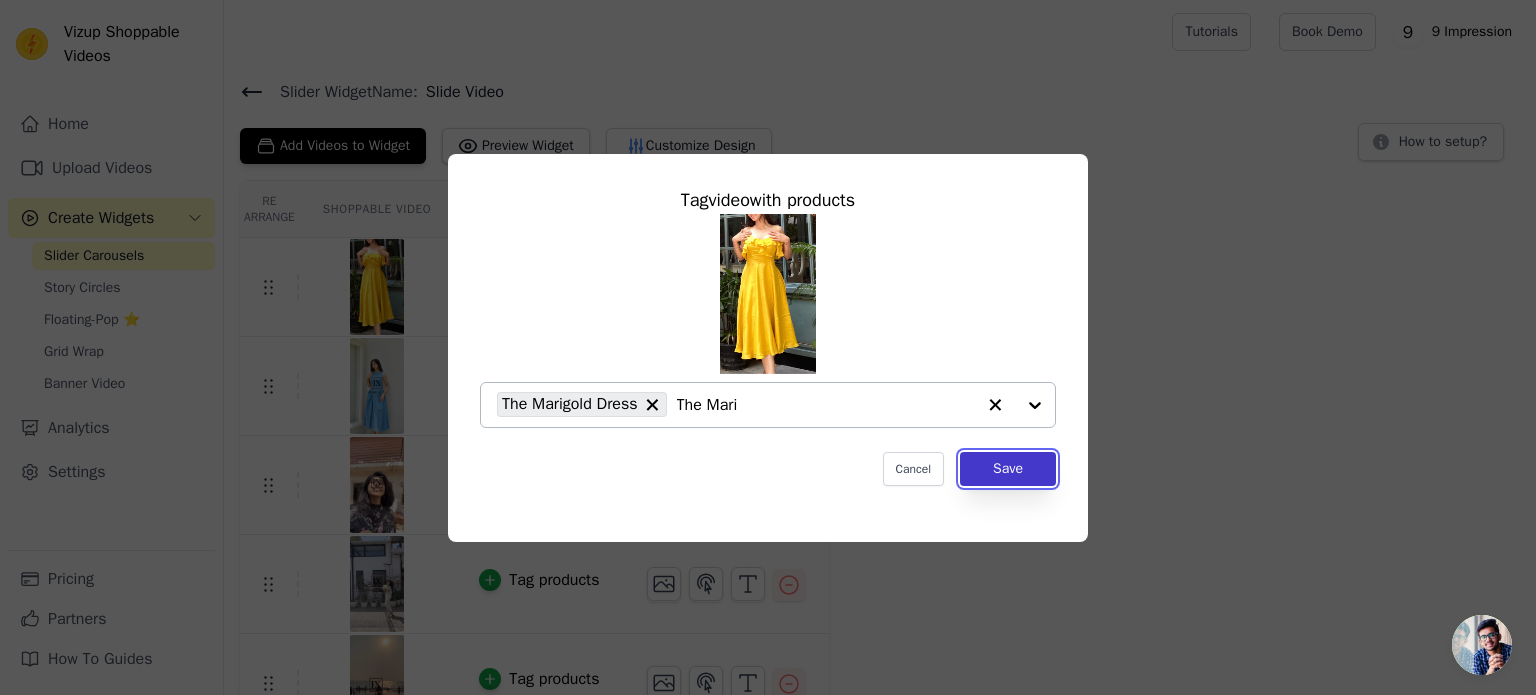 click on "Save" at bounding box center [1008, 469] 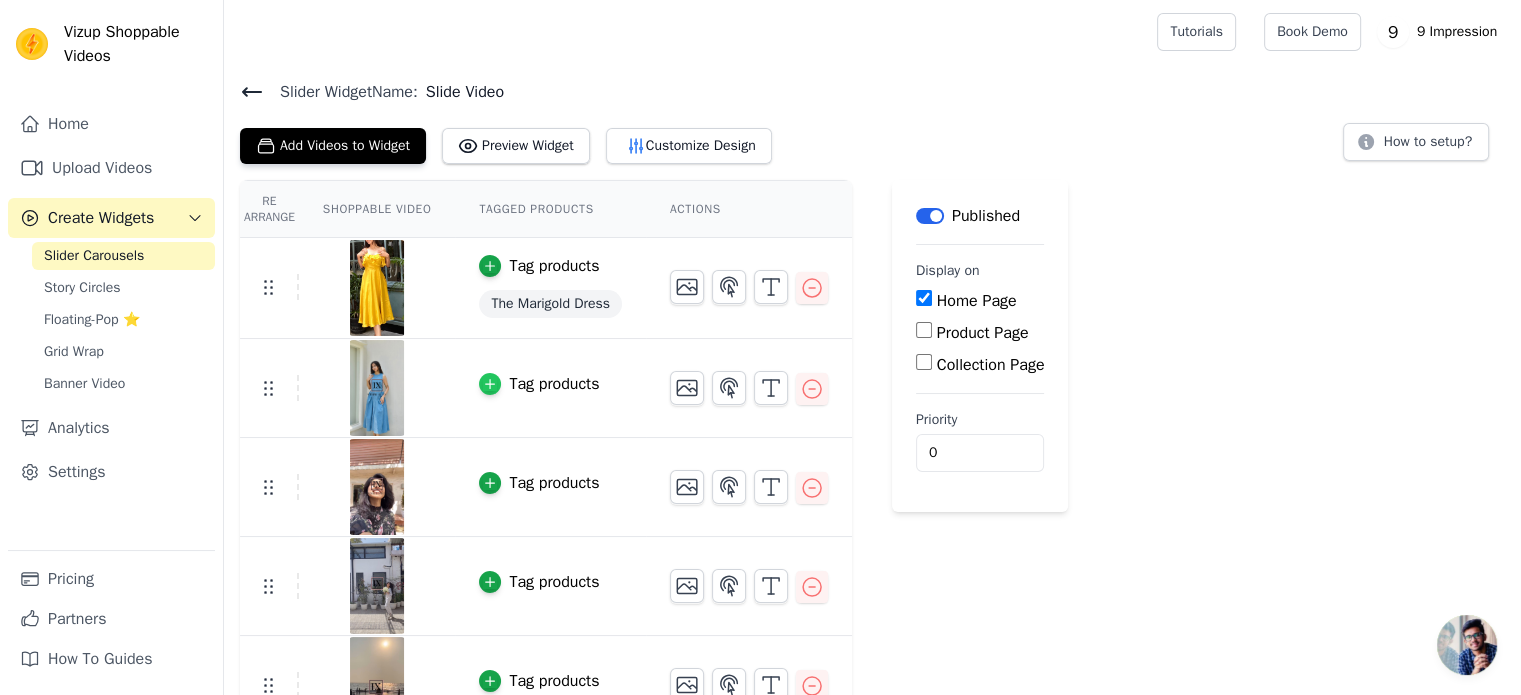click at bounding box center (490, 384) 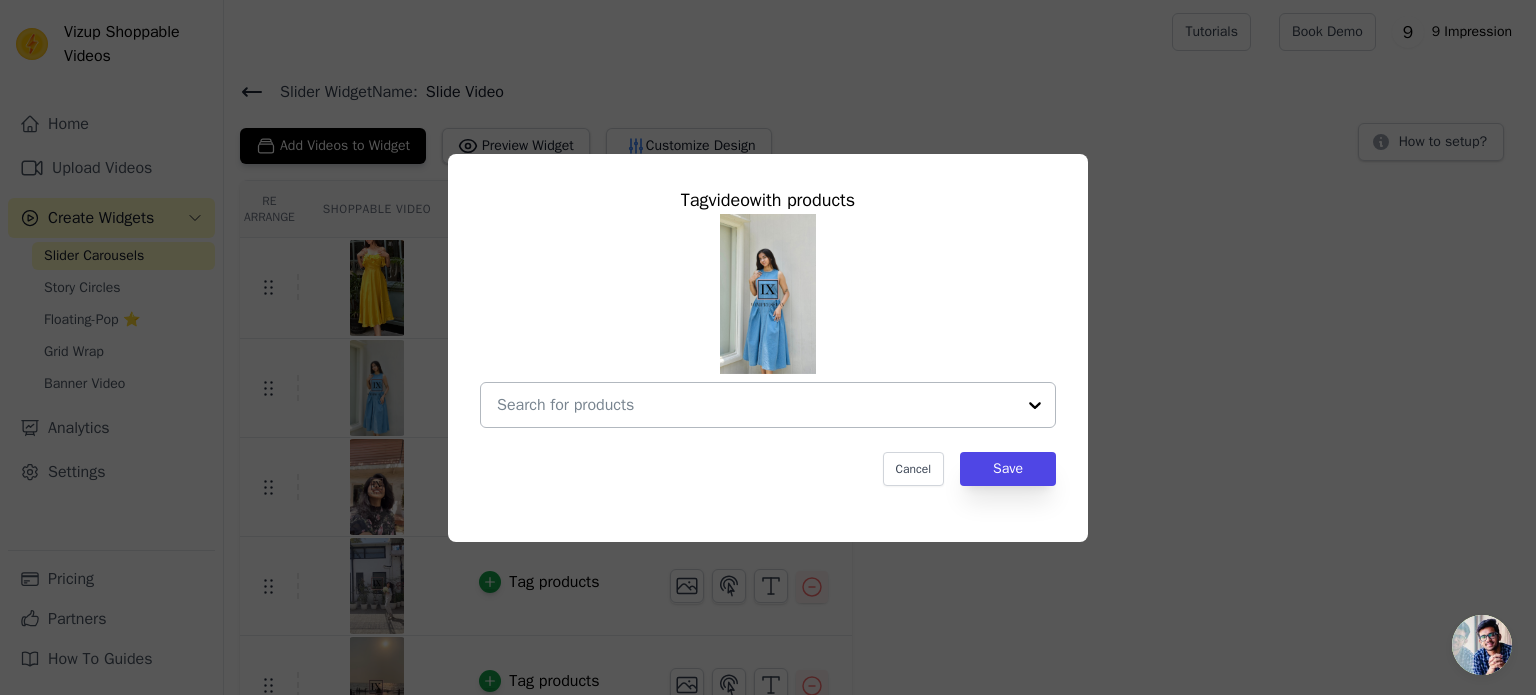 click at bounding box center (756, 405) 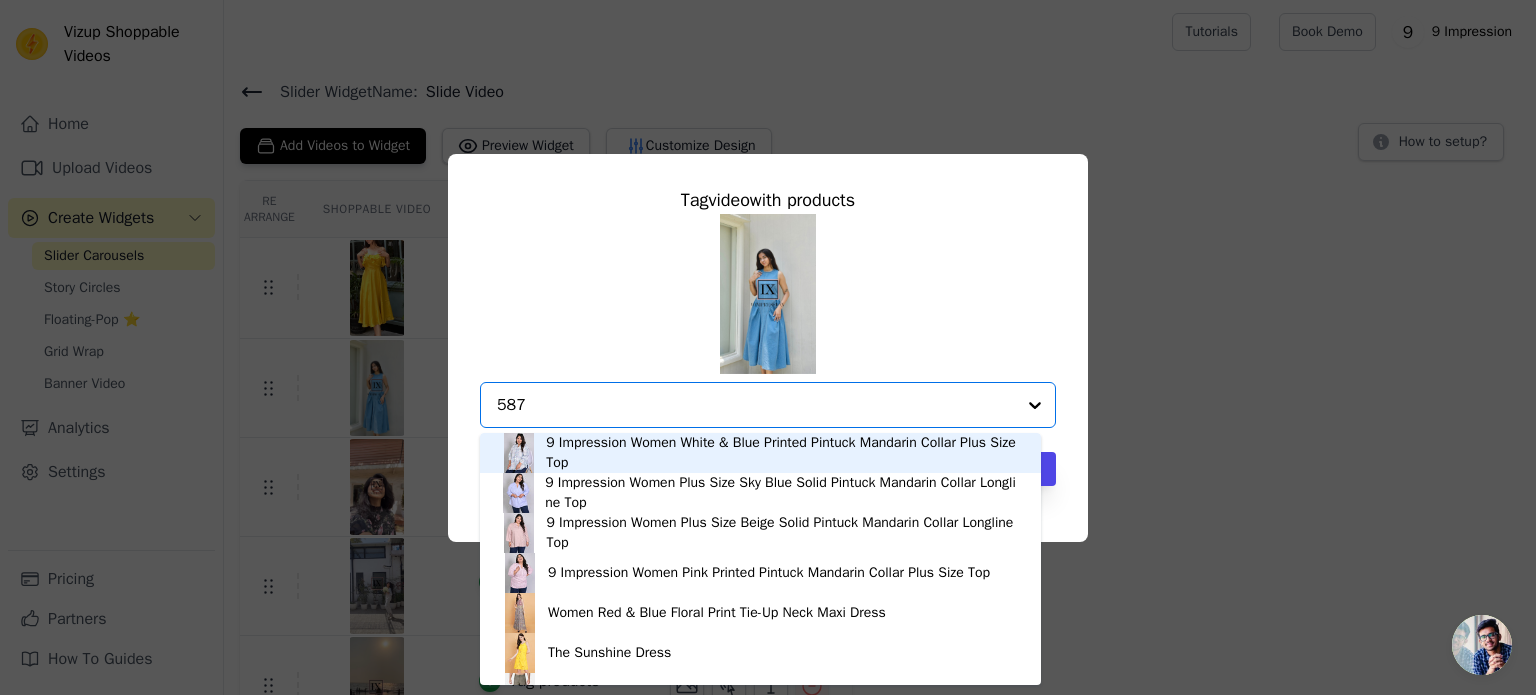 type on "5875" 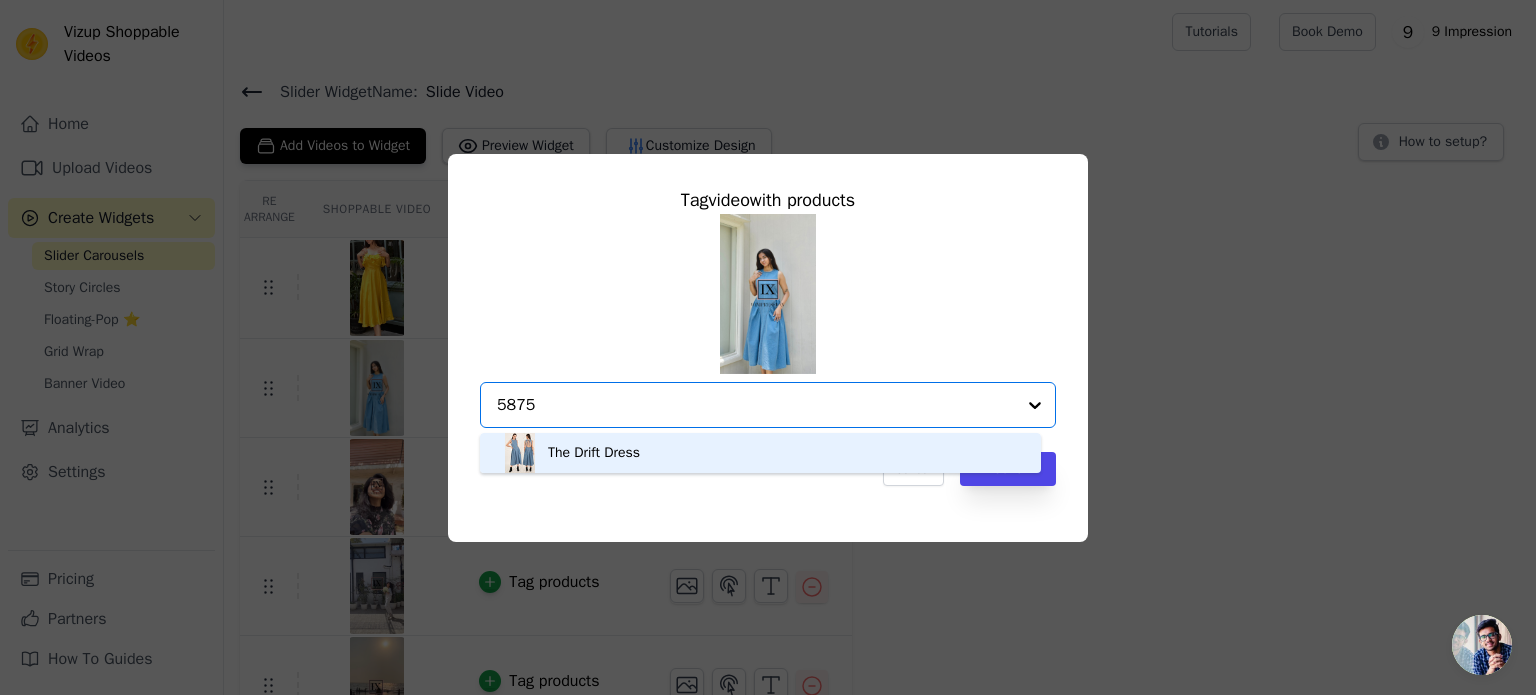 click on "The Drift Dress" at bounding box center (594, 453) 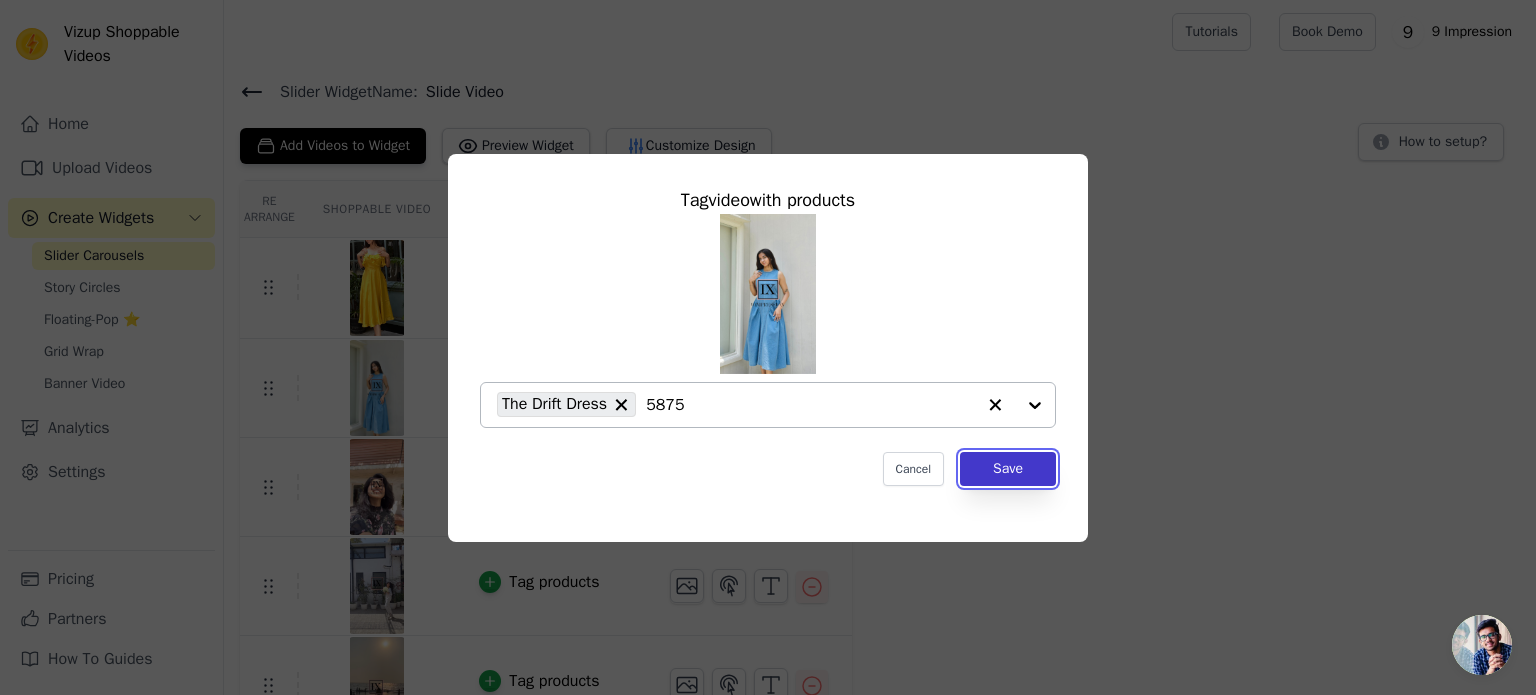 click on "Save" at bounding box center [1008, 469] 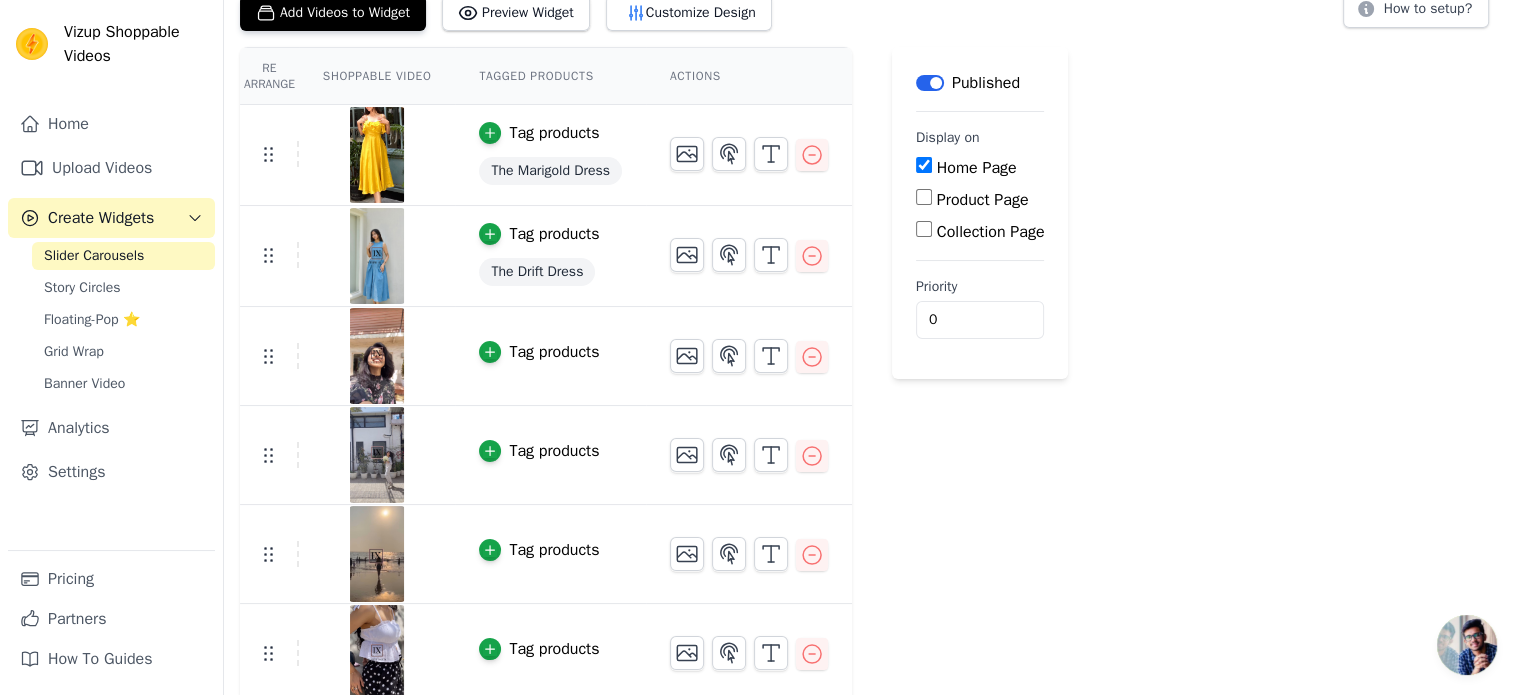 scroll, scrollTop: 139, scrollLeft: 0, axis: vertical 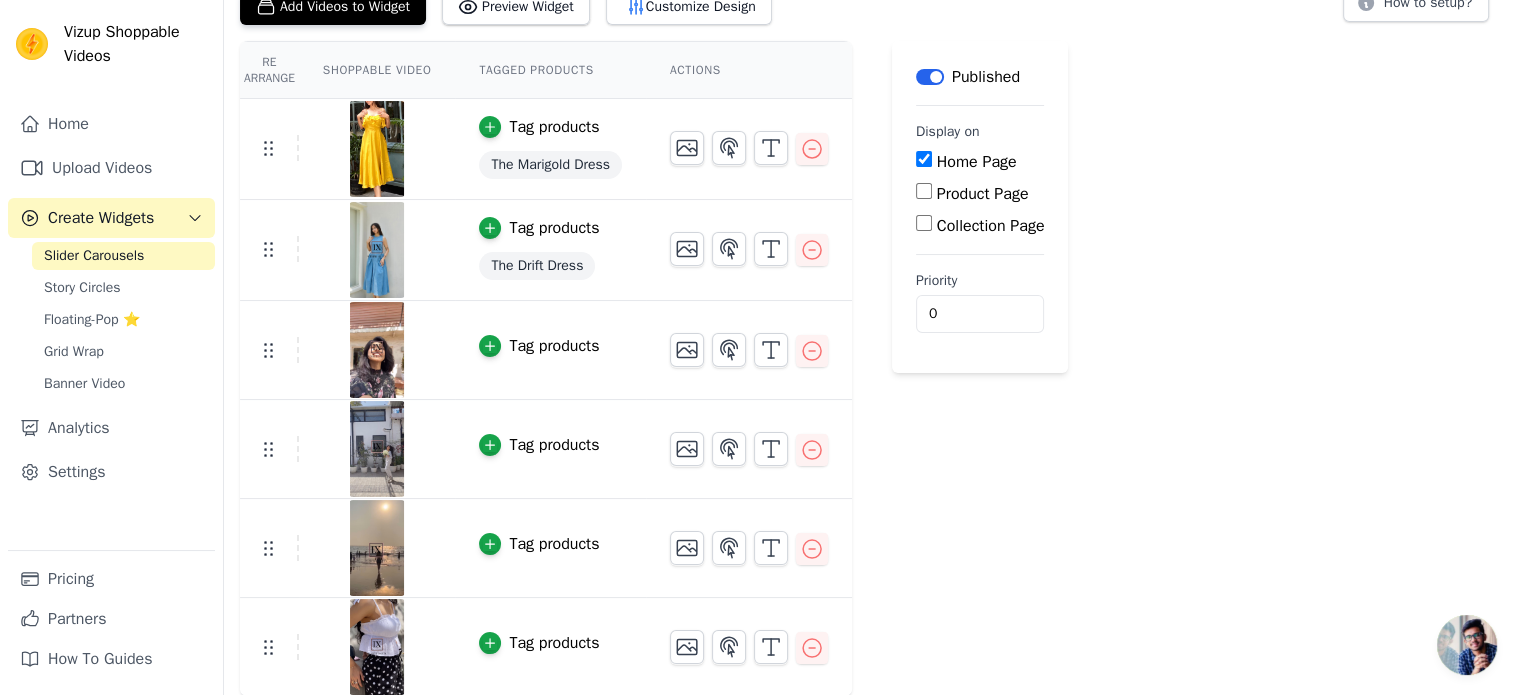 click on "Tag products" at bounding box center (554, 346) 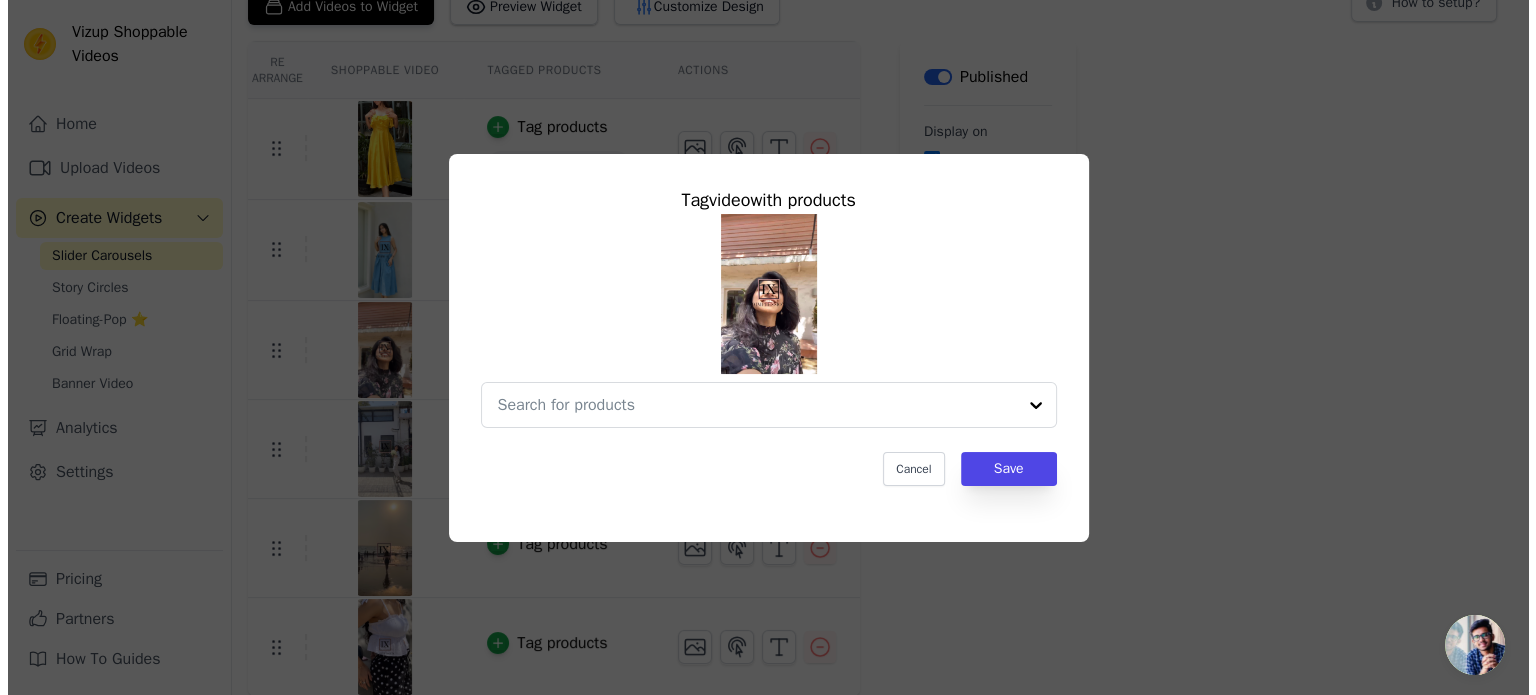 scroll, scrollTop: 0, scrollLeft: 0, axis: both 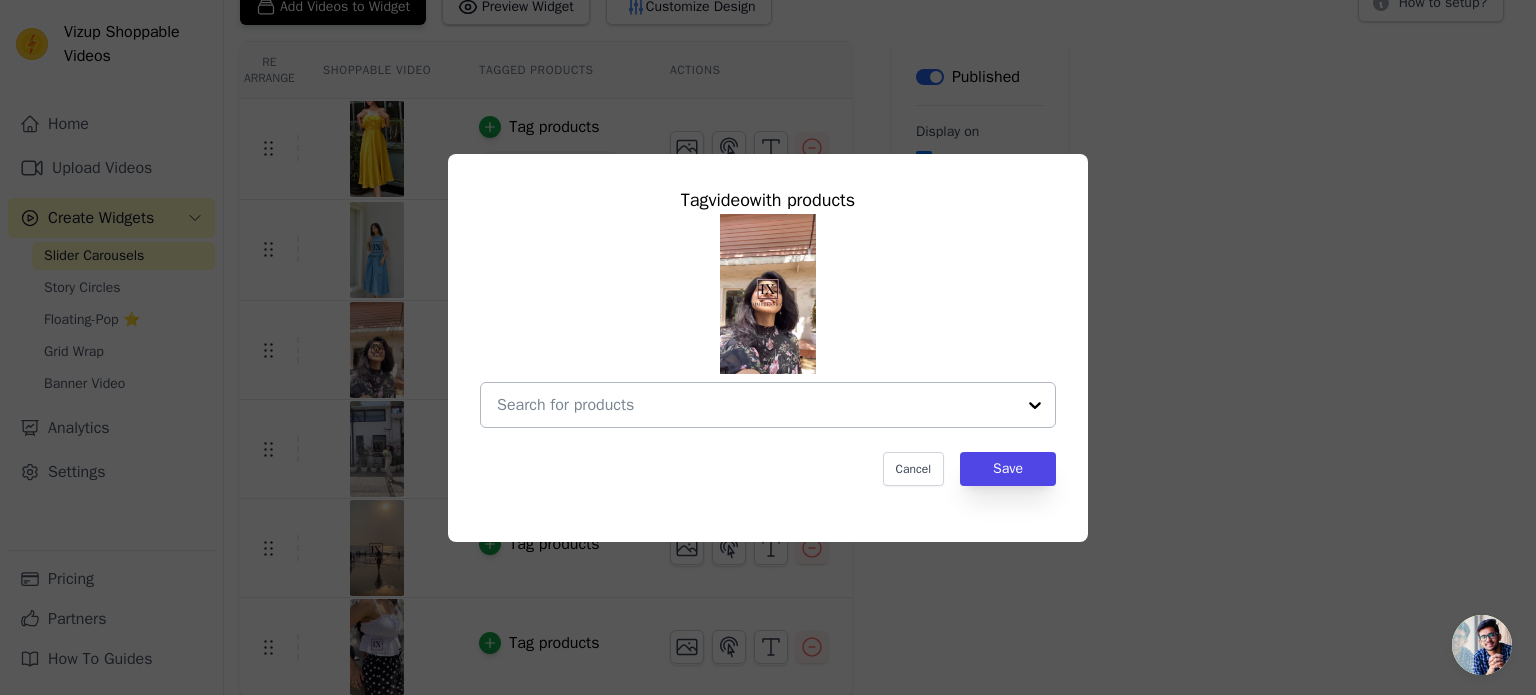click at bounding box center [756, 405] 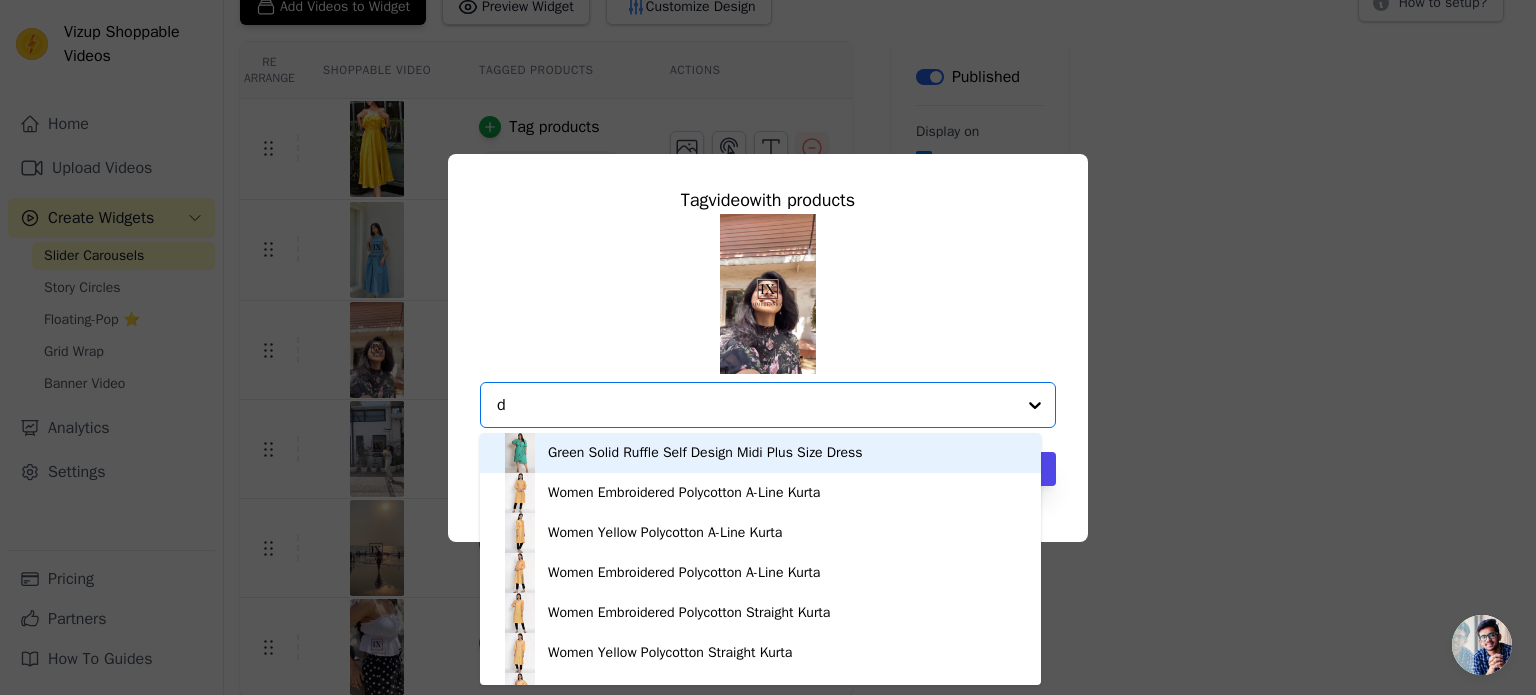 scroll, scrollTop: 0, scrollLeft: 0, axis: both 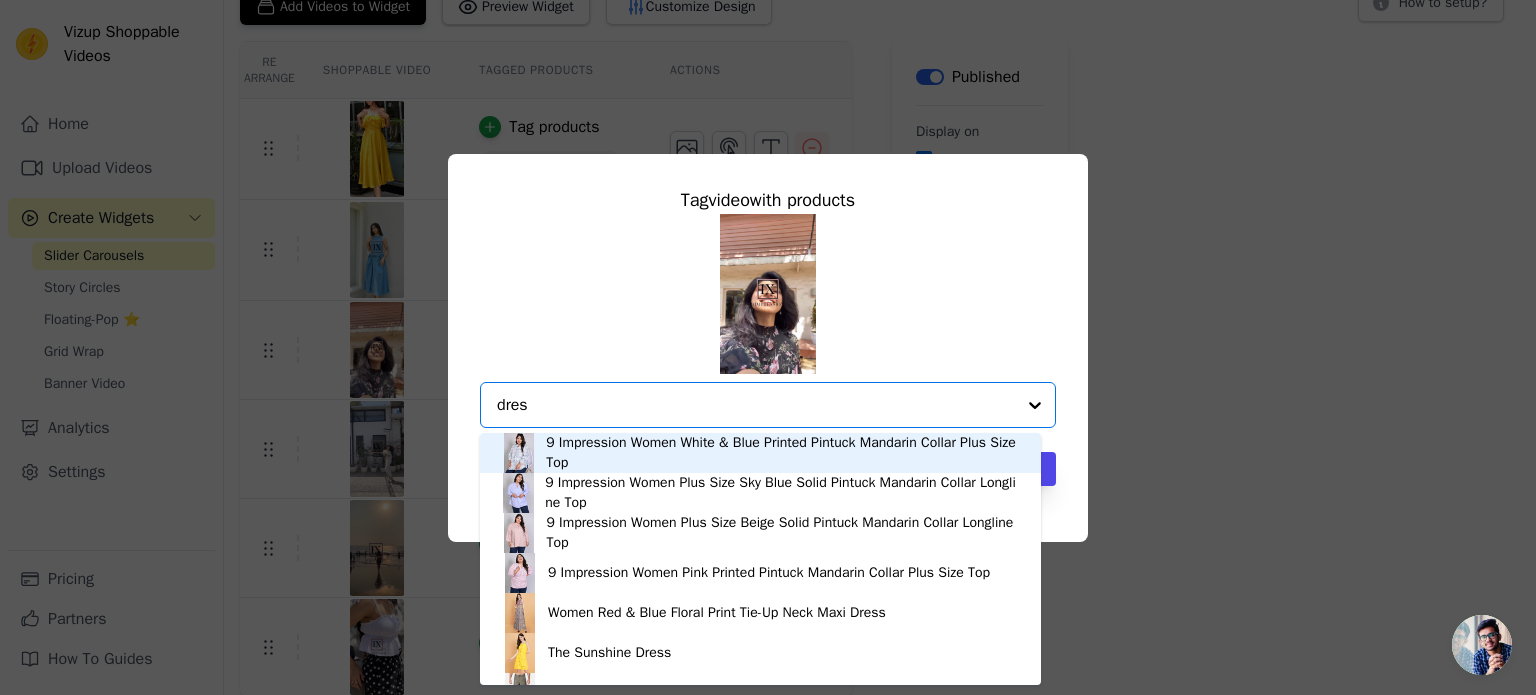 type on "dress" 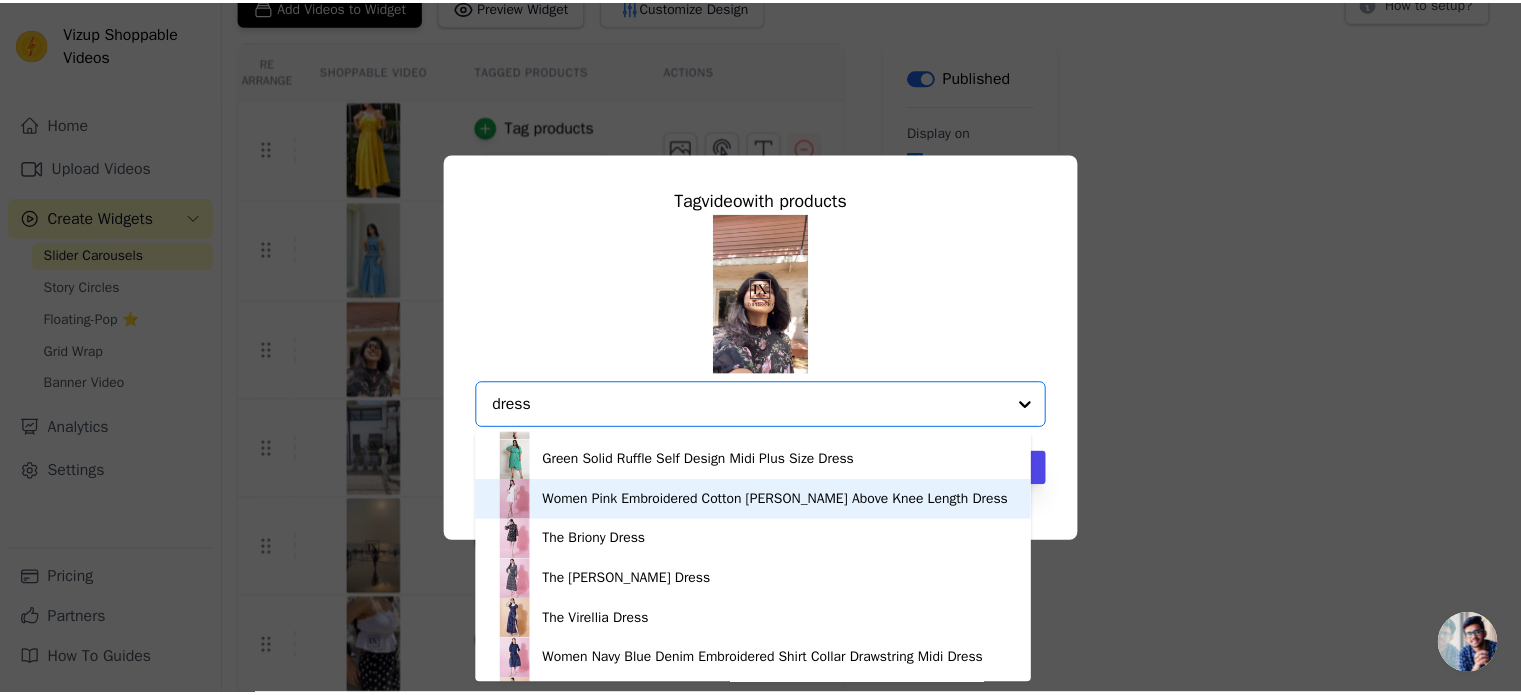 scroll, scrollTop: 200, scrollLeft: 0, axis: vertical 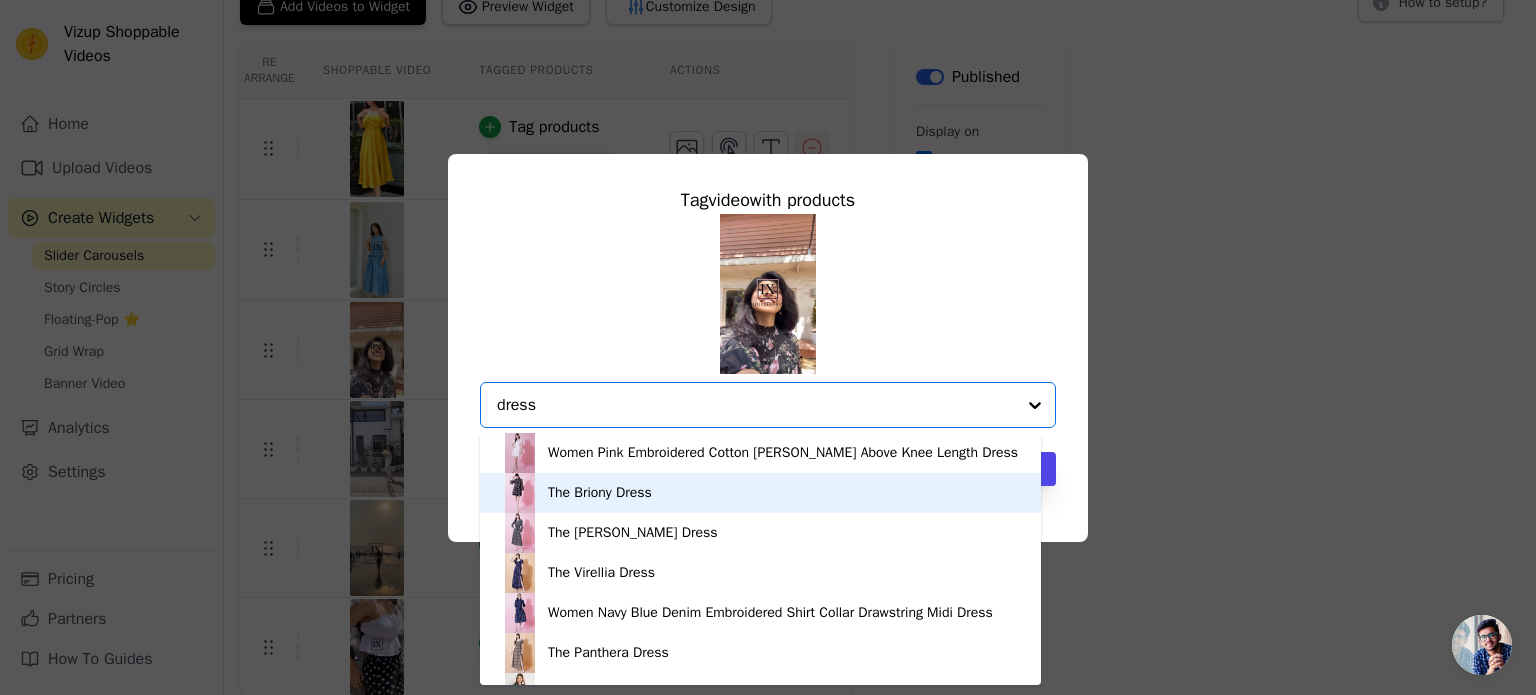 click on "The Briony Dress" at bounding box center [600, 493] 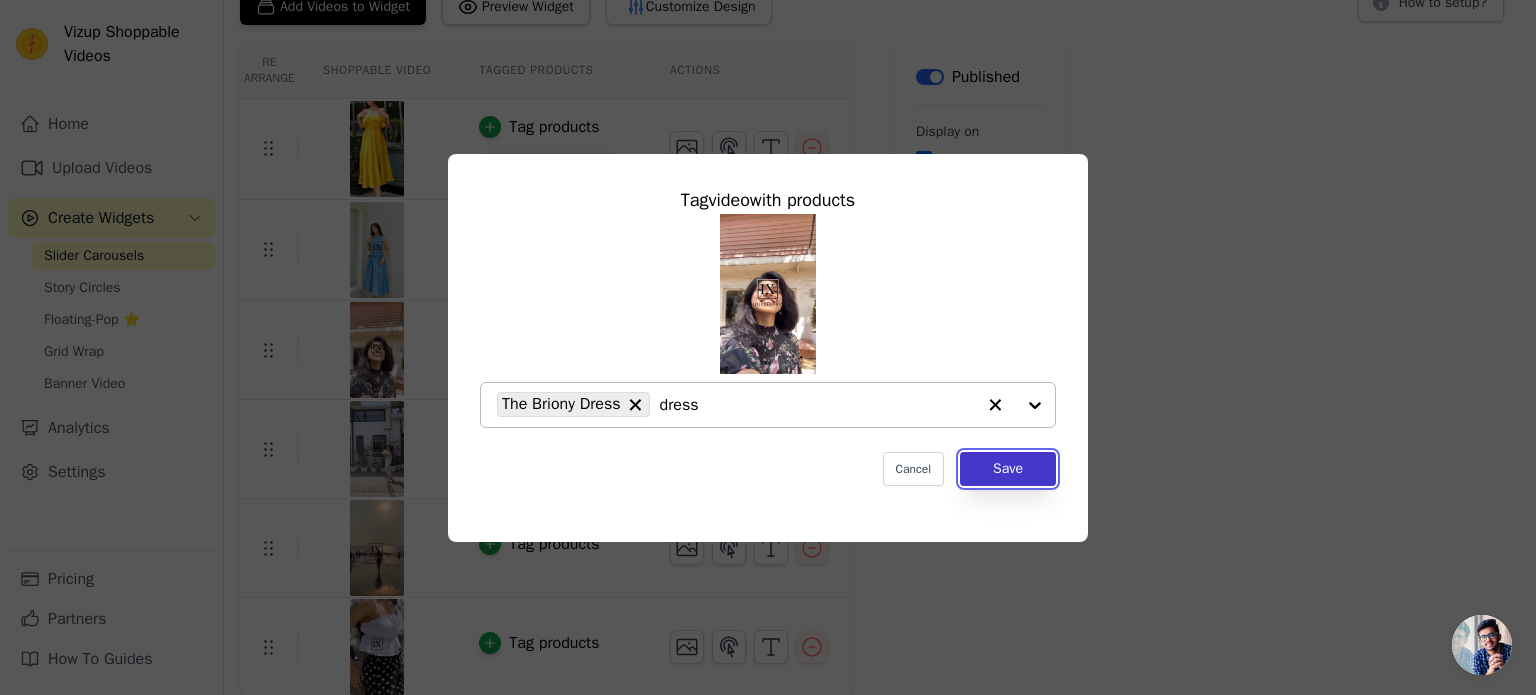 click on "Save" at bounding box center [1008, 469] 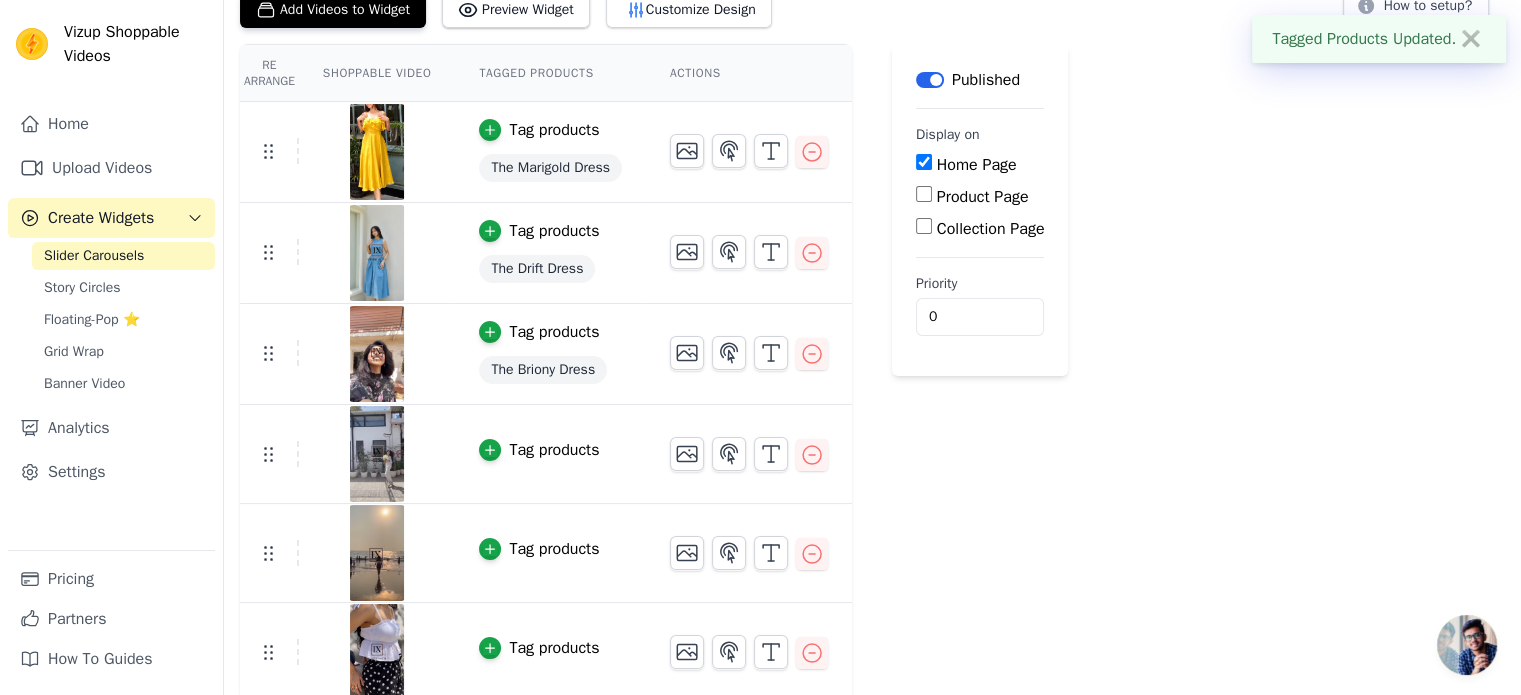 scroll, scrollTop: 141, scrollLeft: 0, axis: vertical 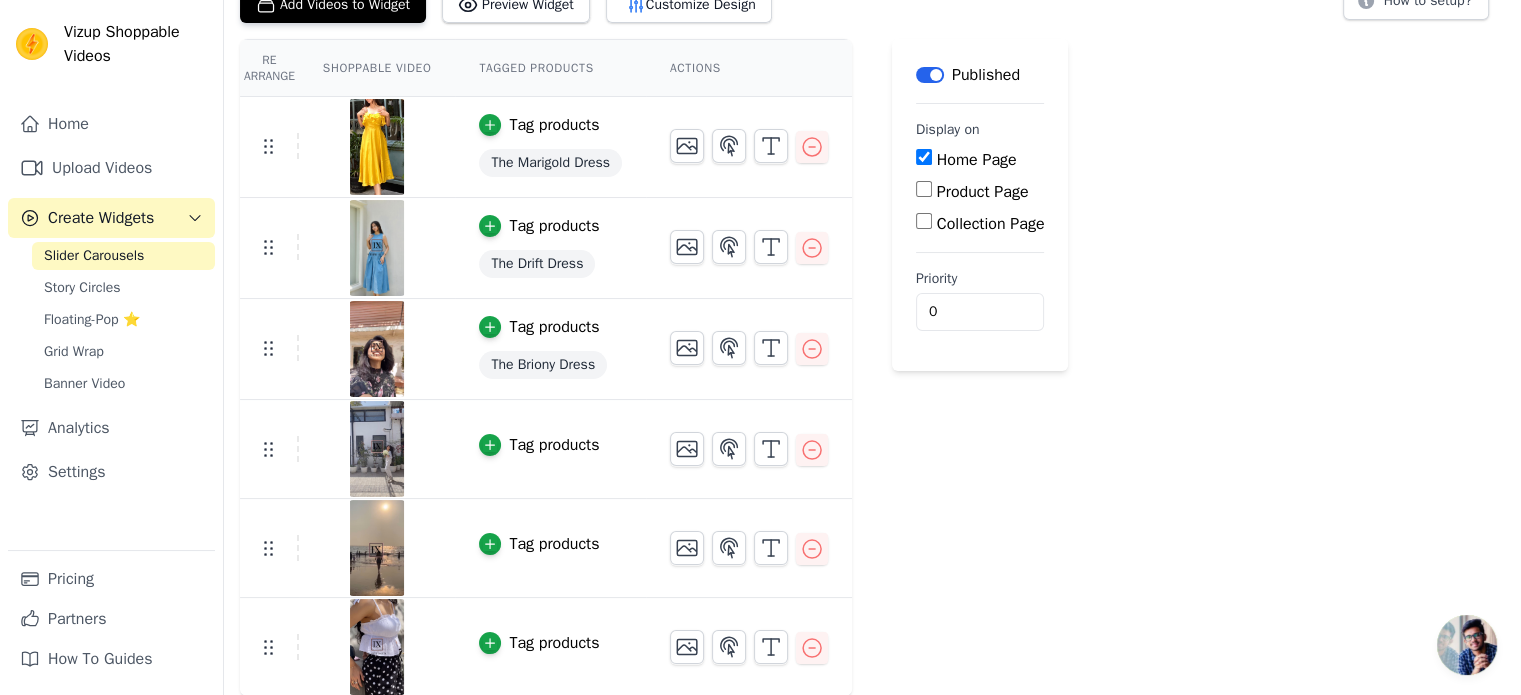 click on "Tag products" at bounding box center [554, 445] 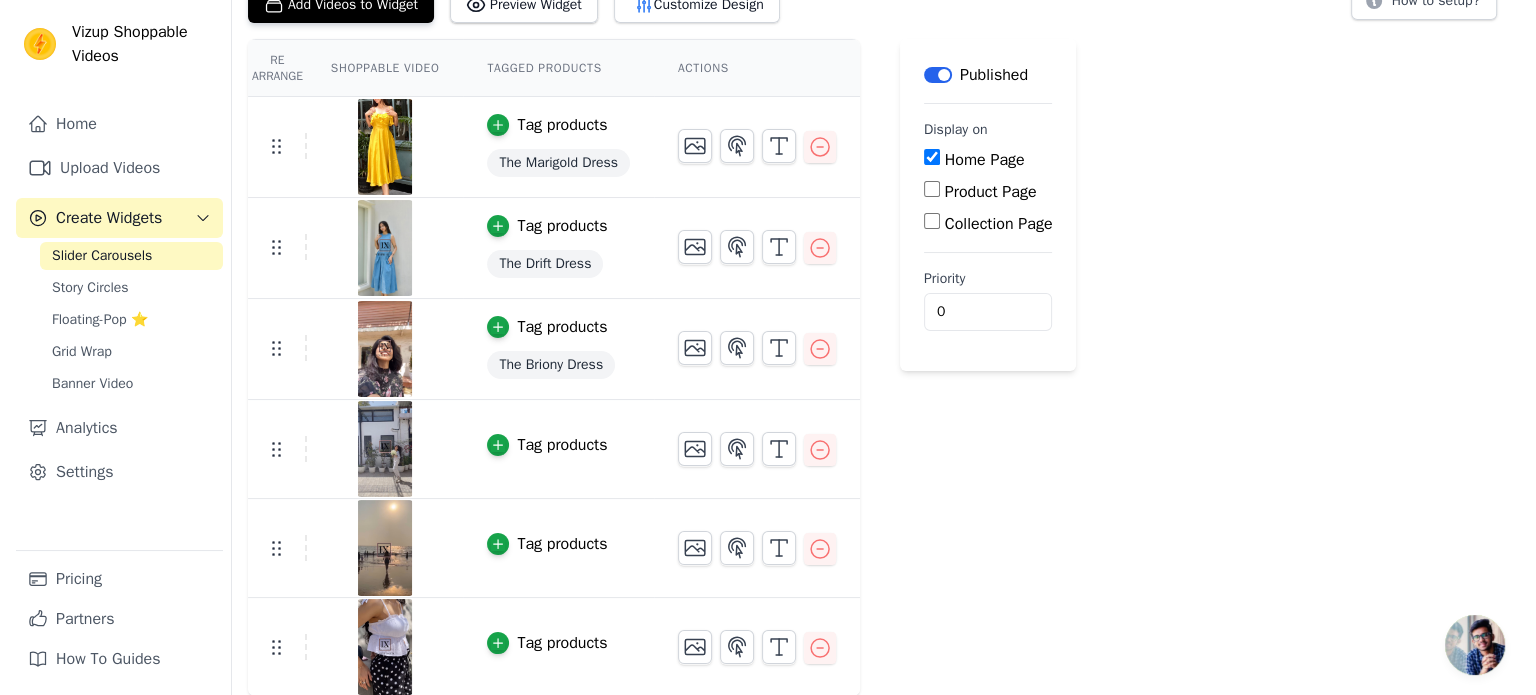 scroll, scrollTop: 0, scrollLeft: 0, axis: both 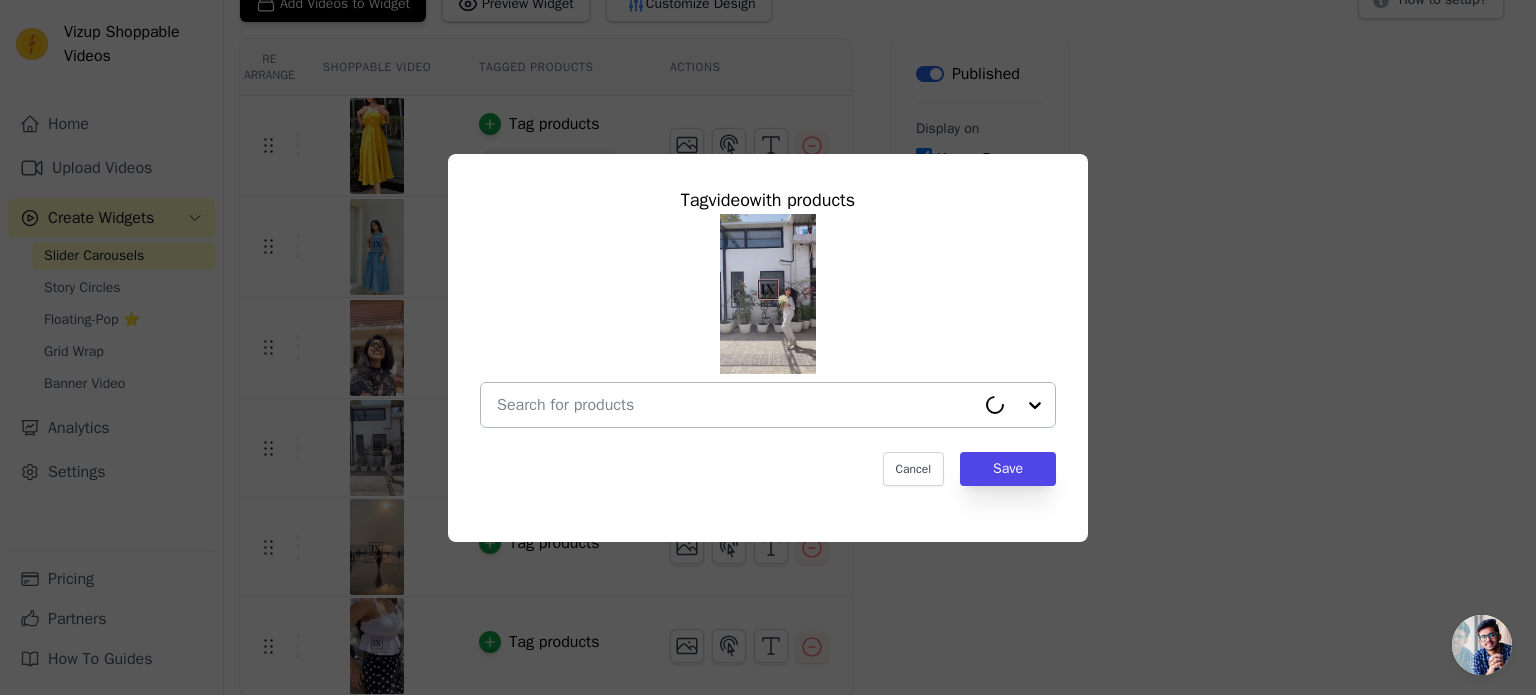 click at bounding box center [736, 405] 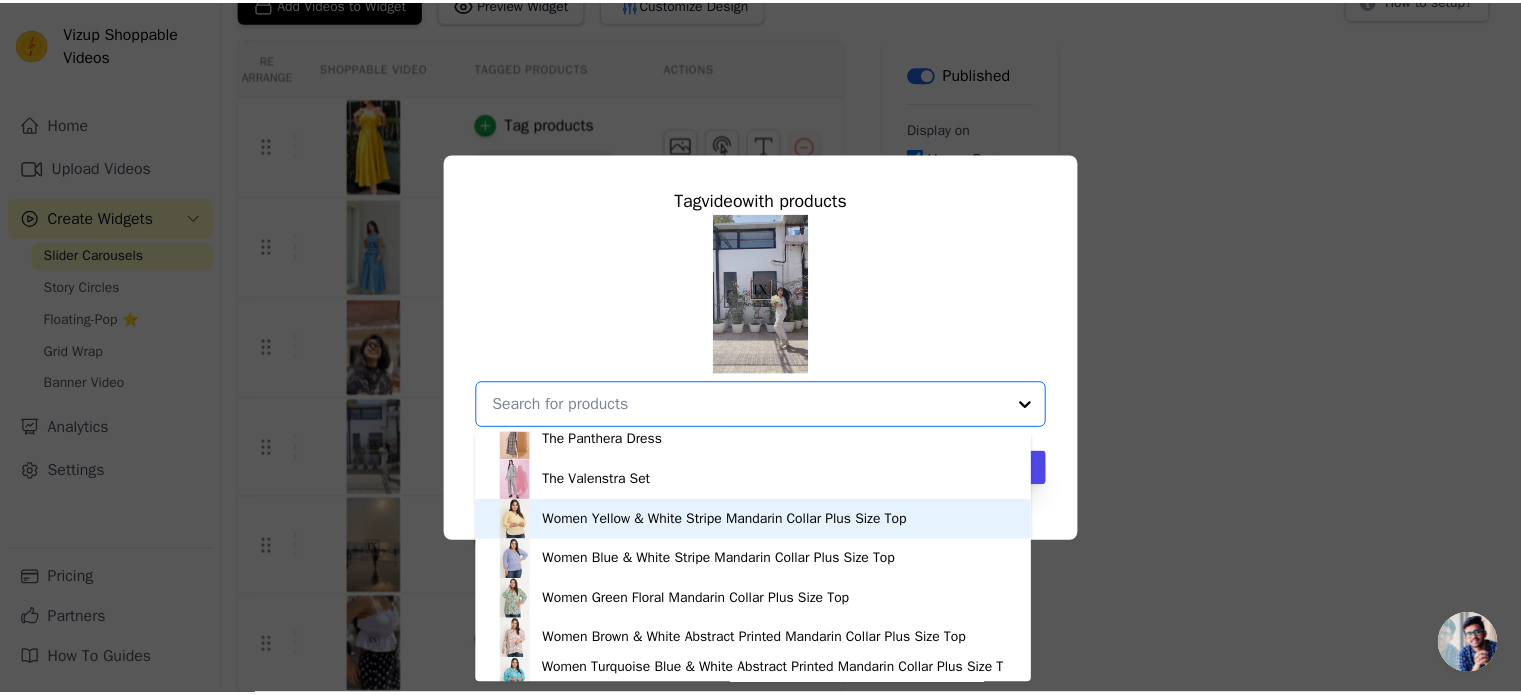 scroll, scrollTop: 3753, scrollLeft: 0, axis: vertical 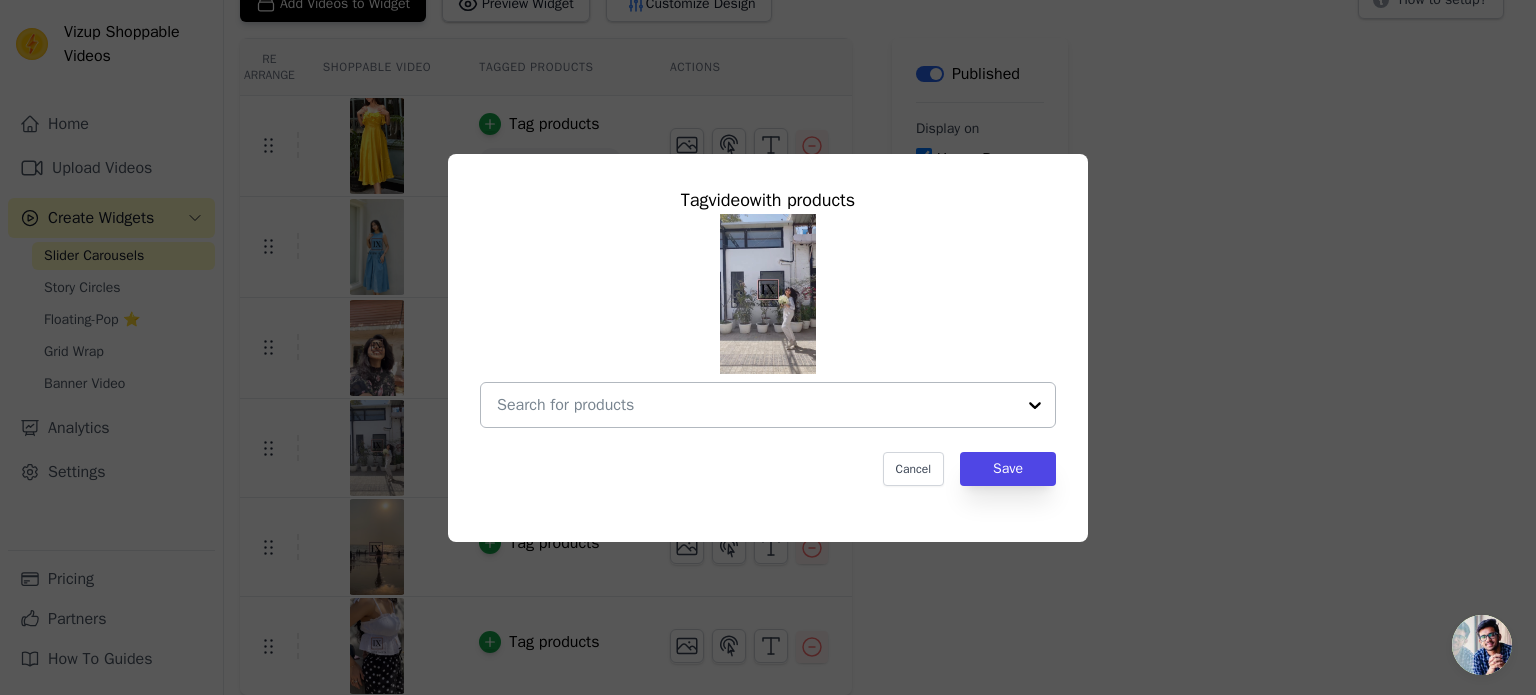 click at bounding box center (756, 405) 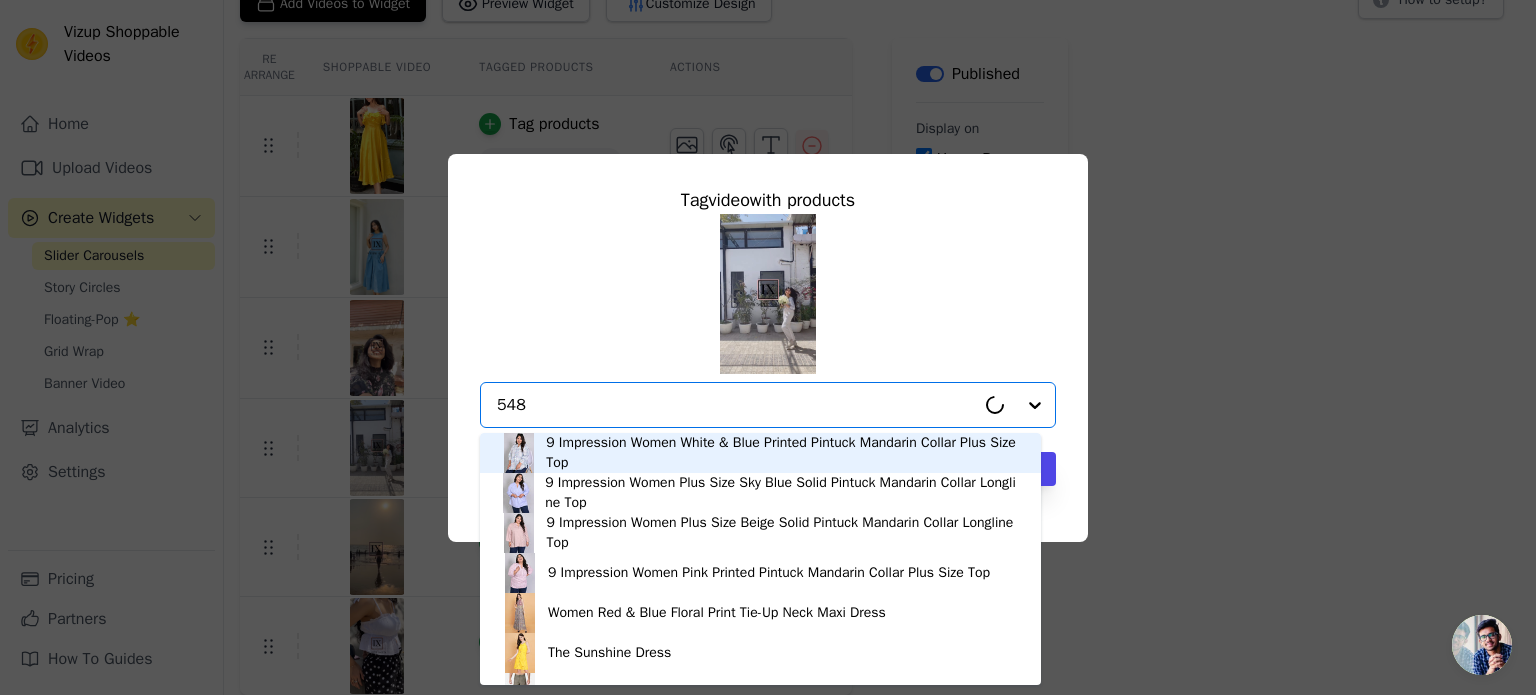 type on "5487" 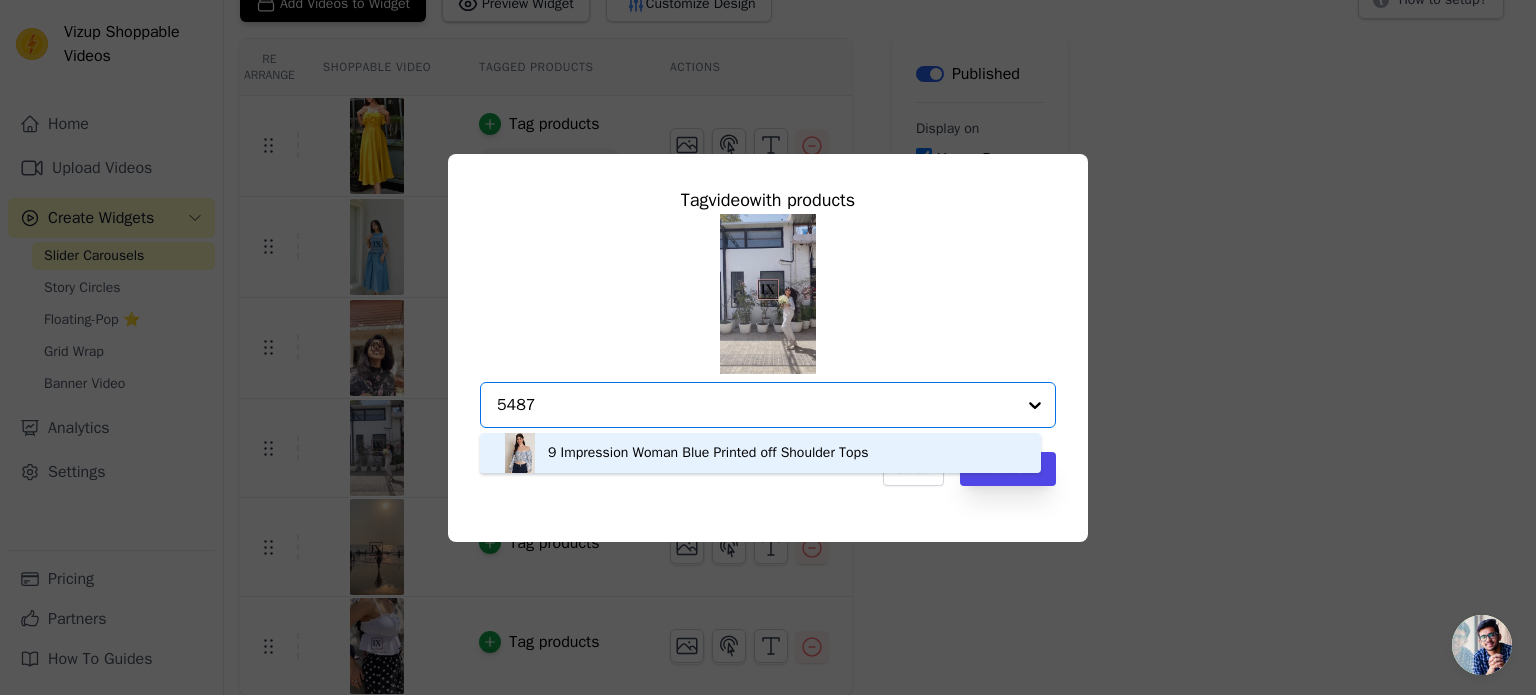 click on "9 Impression Woman Blue Printed off Shoulder  Tops" at bounding box center (708, 453) 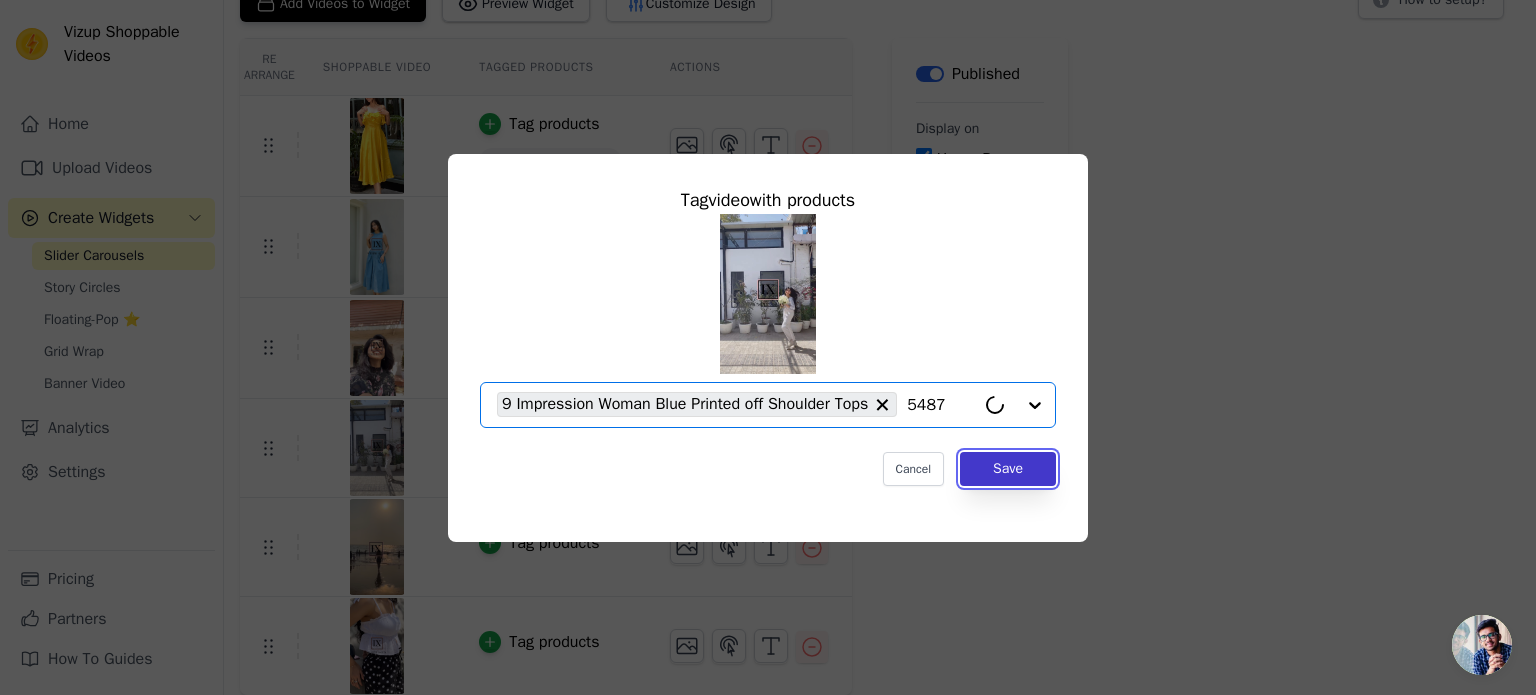 click on "Save" at bounding box center (1008, 469) 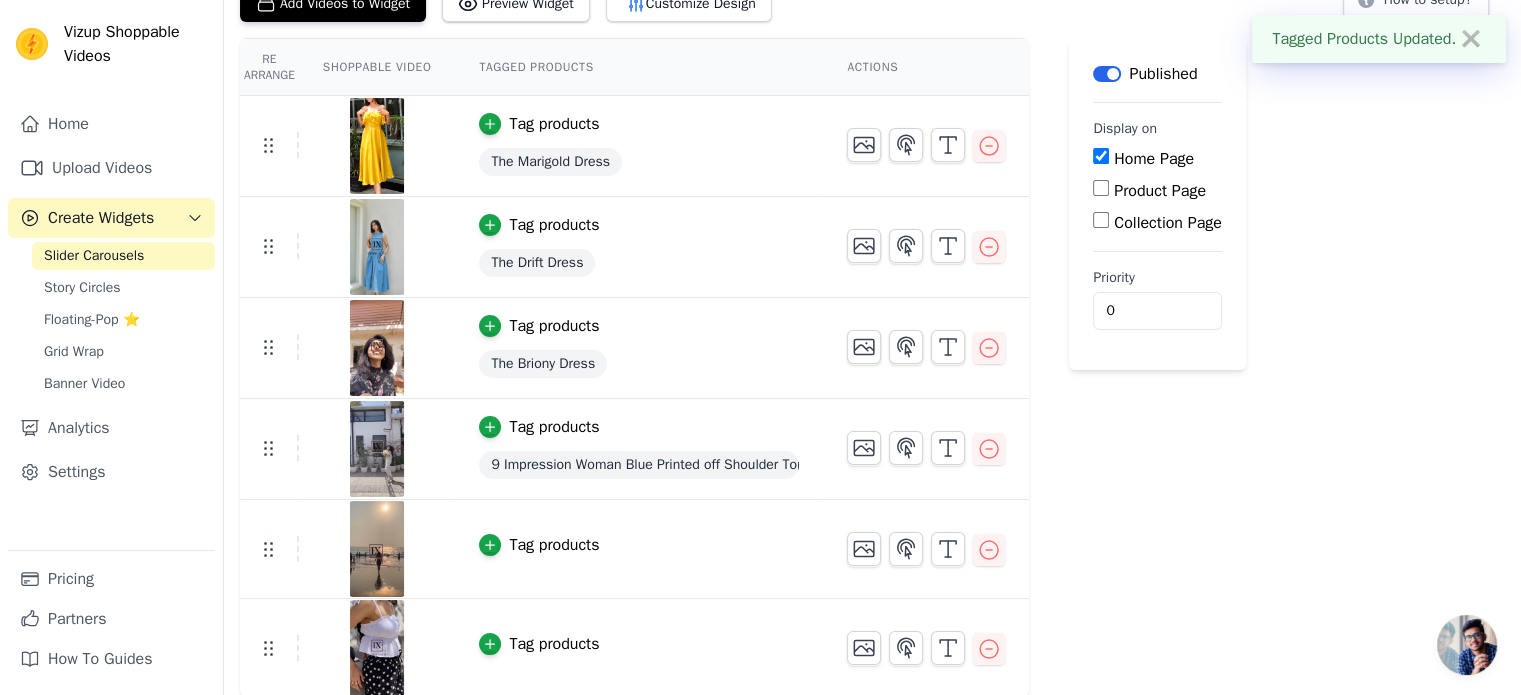 scroll, scrollTop: 143, scrollLeft: 0, axis: vertical 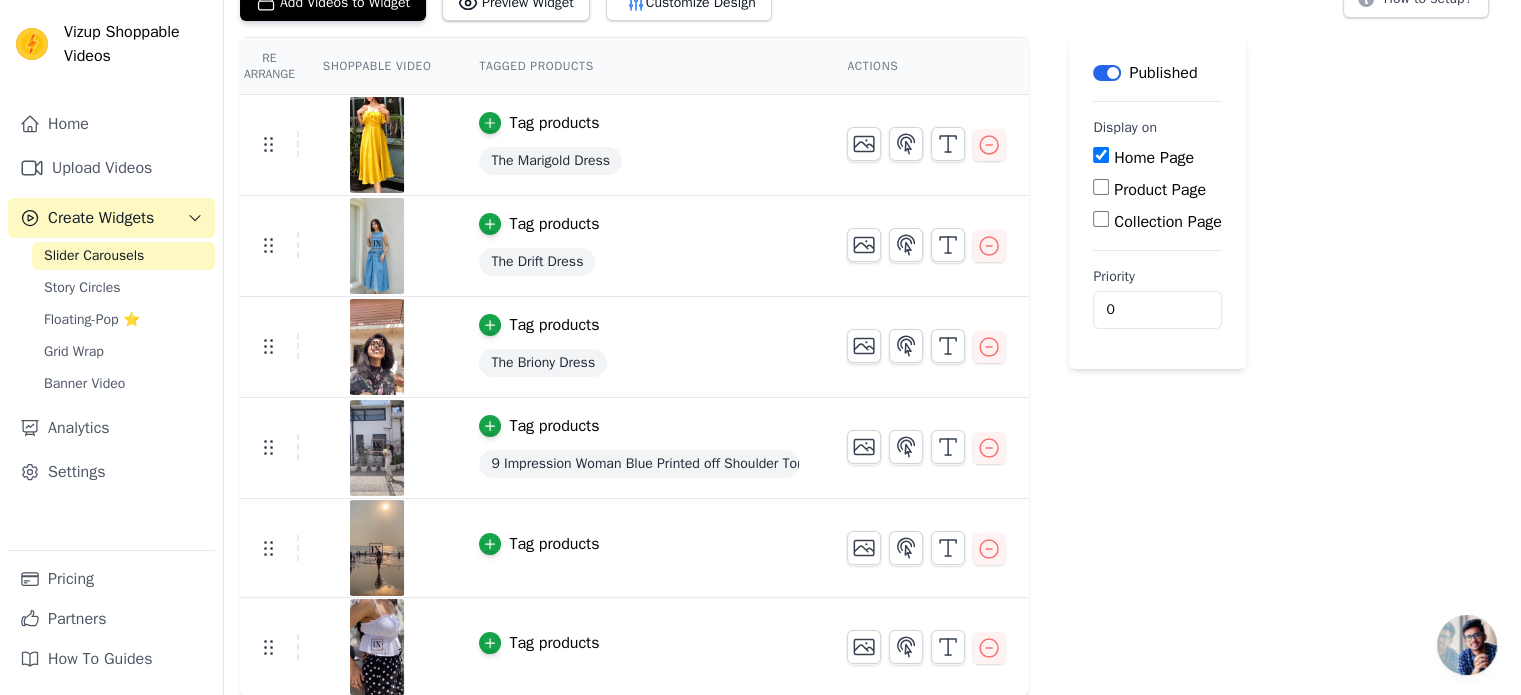click on "Tag products" at bounding box center (554, 544) 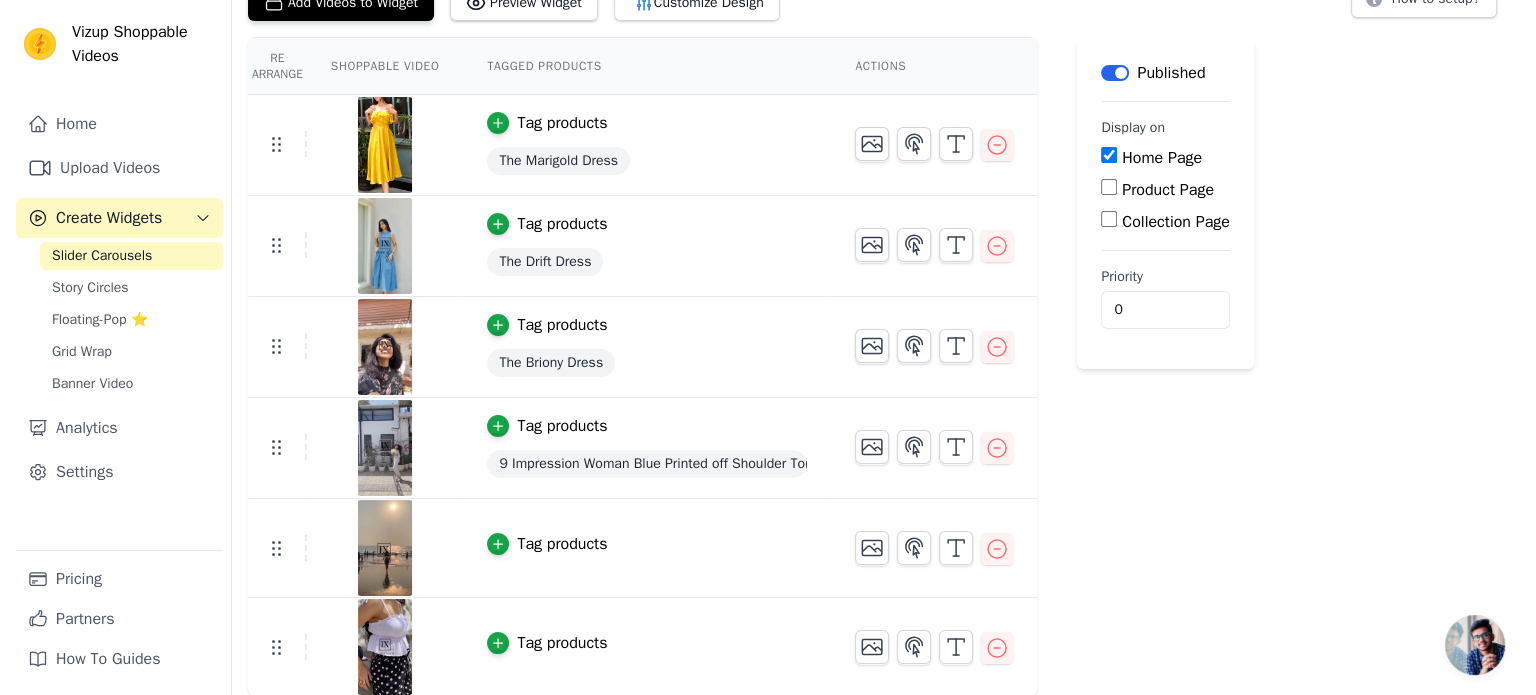 scroll, scrollTop: 0, scrollLeft: 0, axis: both 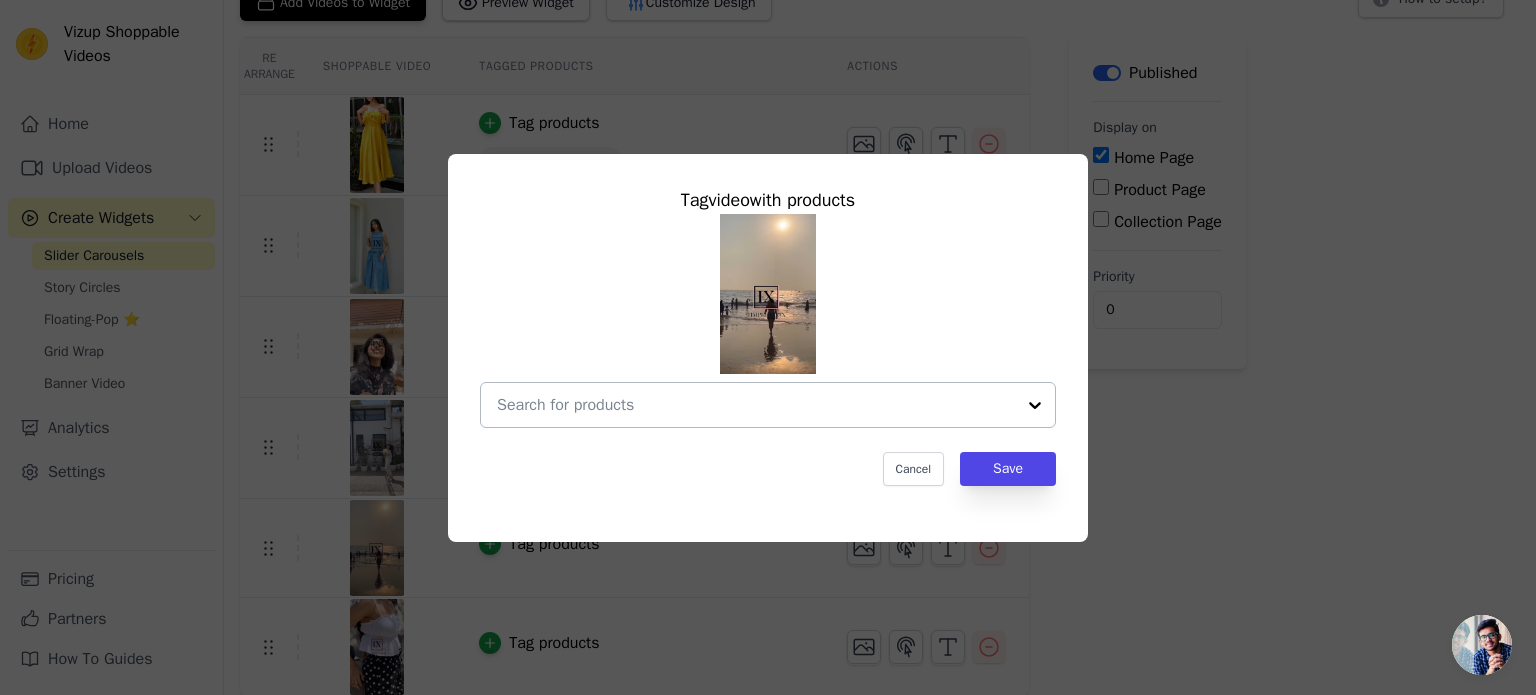 click at bounding box center (756, 405) 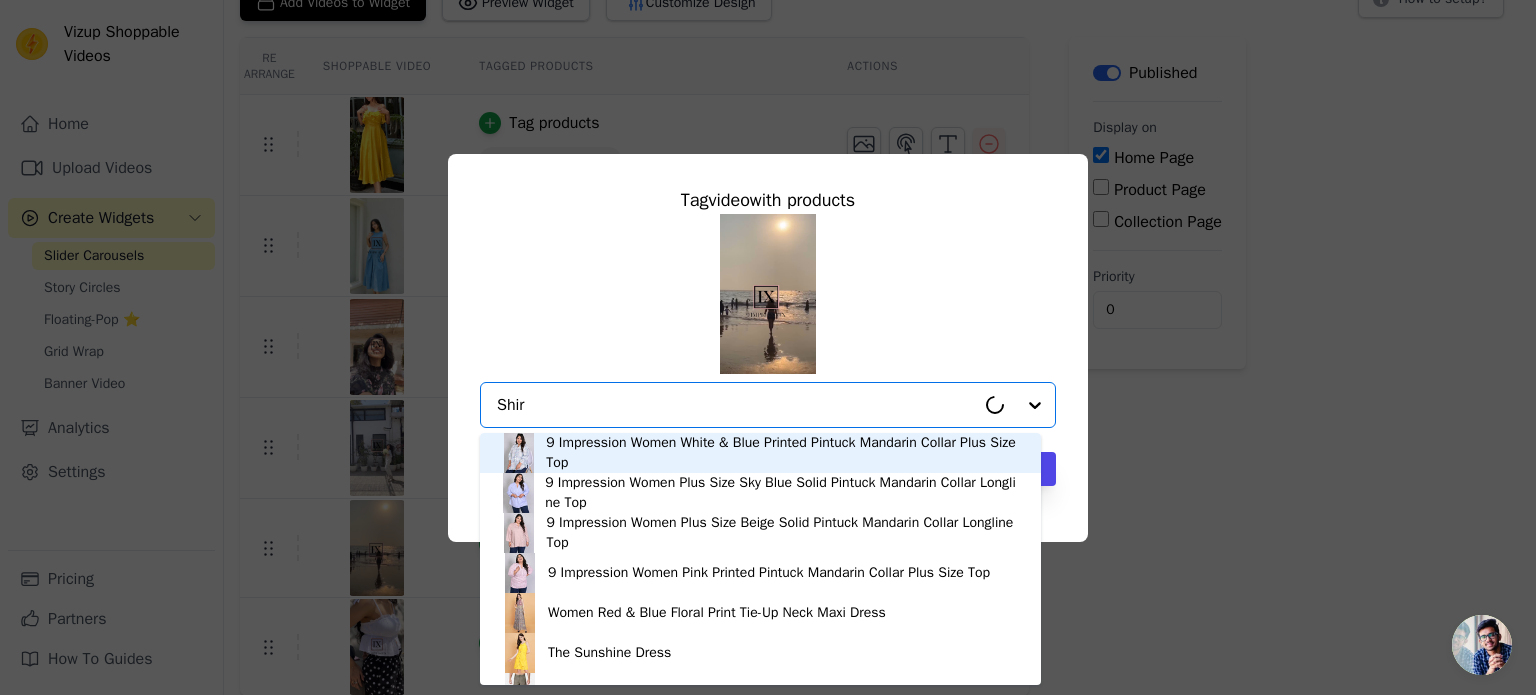 type on "Shirt" 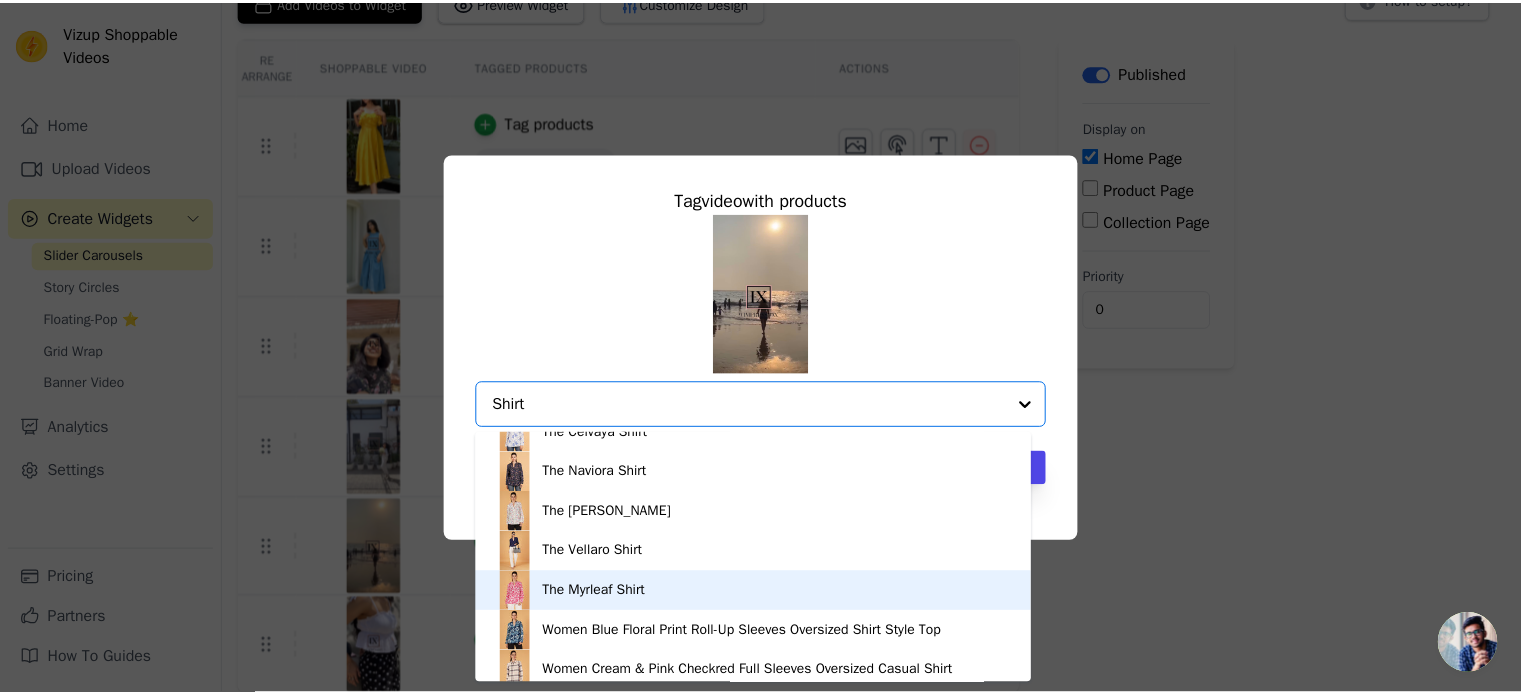 scroll, scrollTop: 2600, scrollLeft: 0, axis: vertical 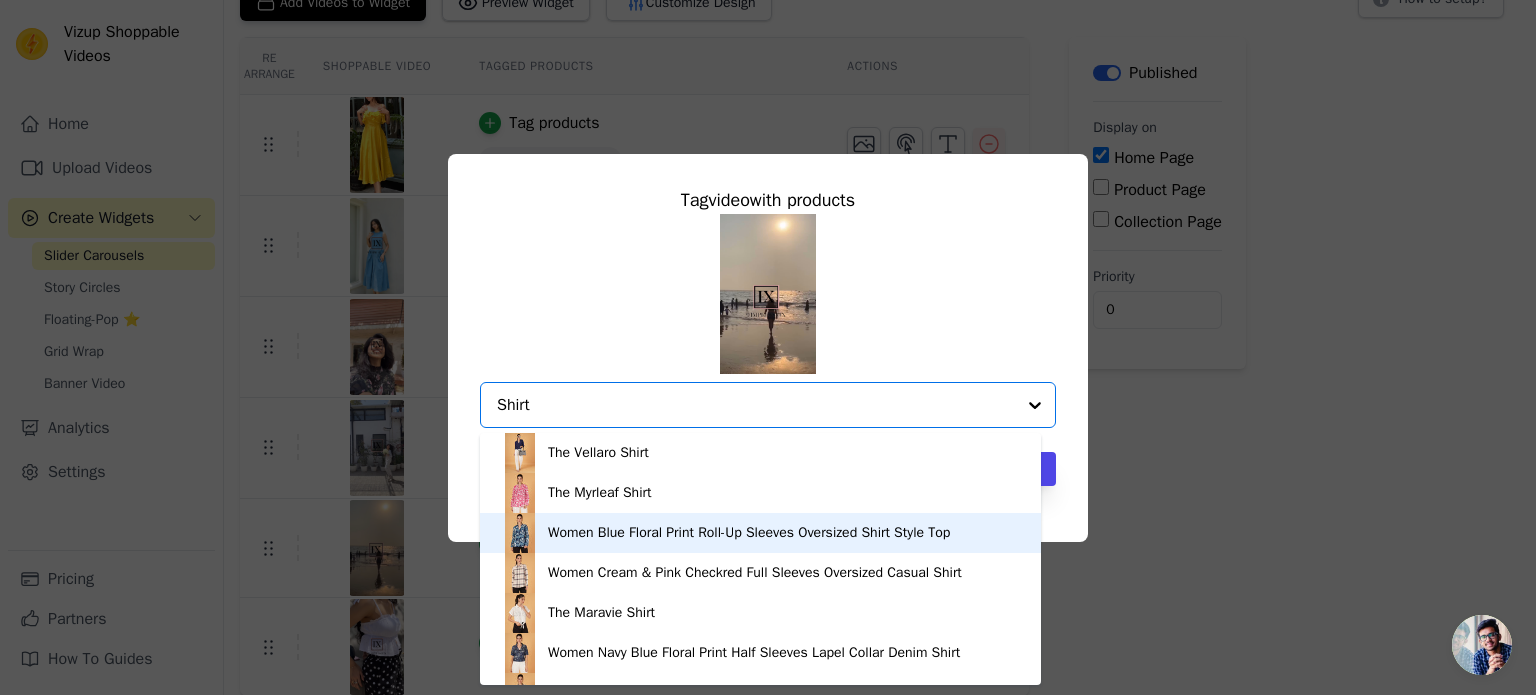 click on "Women Blue Floral Print Roll-Up Sleeves Oversized Shirt Style Top" at bounding box center [749, 533] 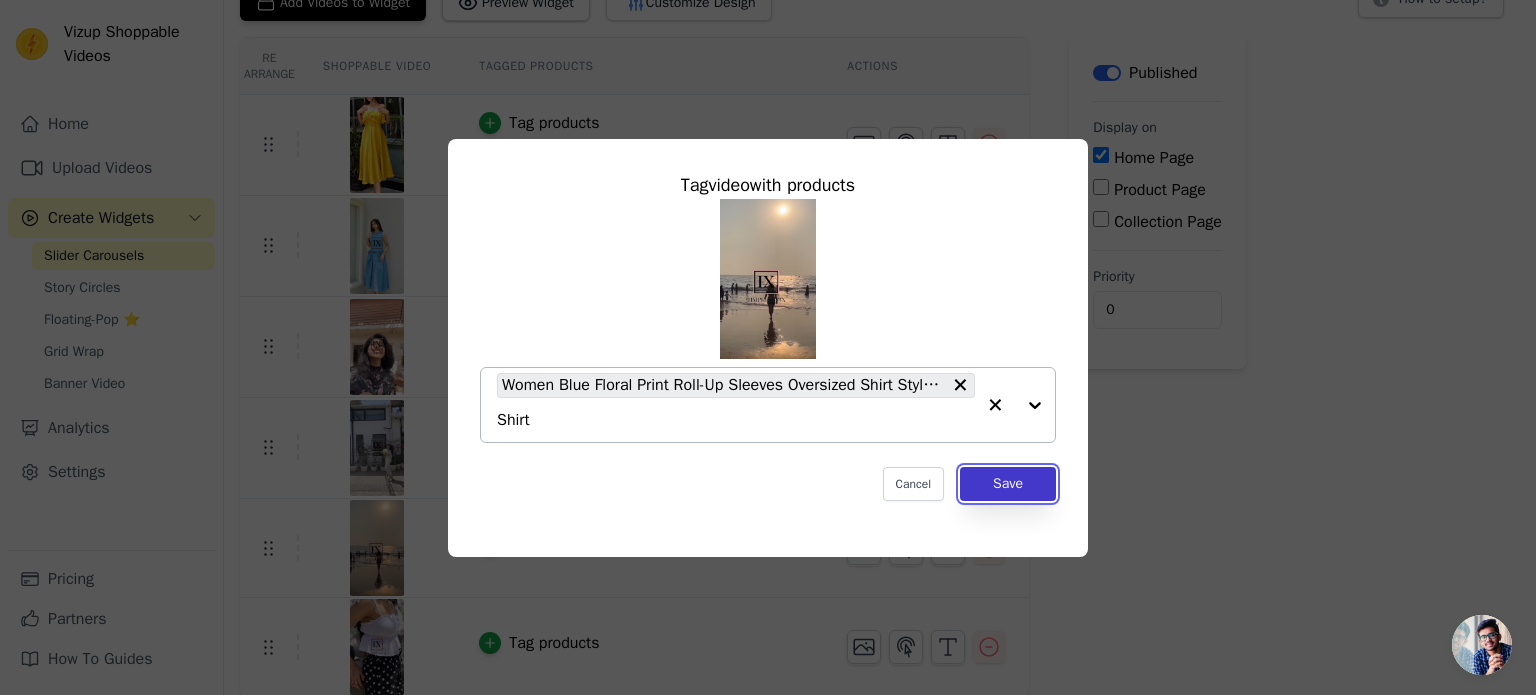 click on "Save" at bounding box center (1008, 484) 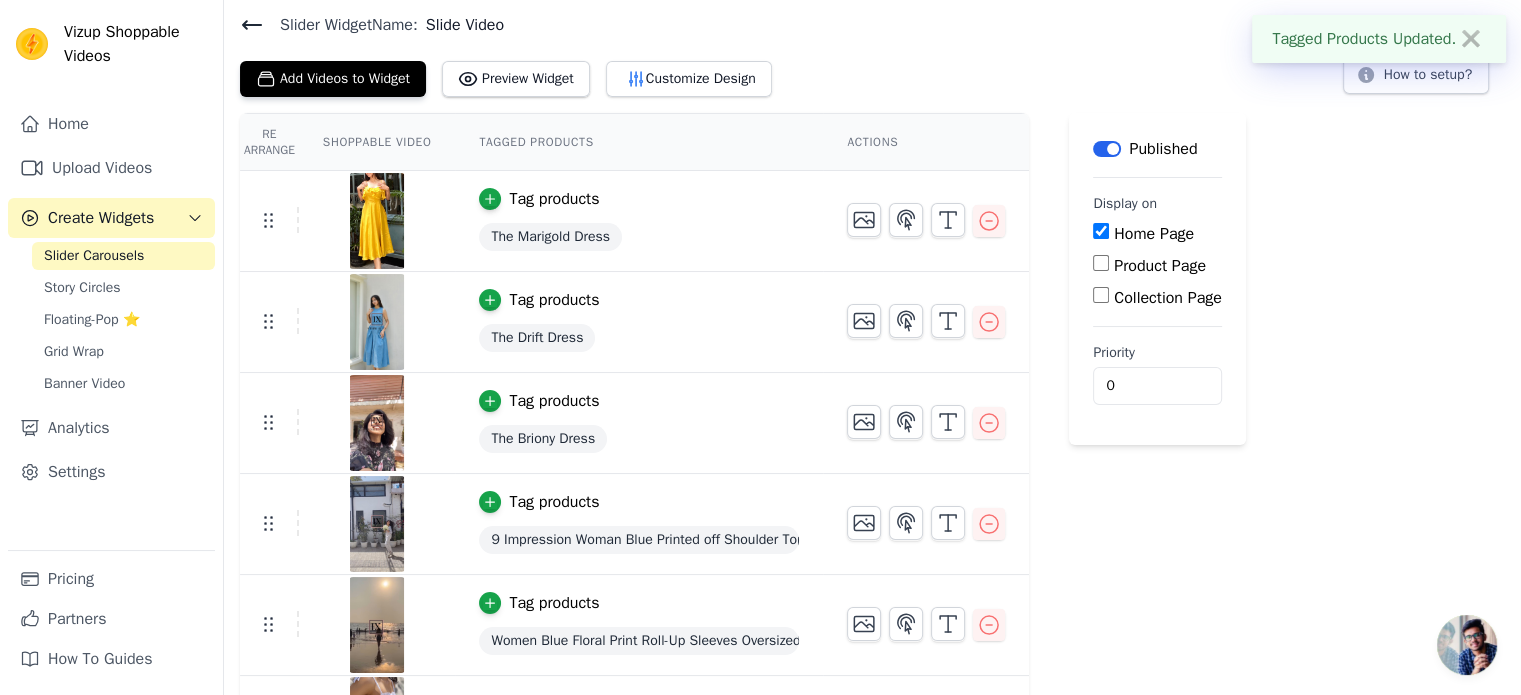 scroll, scrollTop: 145, scrollLeft: 0, axis: vertical 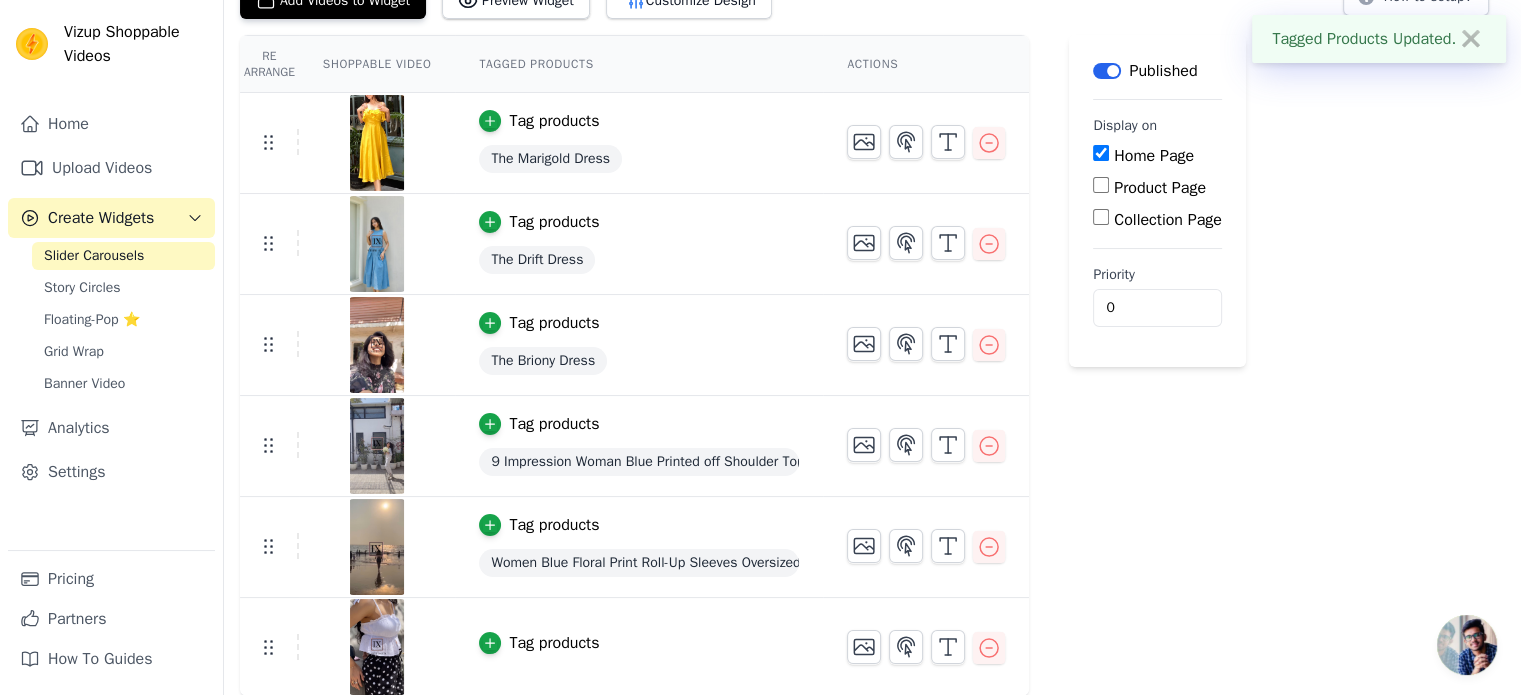 click on "Tag products" at bounding box center (554, 643) 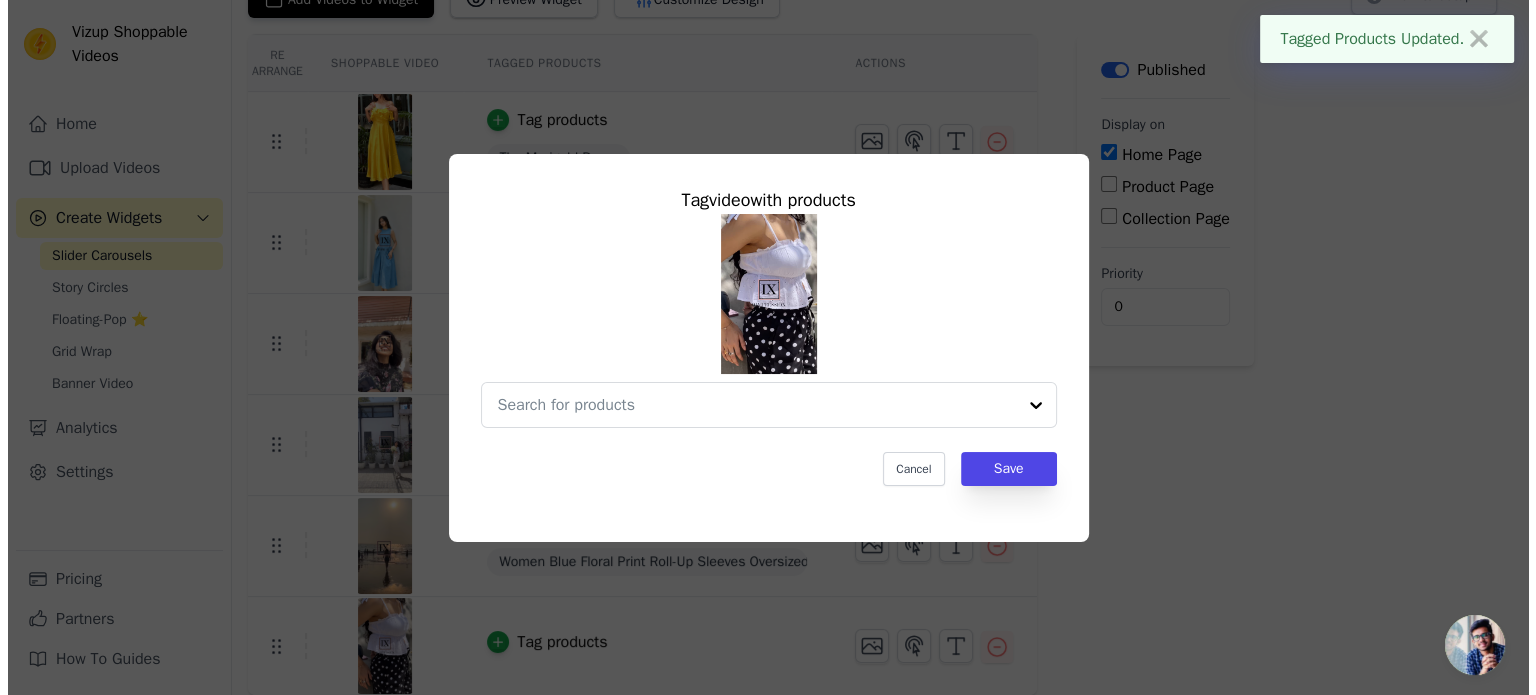 scroll, scrollTop: 0, scrollLeft: 0, axis: both 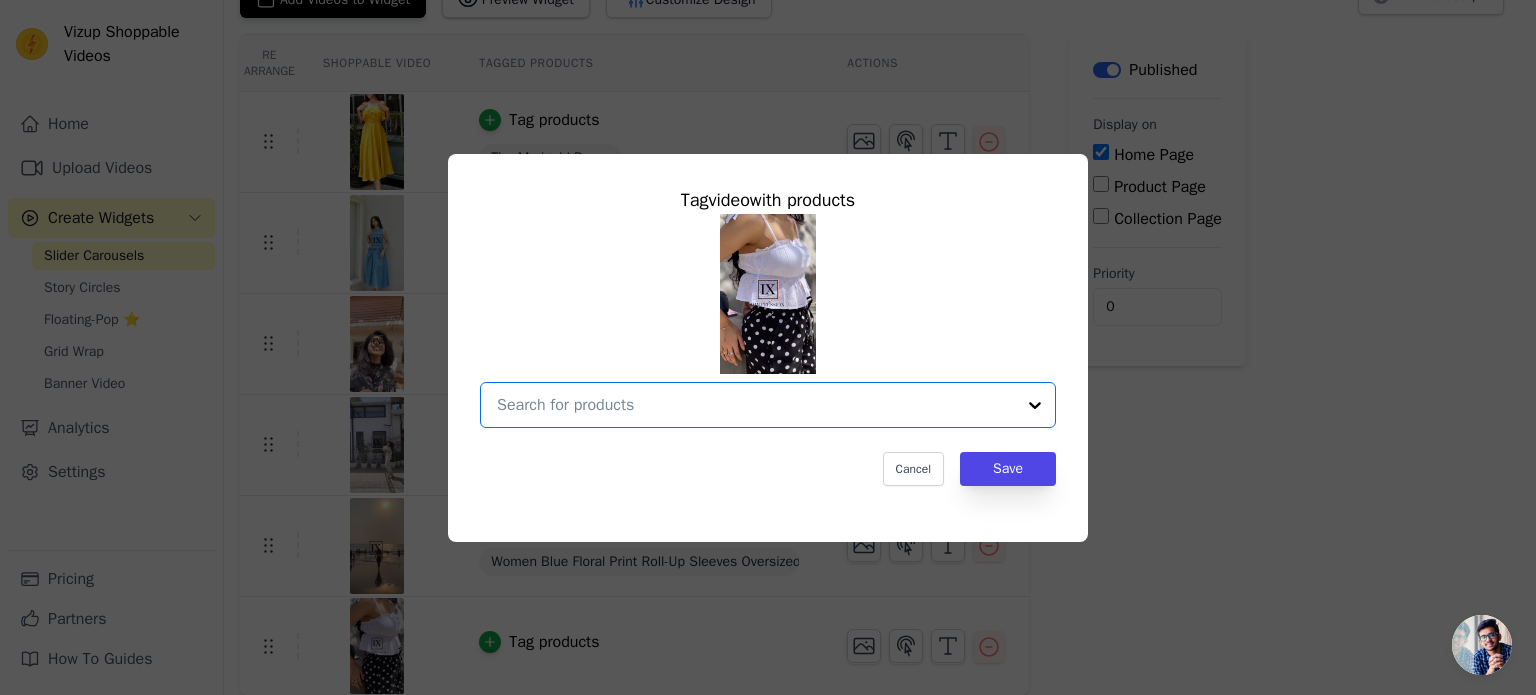 click at bounding box center (756, 405) 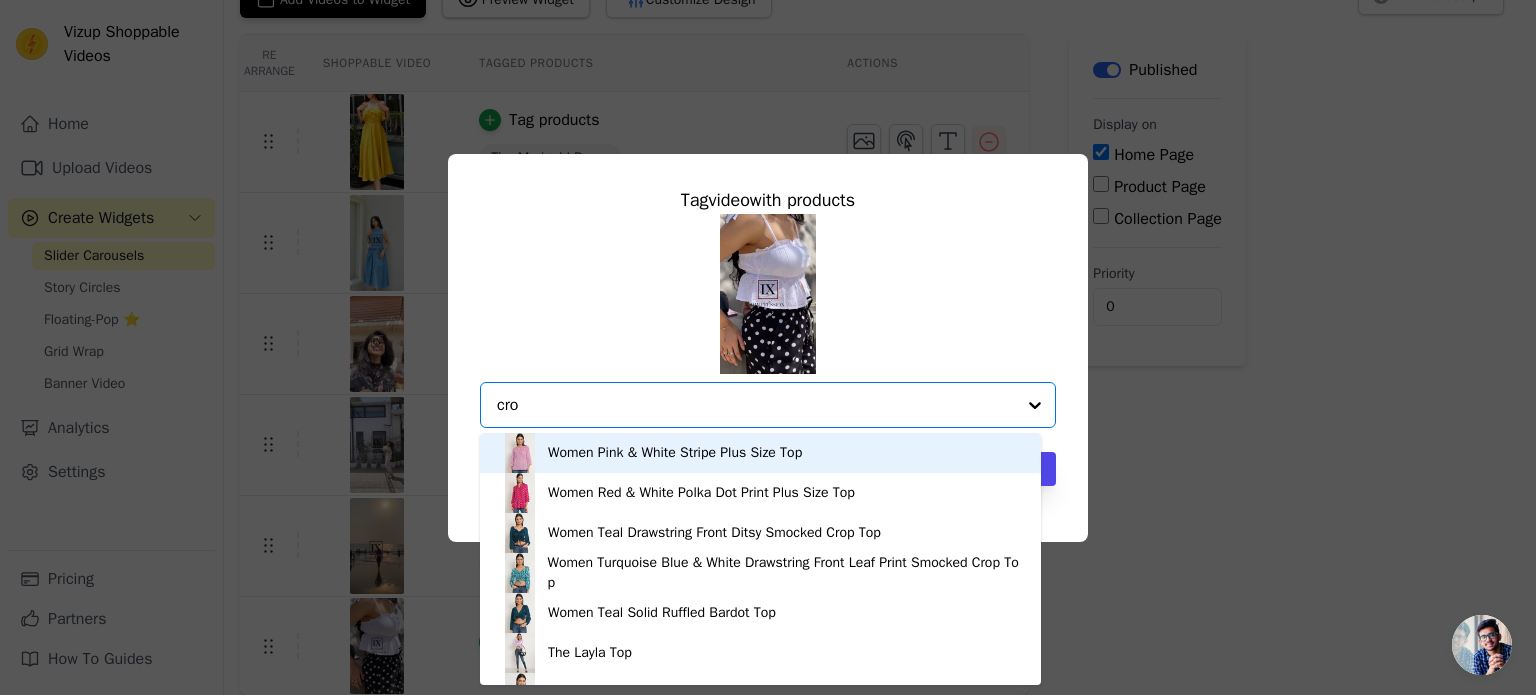 type on "crop" 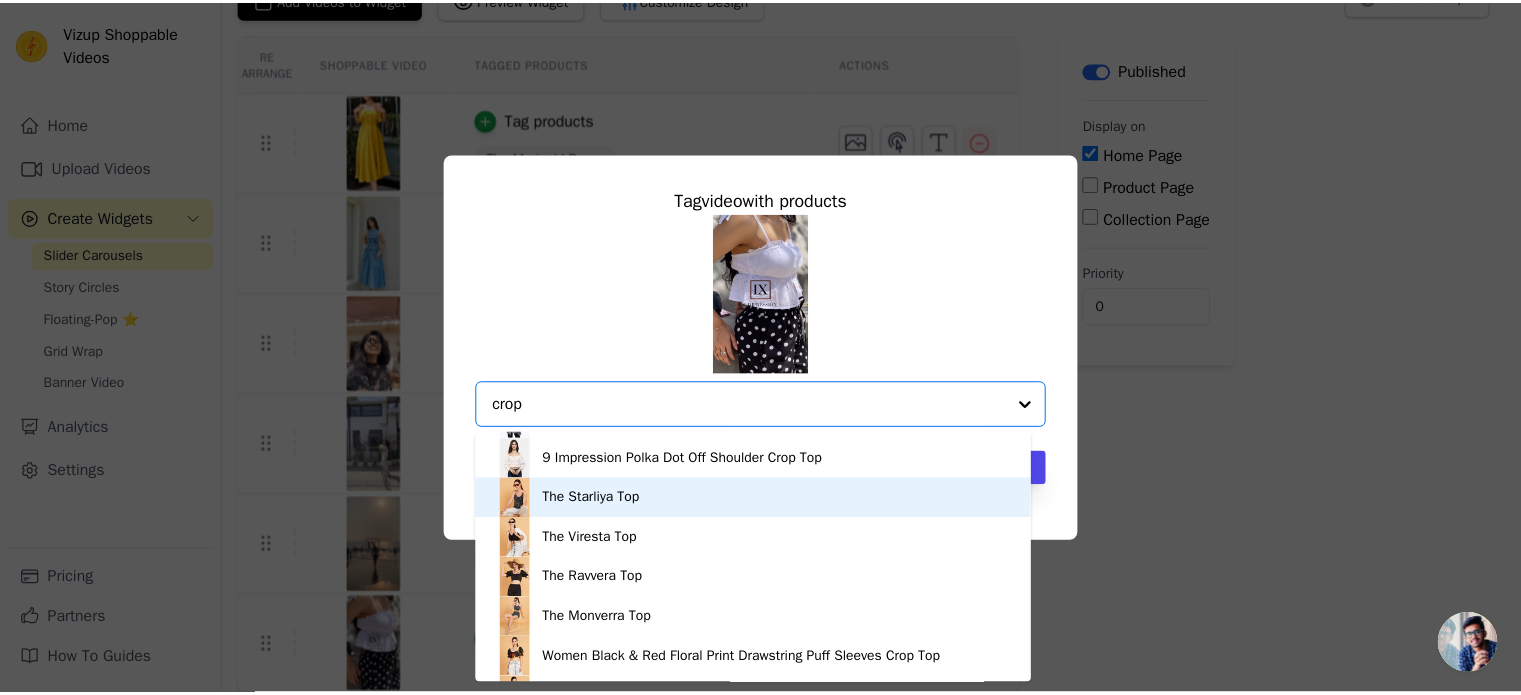 scroll, scrollTop: 1800, scrollLeft: 0, axis: vertical 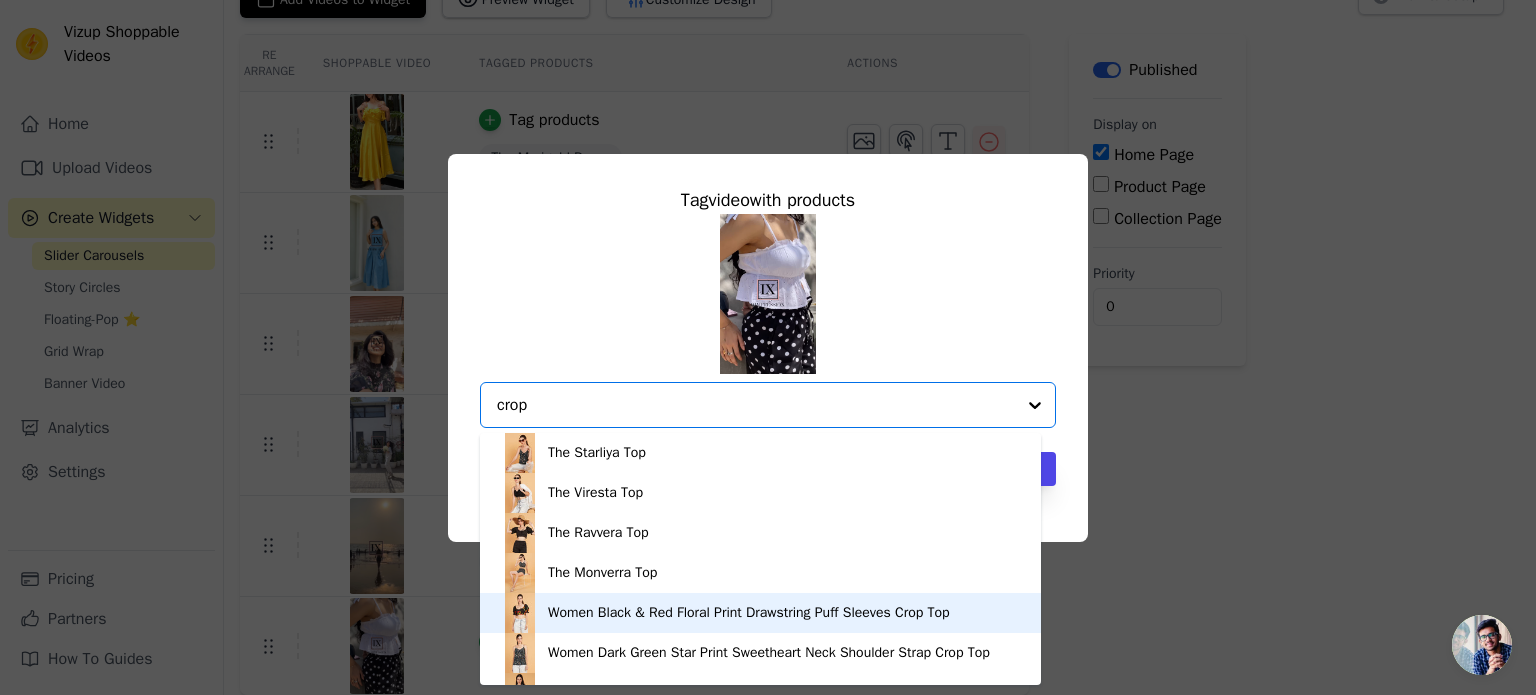 click on "Women Black & Red Floral Print Drawstring Puff Sleeves Crop Top" at bounding box center (749, 613) 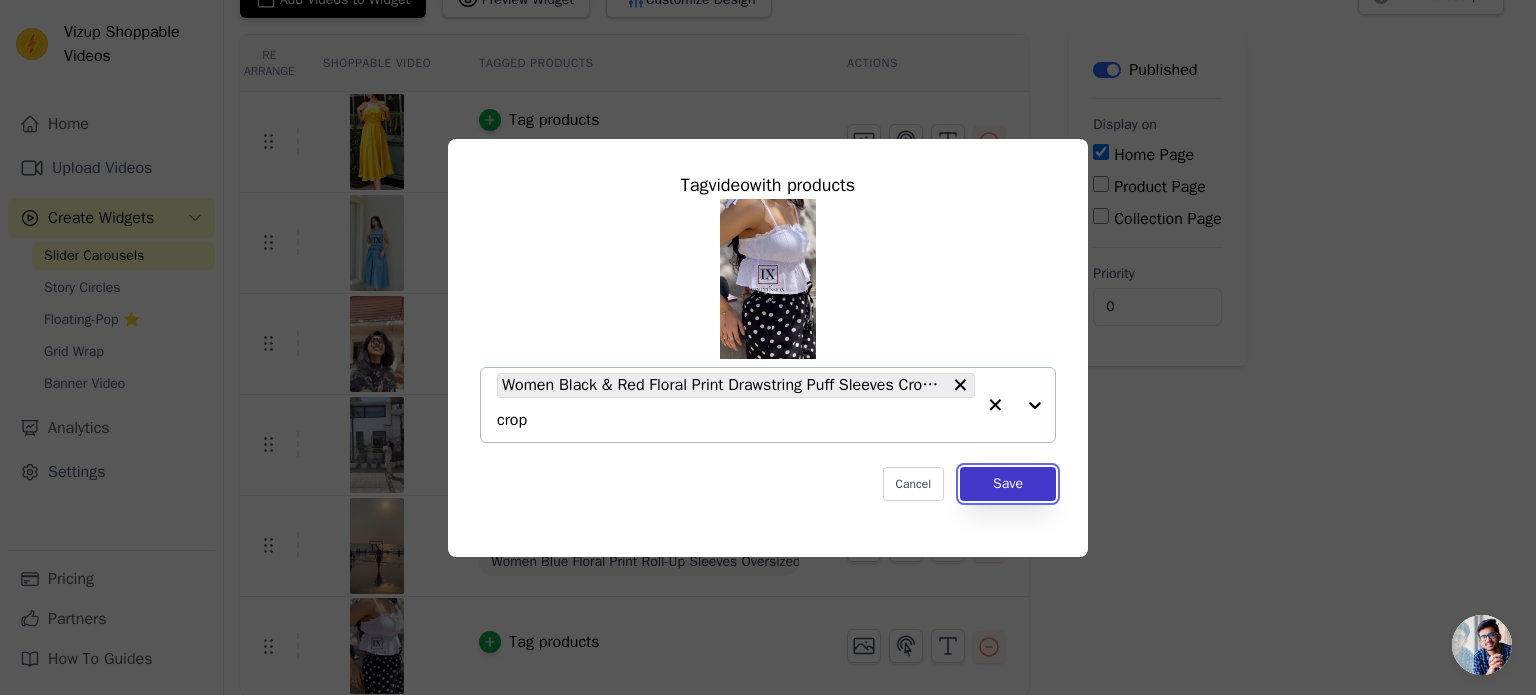 click on "Save" at bounding box center [1008, 484] 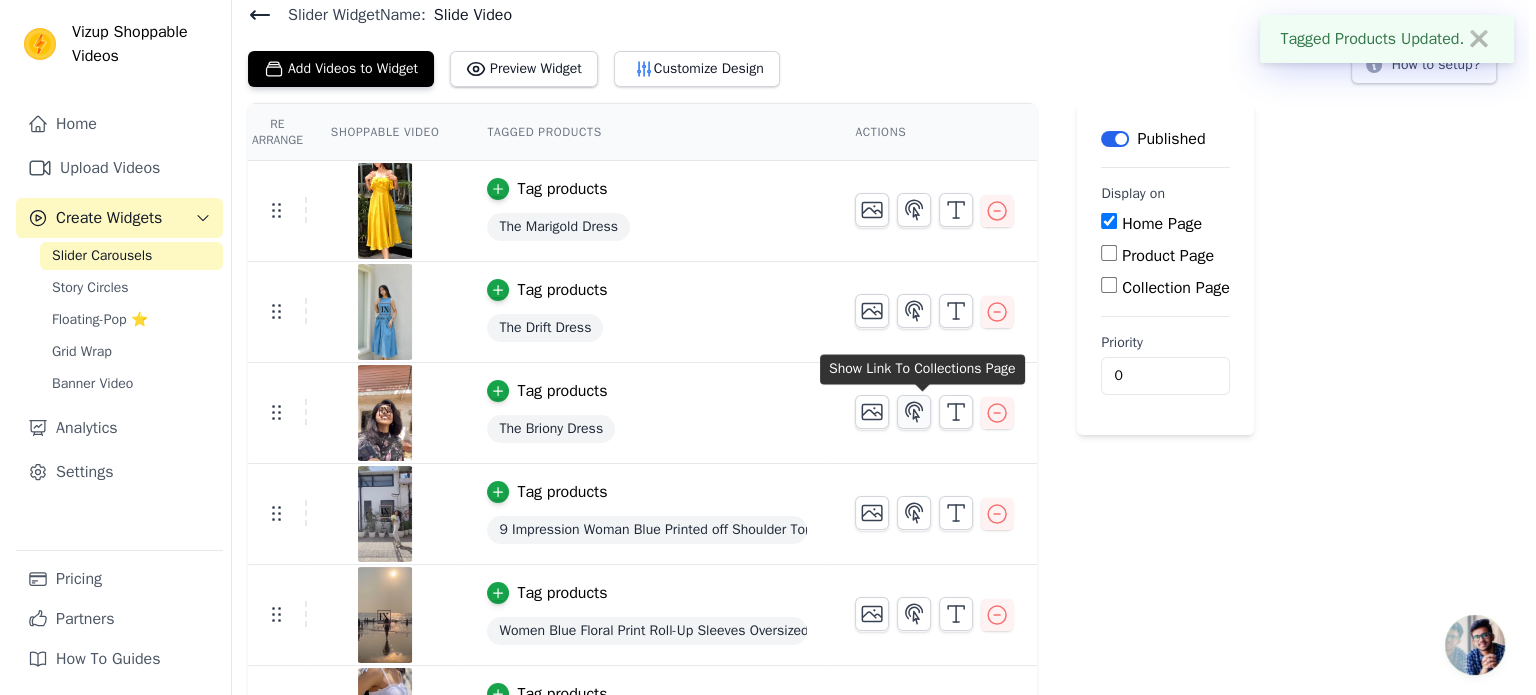 scroll, scrollTop: 0, scrollLeft: 0, axis: both 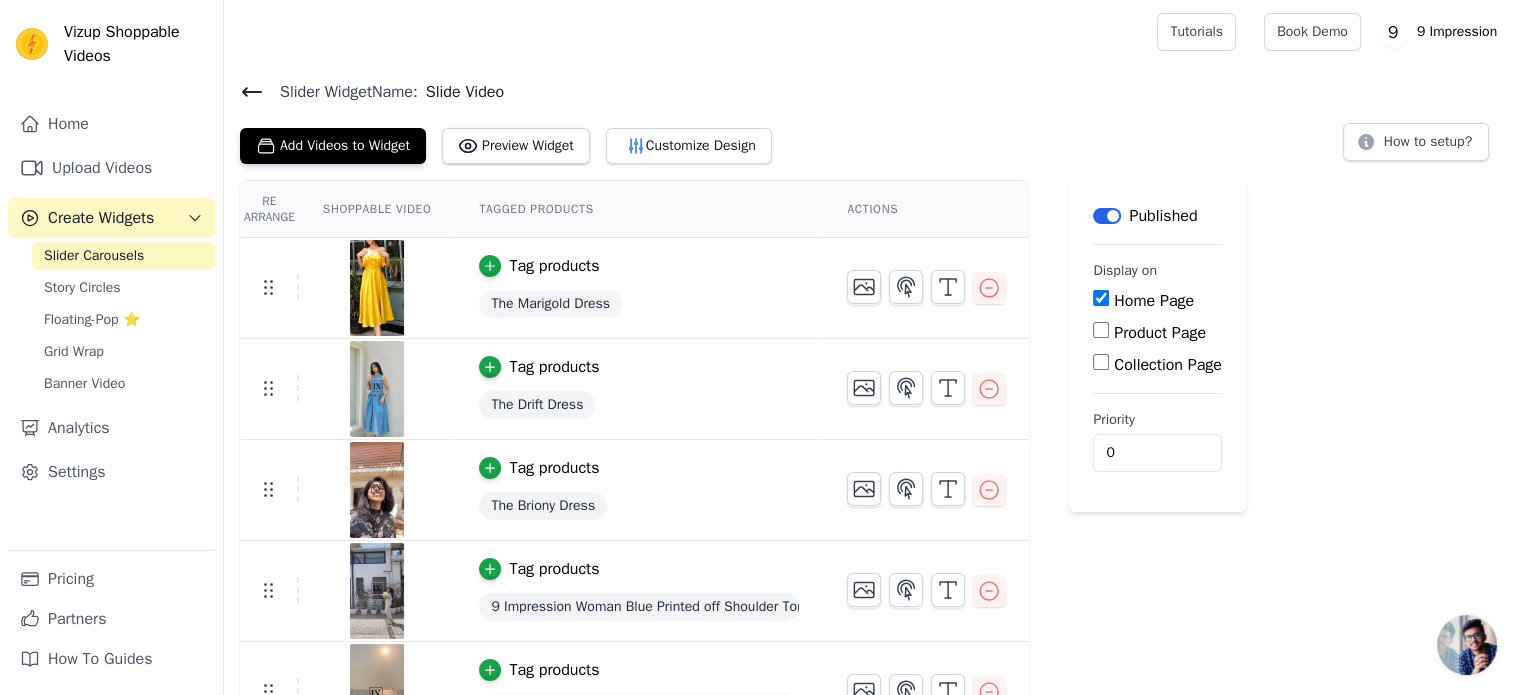 click on "Slider Widget  Name:   Slide Video" at bounding box center [872, 92] 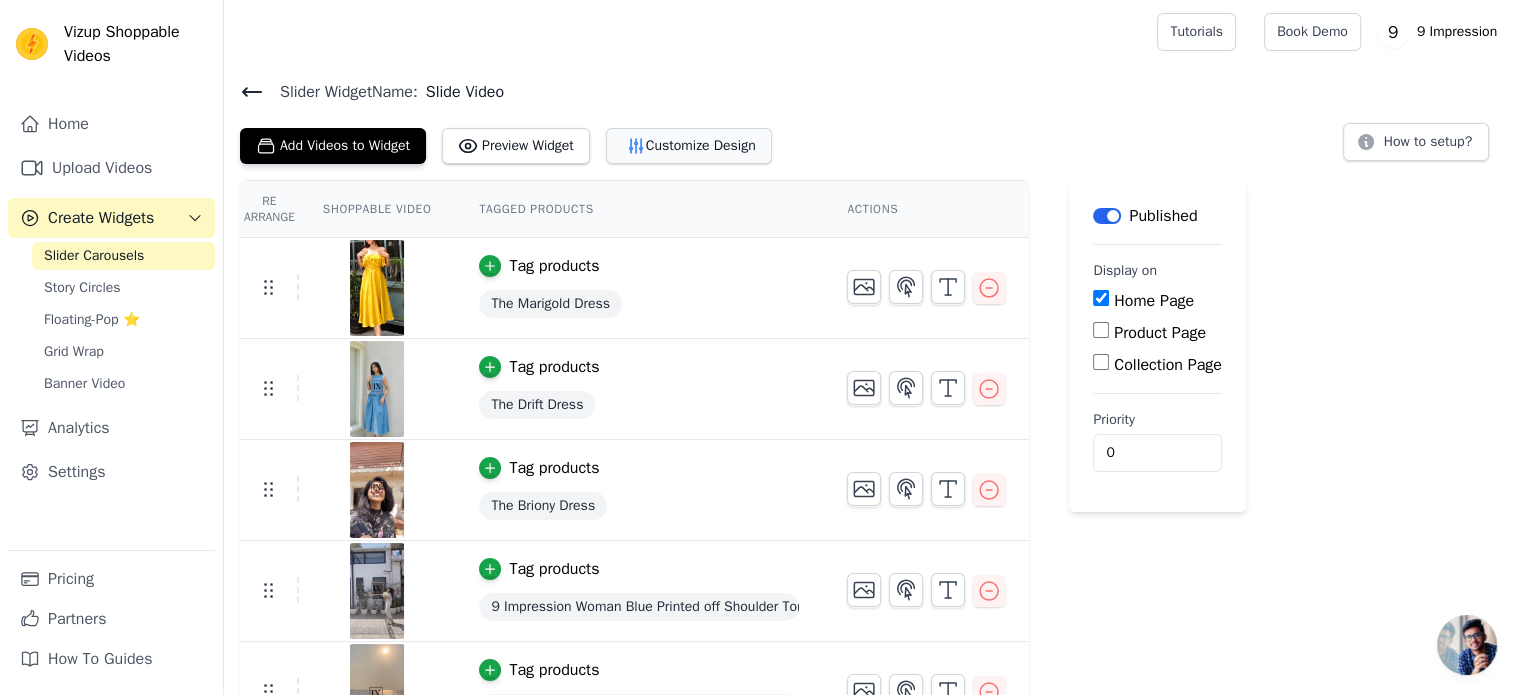 click on "Customize Design" at bounding box center (689, 146) 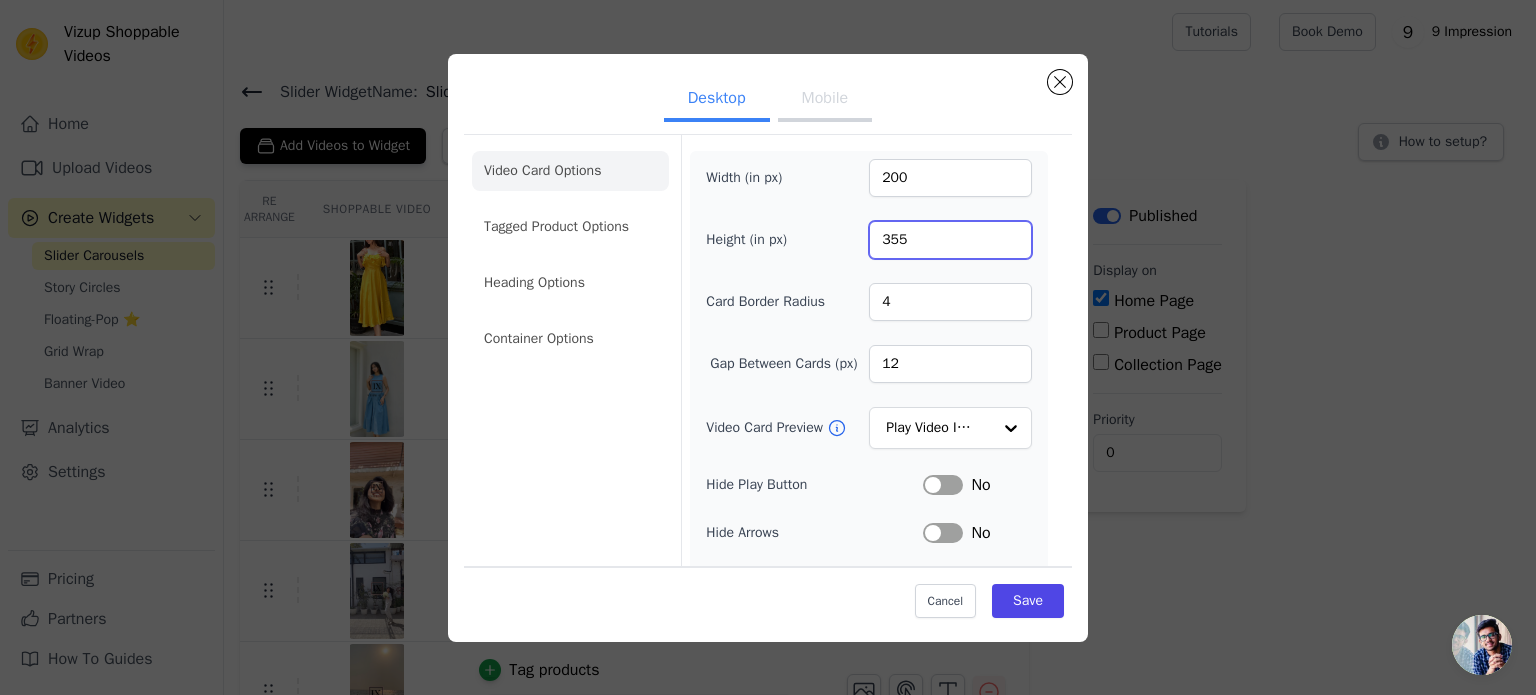 click on "355" at bounding box center [950, 240] 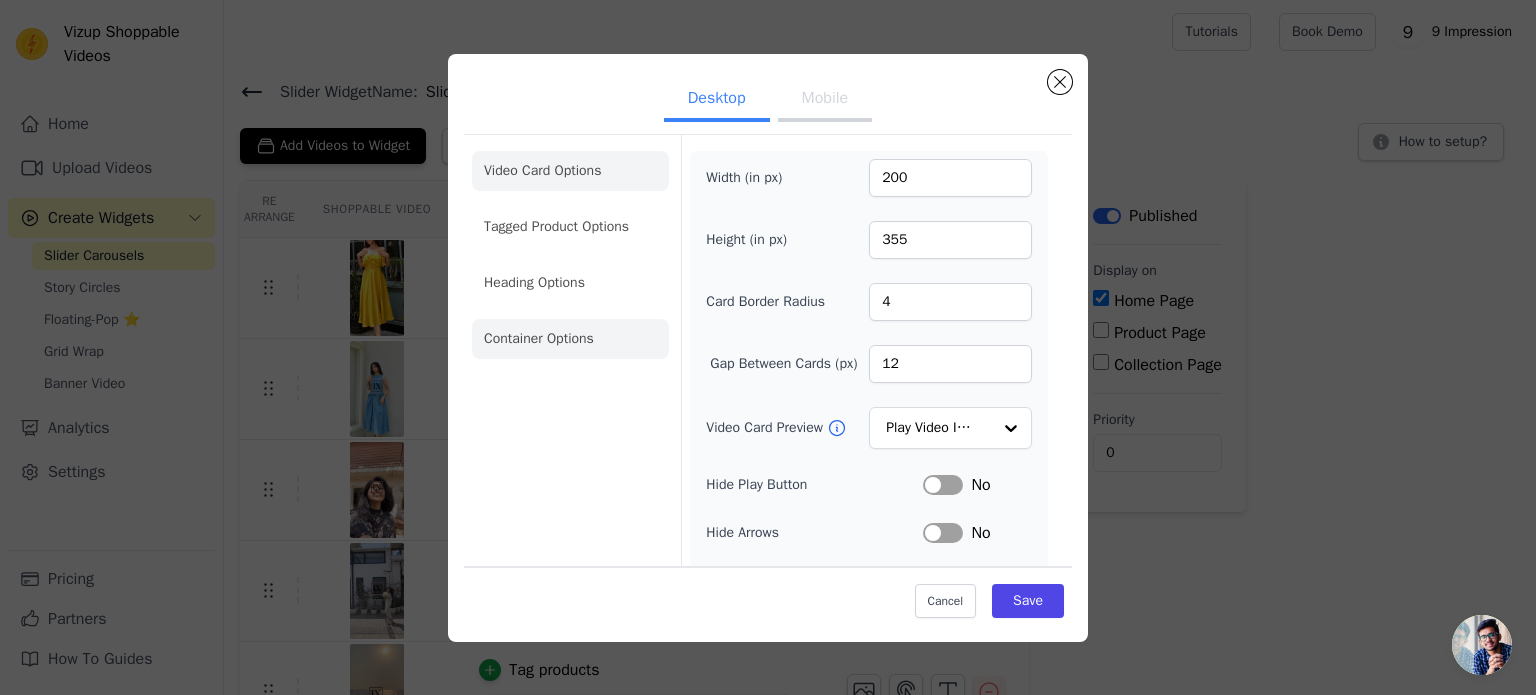 click on "Container Options" 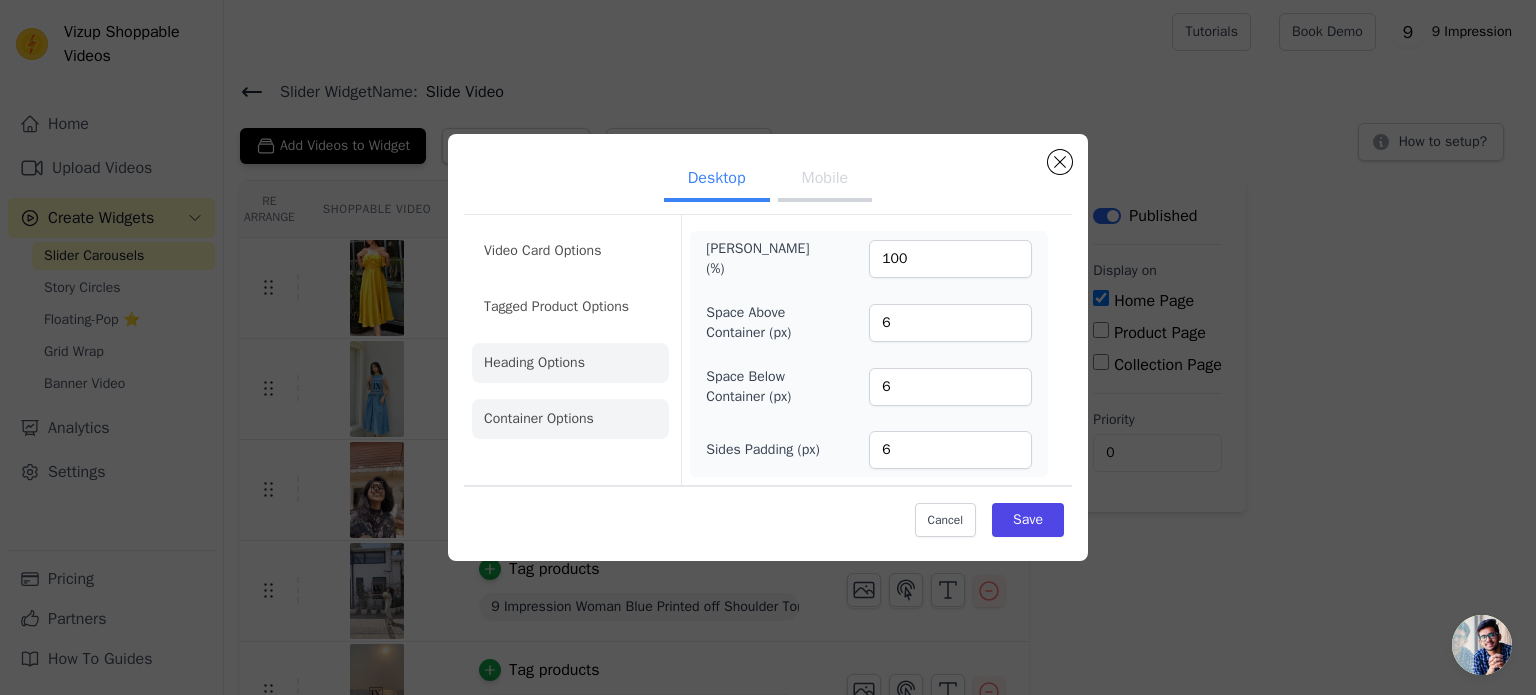 click on "Heading Options" 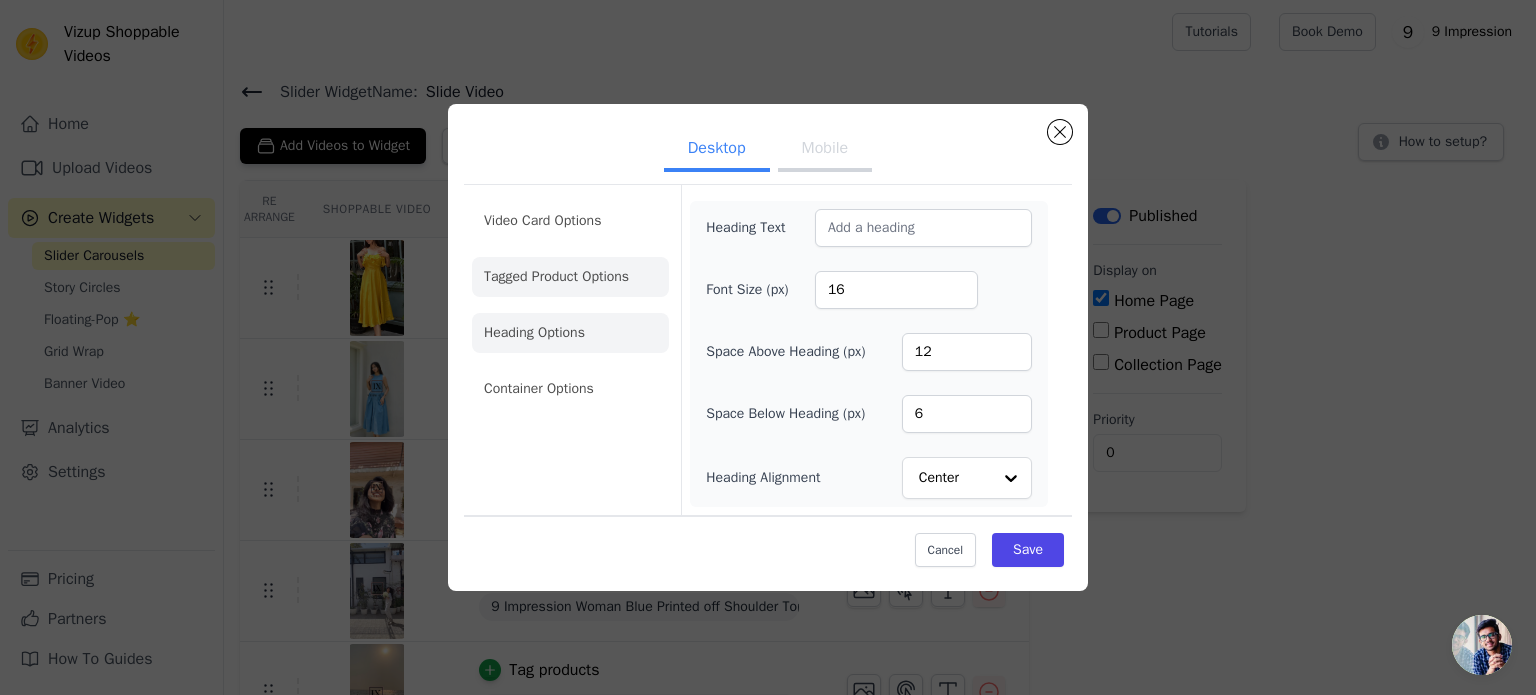 click on "Tagged Product Options" 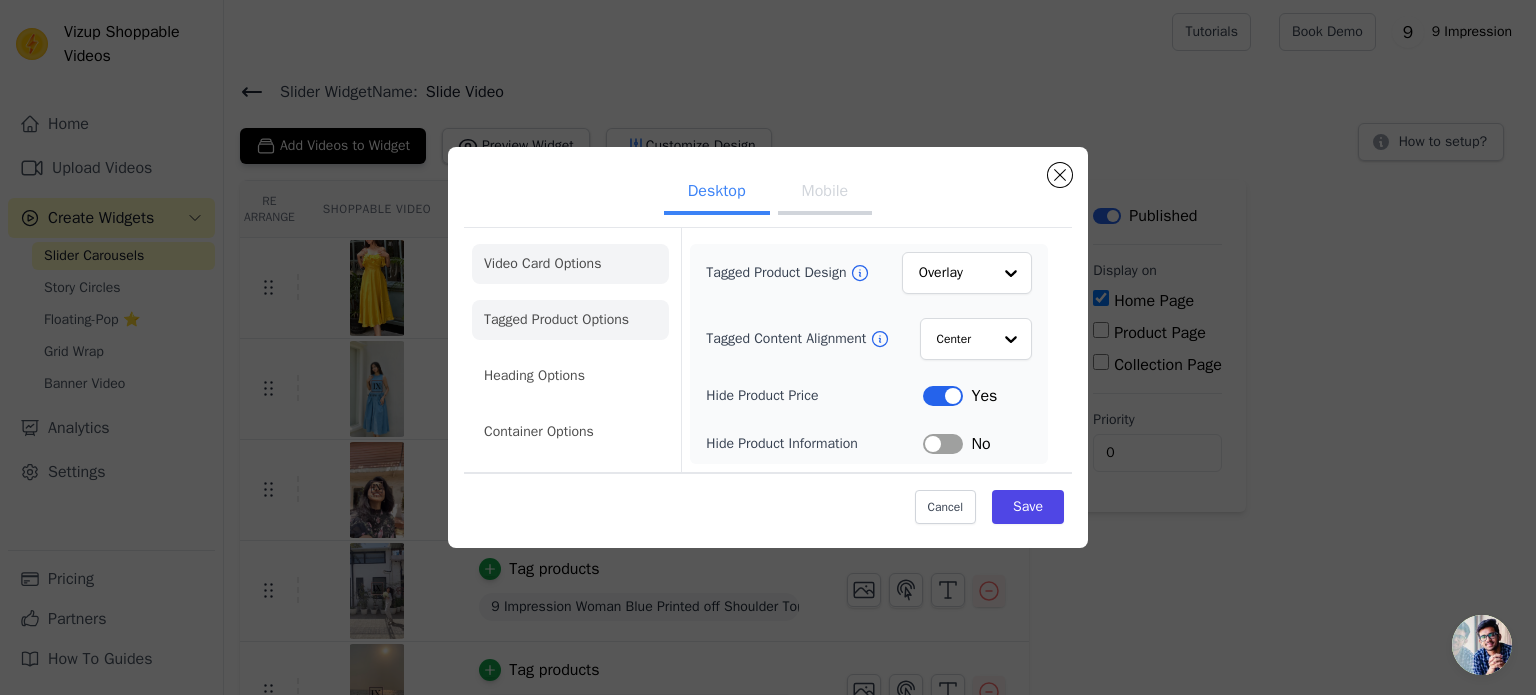 click on "Video Card Options" 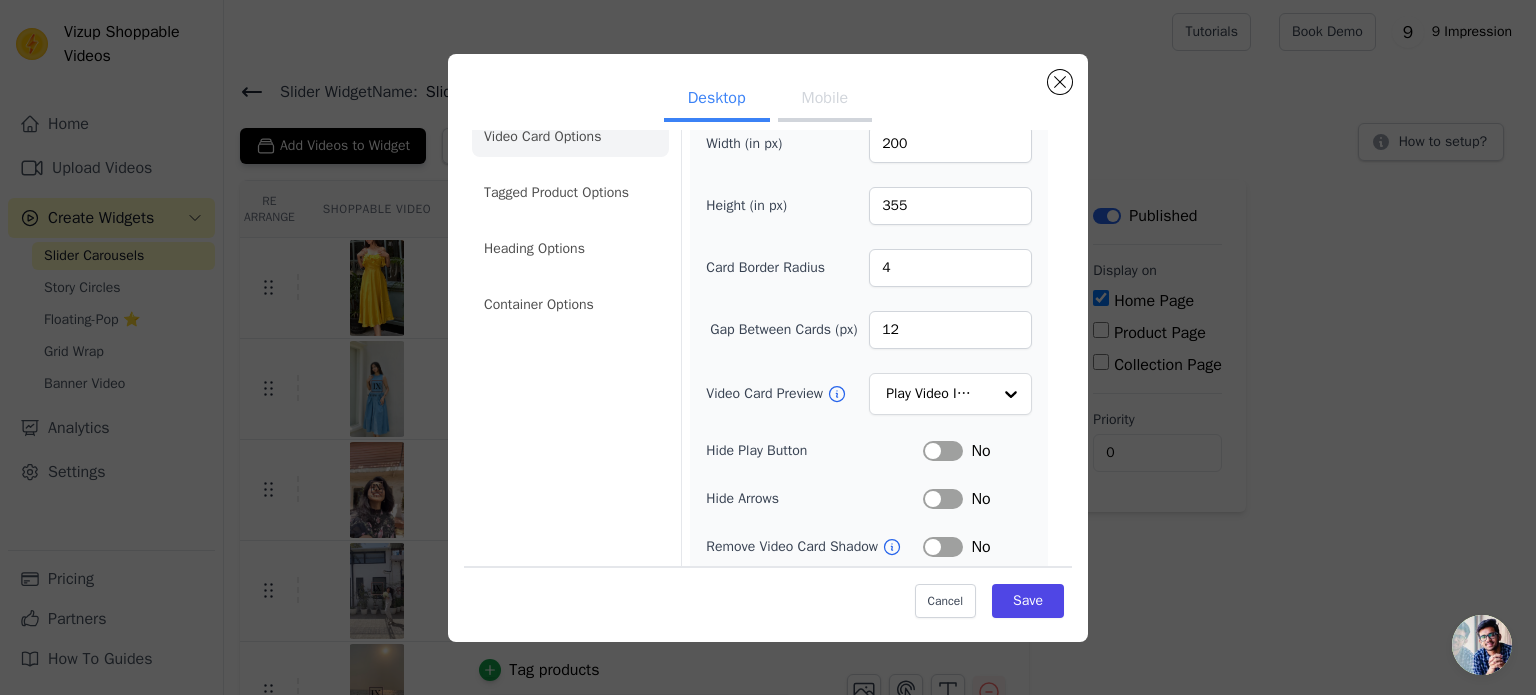 scroll, scrollTop: 0, scrollLeft: 0, axis: both 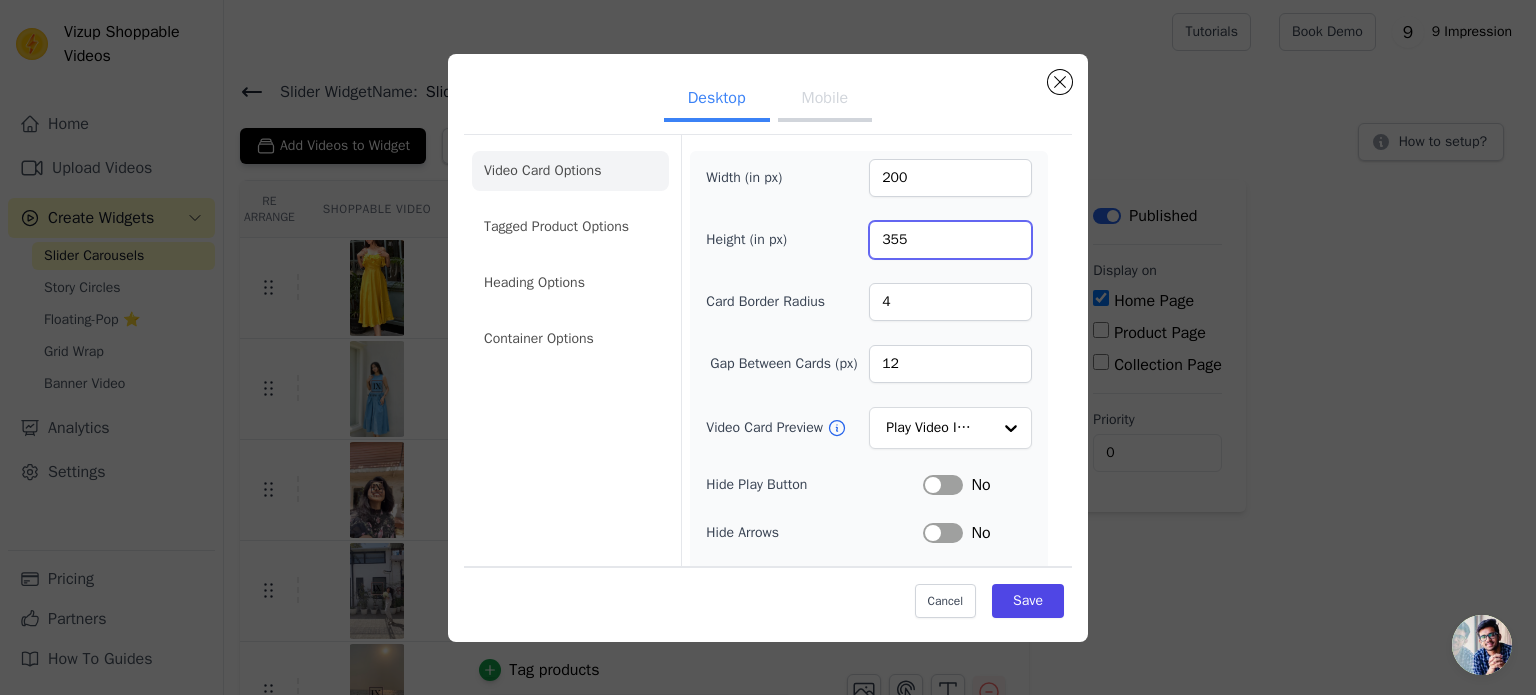 click on "355" at bounding box center (950, 240) 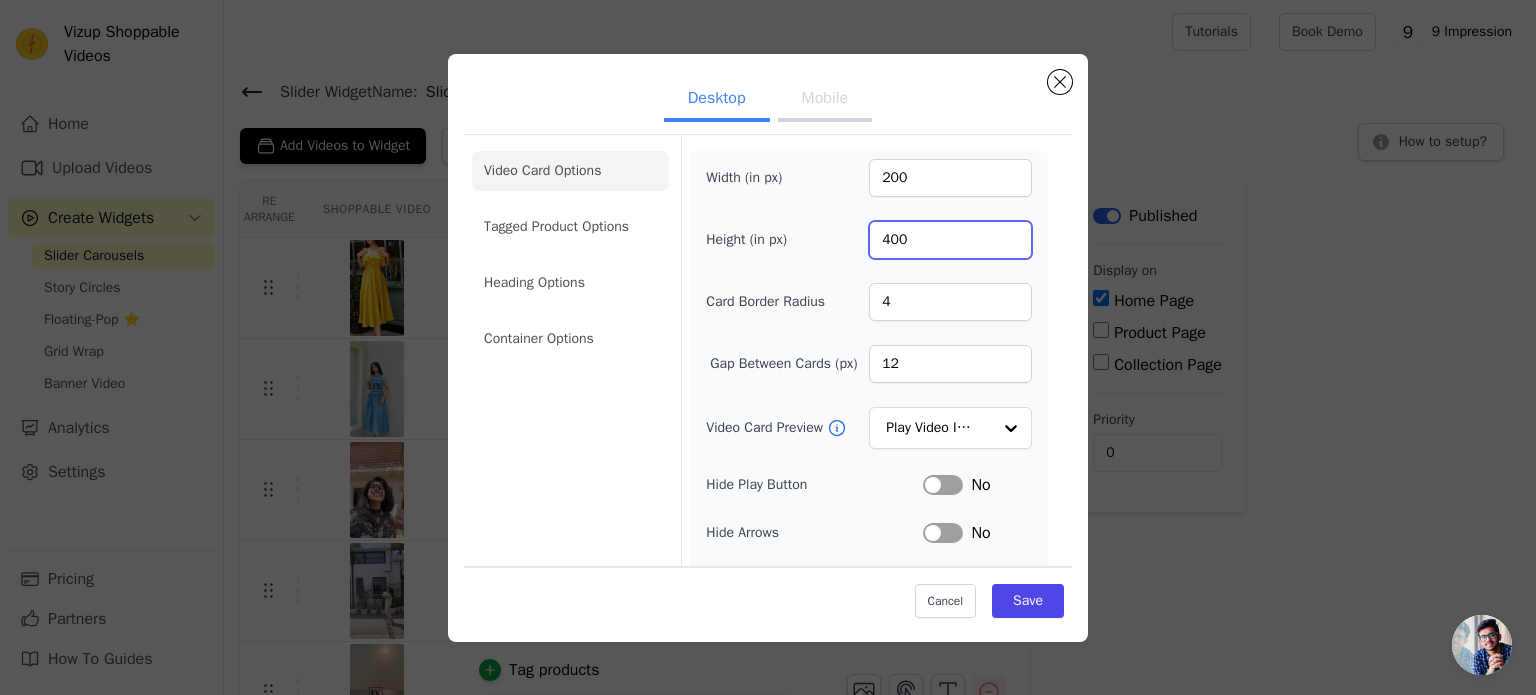 type on "400" 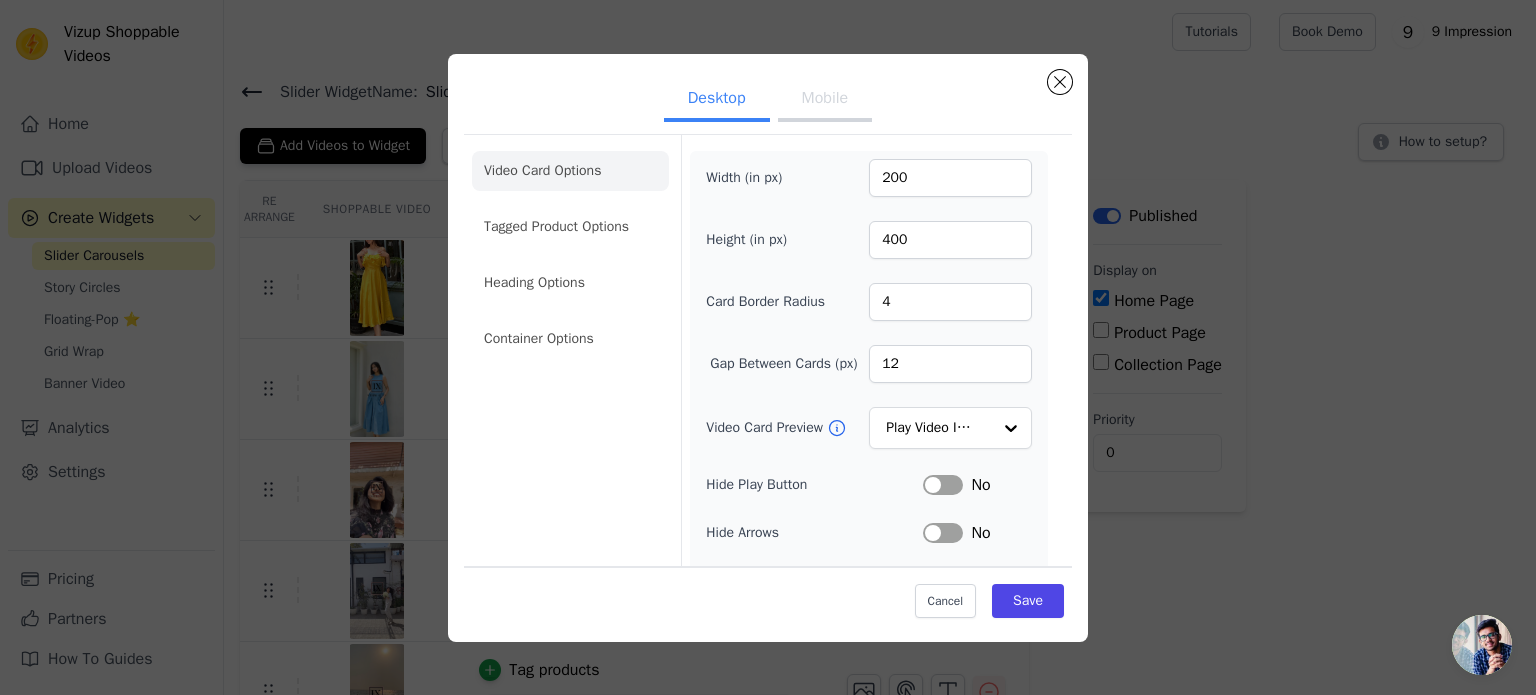 click on "Width (in px)   200   Height (in px)   400   Card Border Radius   4   Gap Between Cards (px)   12   Video Card Preview           Play Video In Loop               Hide Play Button   Label     No   Hide Arrows   Label     No   Remove Video Card Shadow     Label     No   Auto Loop Slider     Label     No   Shopping Icon on Video Cards   Label     No   Add to Cart on Video Cards     Label     No" at bounding box center [869, 448] 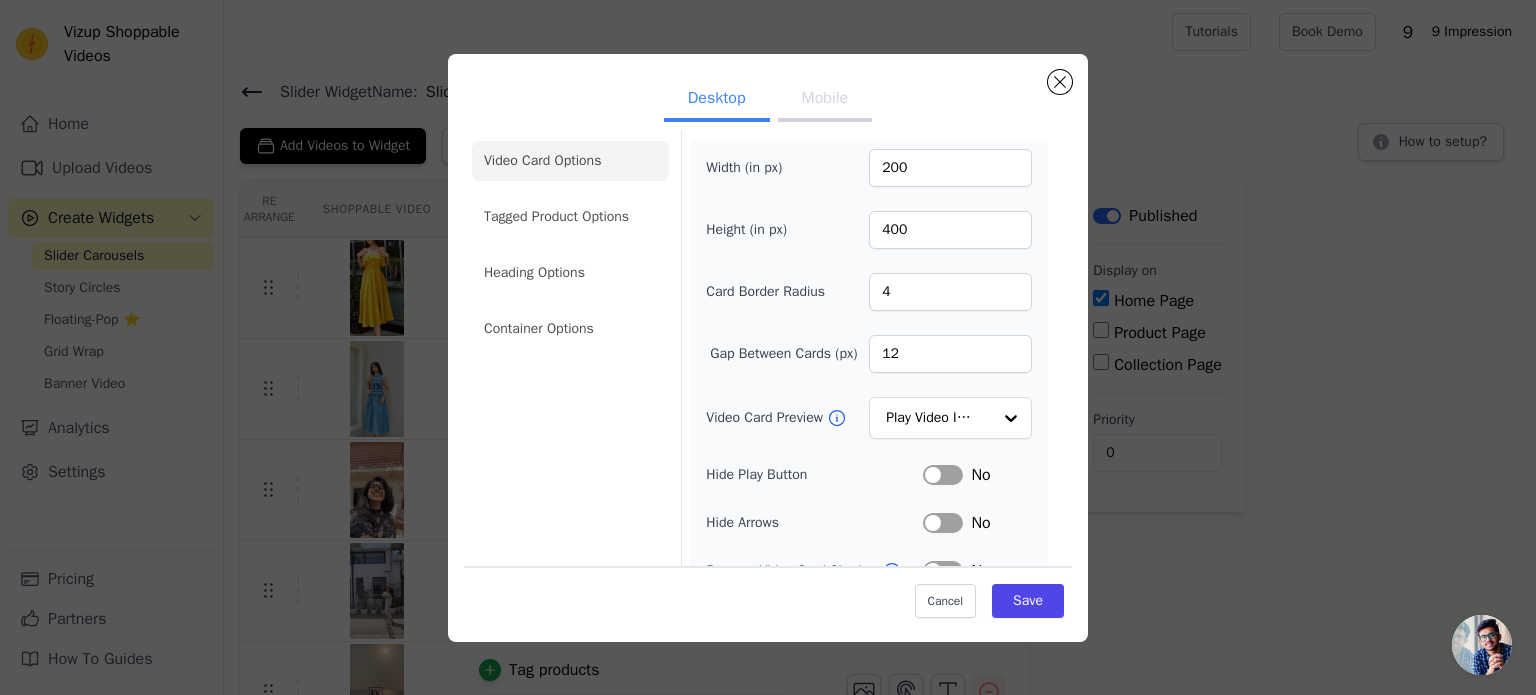 scroll, scrollTop: 0, scrollLeft: 0, axis: both 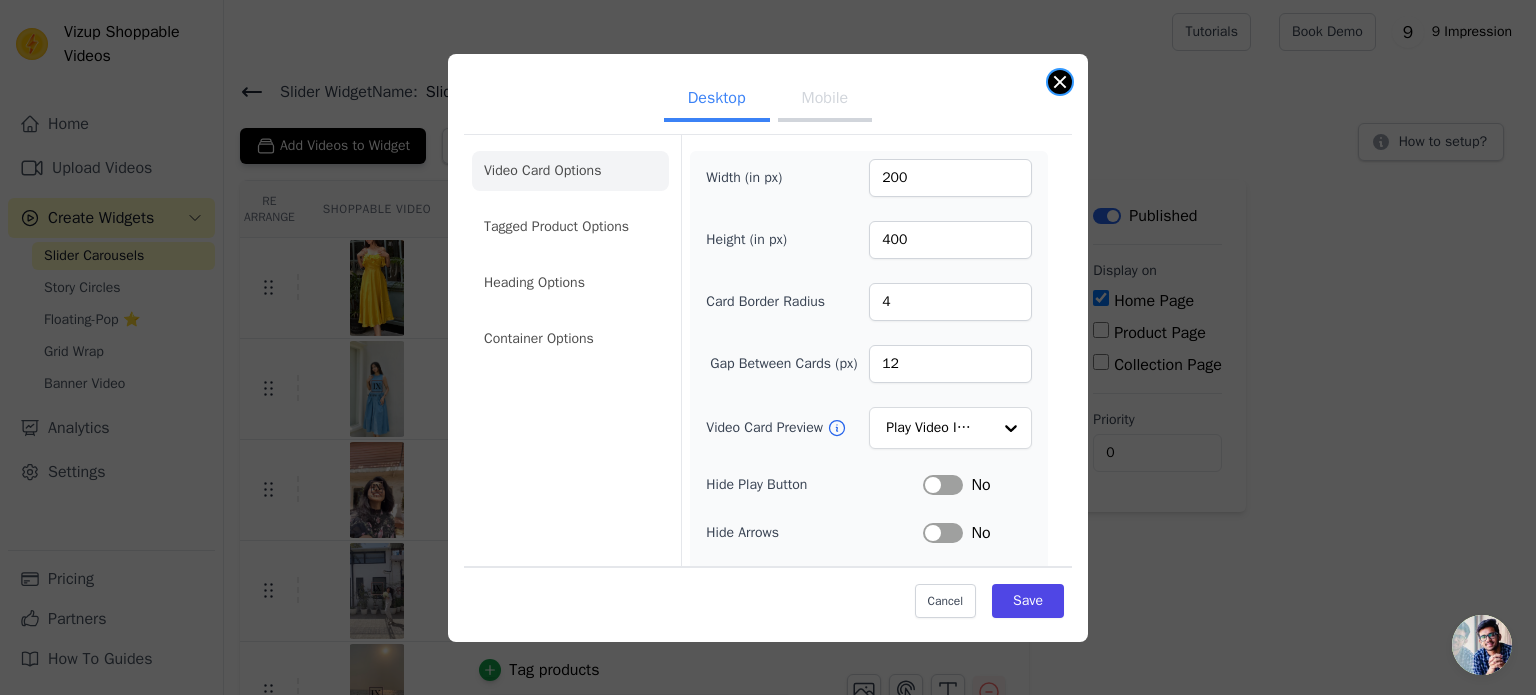click on "Desktop Mobile   Video Card Options Tagged Product Options Heading Options Container Options   Width (in px)   200   Height (in px)   400   Card Border Radius   4   Gap Between Cards (px)   12   Video Card Preview           Play Video In Loop               Hide Play Button   Label     No   Hide Arrows   Label     No   Remove Video Card Shadow     Label     No   Auto Loop Slider     Label     No   Shopping Icon on Video Cards   Label     No   Add to Cart on Video Cards     Label     No   Cancel     Save" at bounding box center (768, 348) 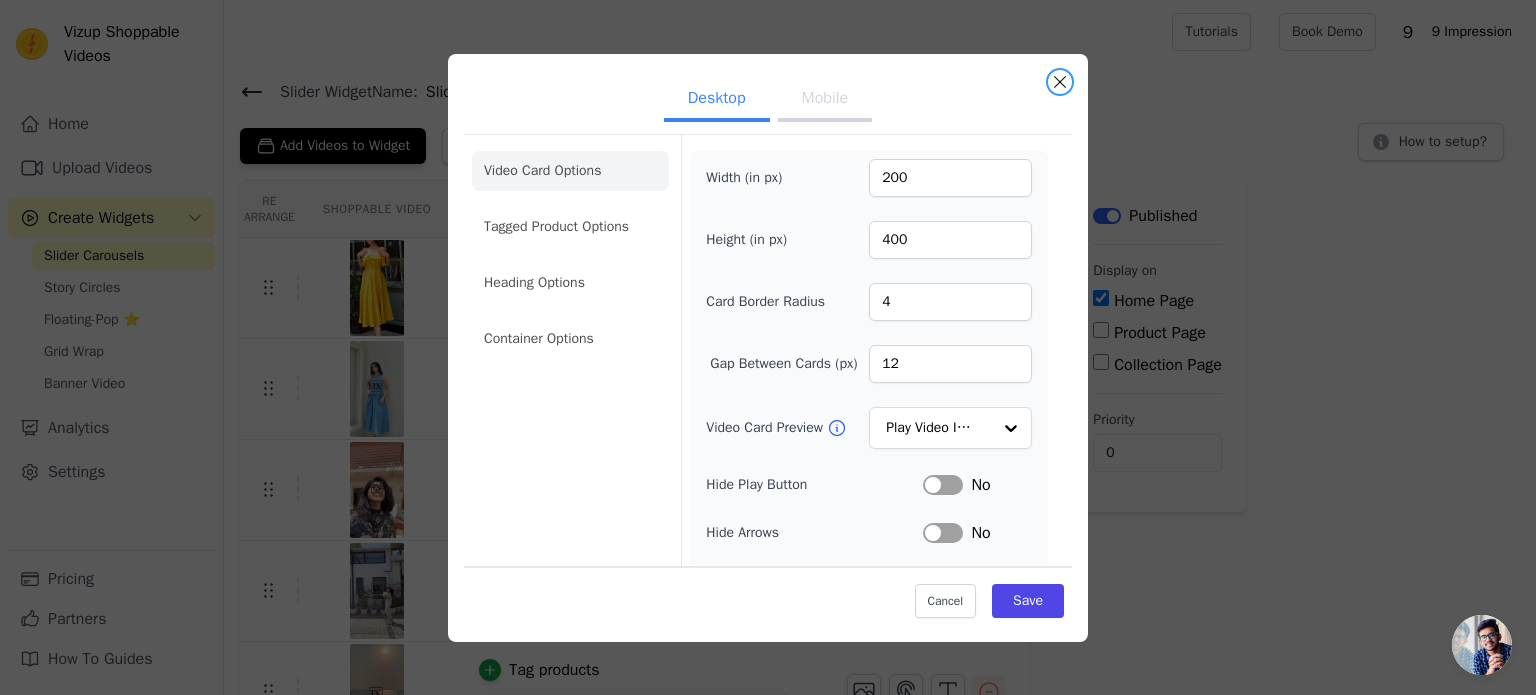 click at bounding box center [1060, 82] 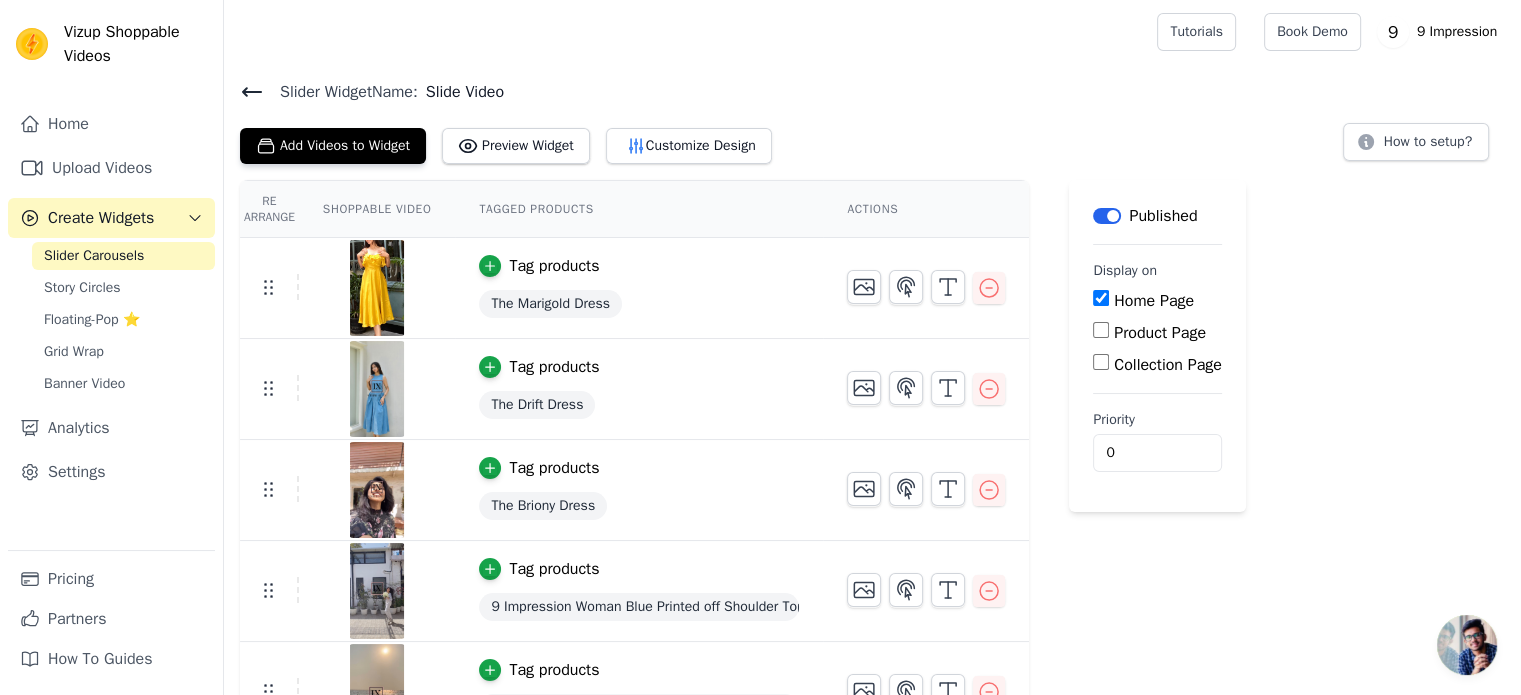 click 